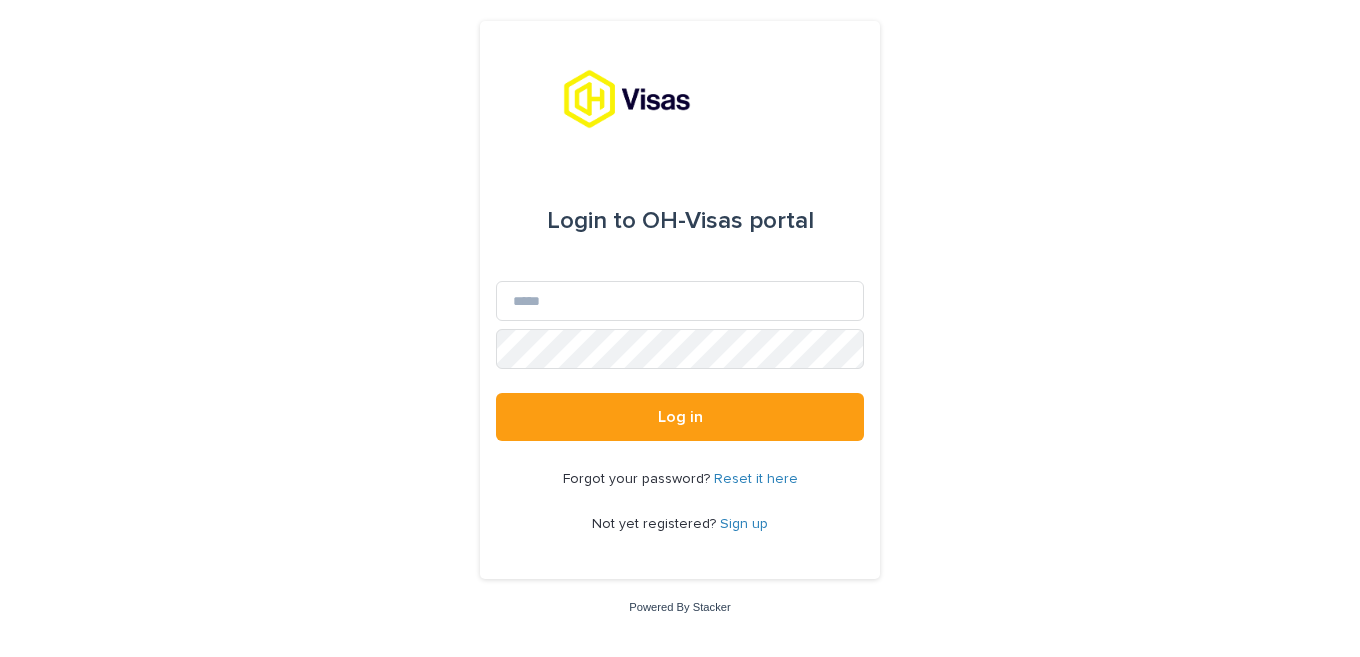scroll, scrollTop: 0, scrollLeft: 0, axis: both 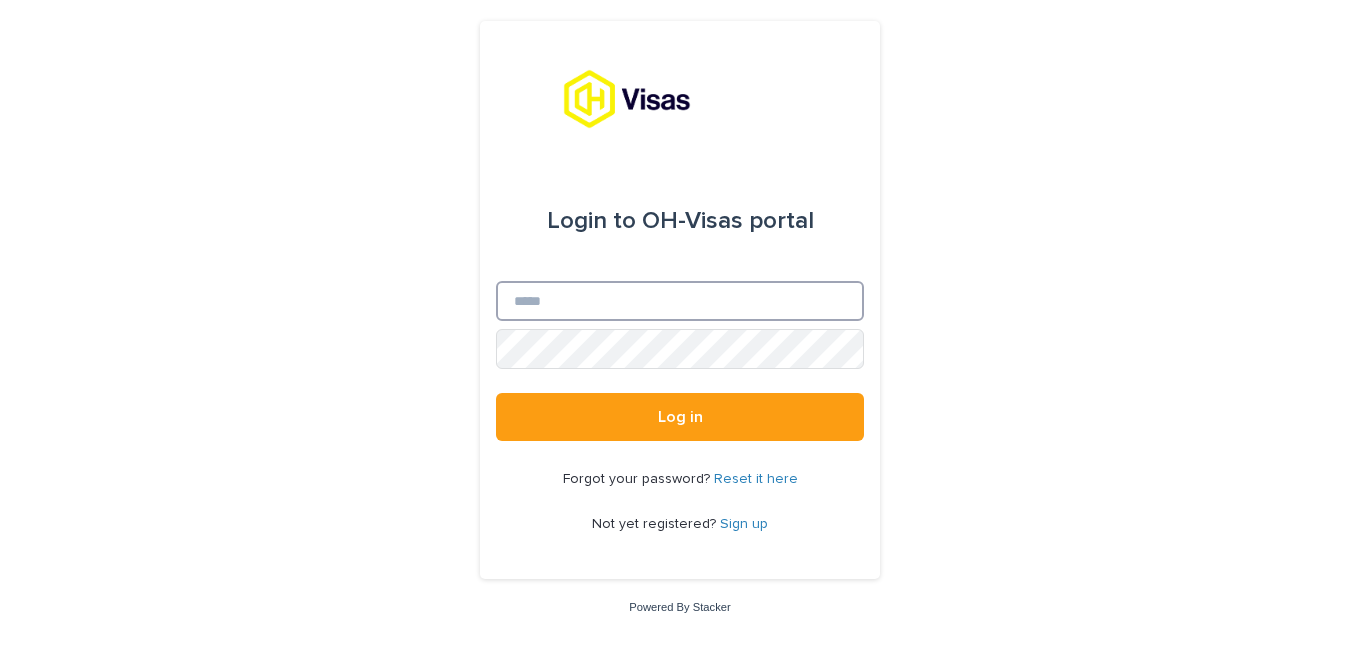 click on "Email" at bounding box center (680, 301) 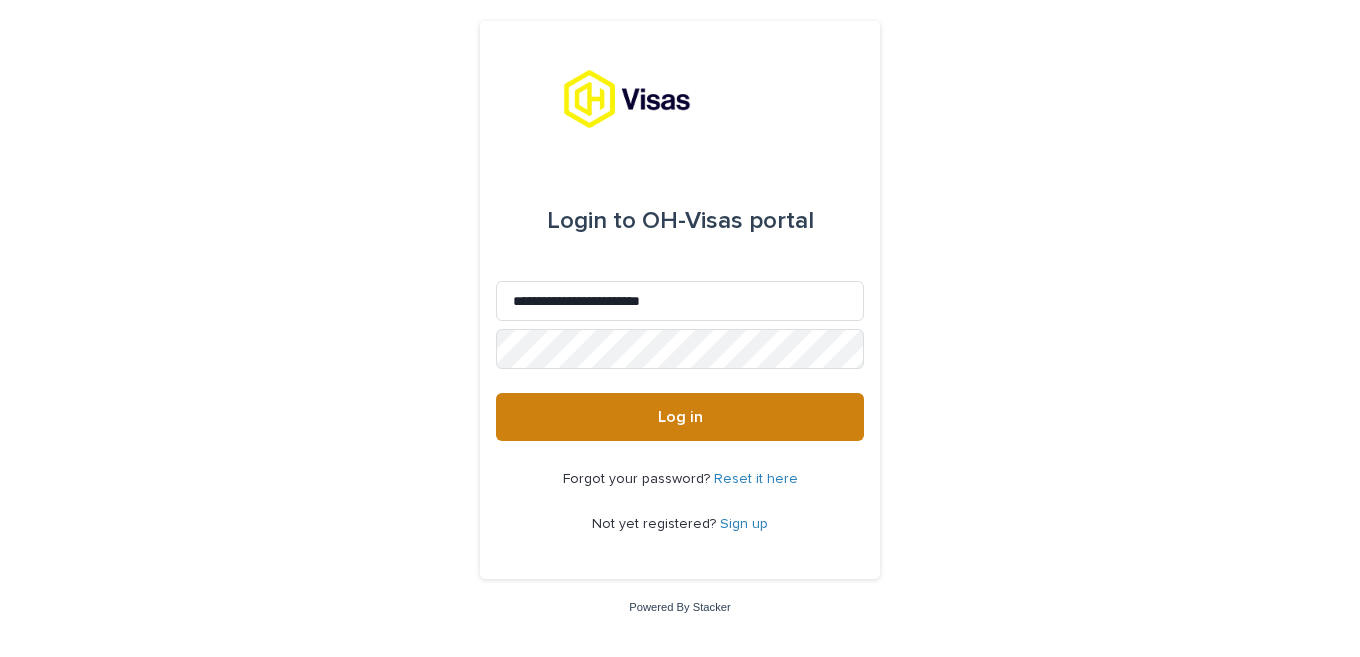 click on "Log in" at bounding box center [680, 417] 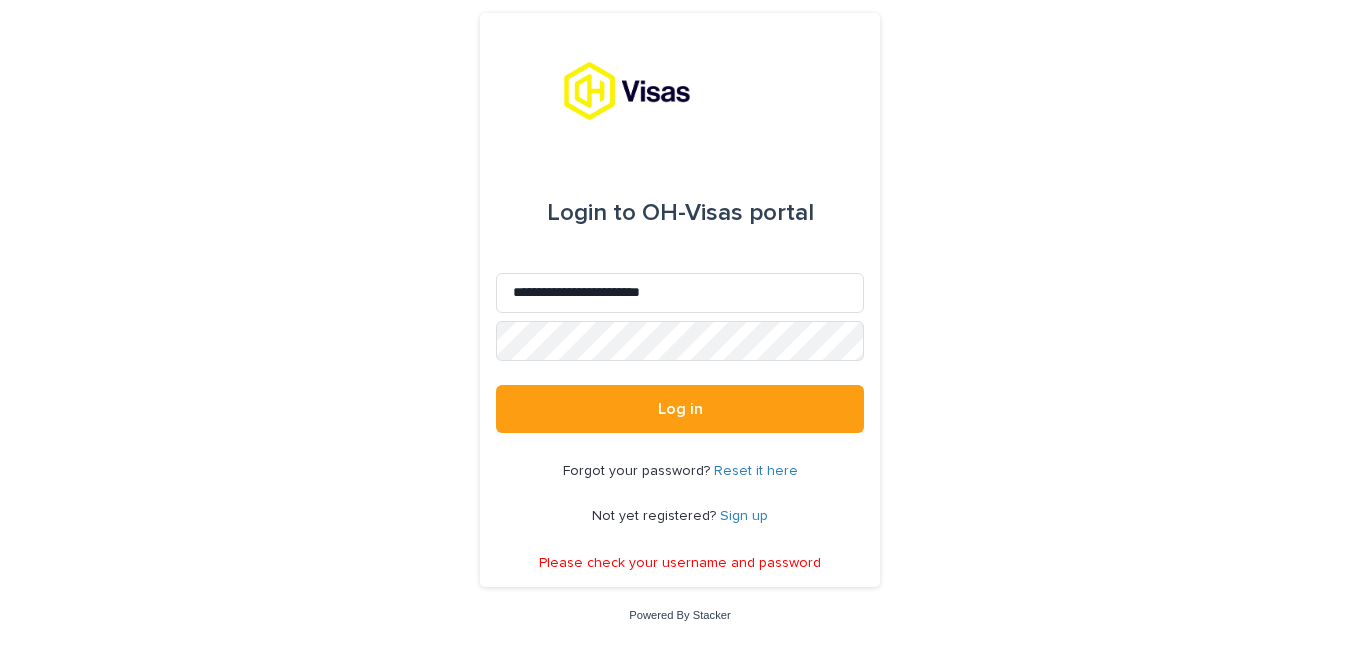 click on "Sign up" at bounding box center [744, 516] 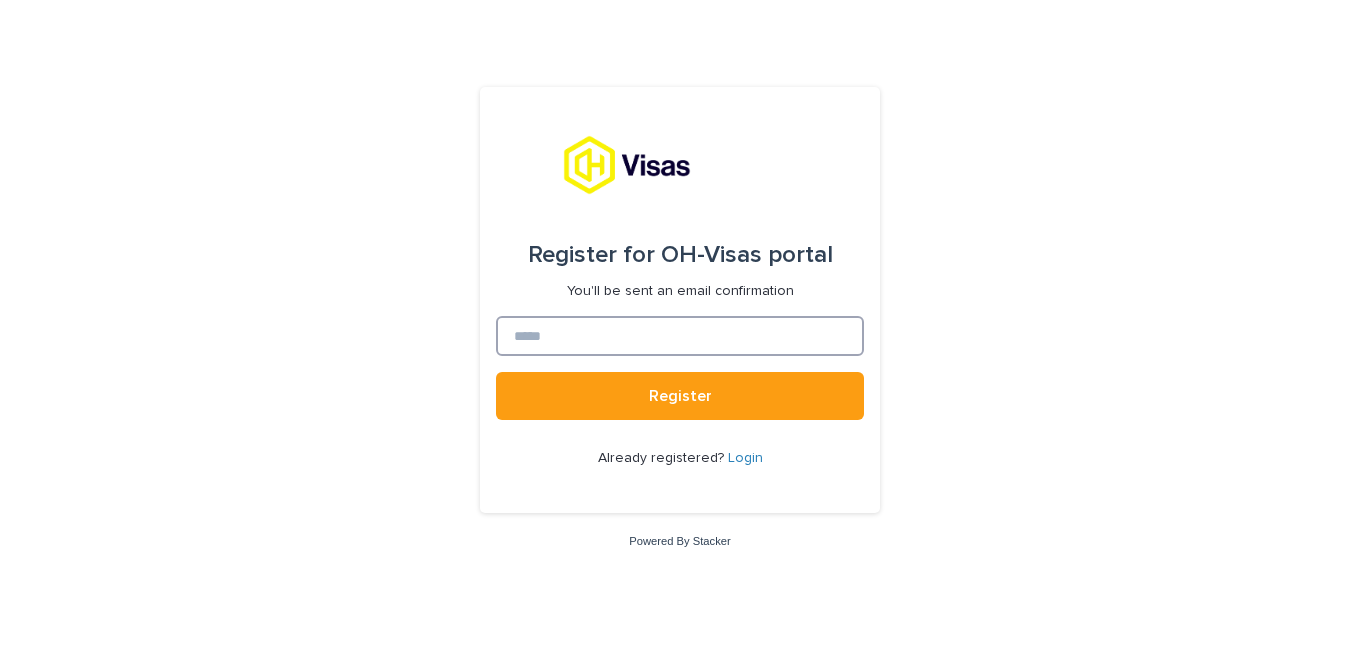 click at bounding box center (680, 336) 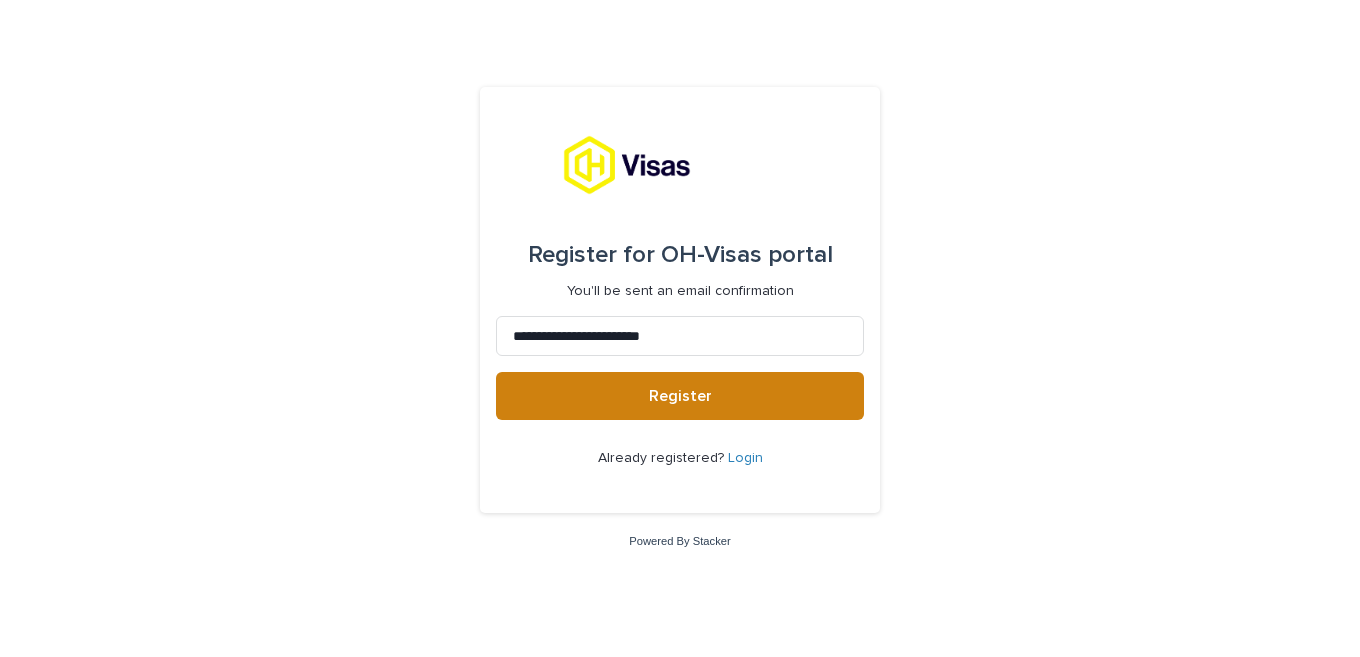 click on "Register" at bounding box center (680, 396) 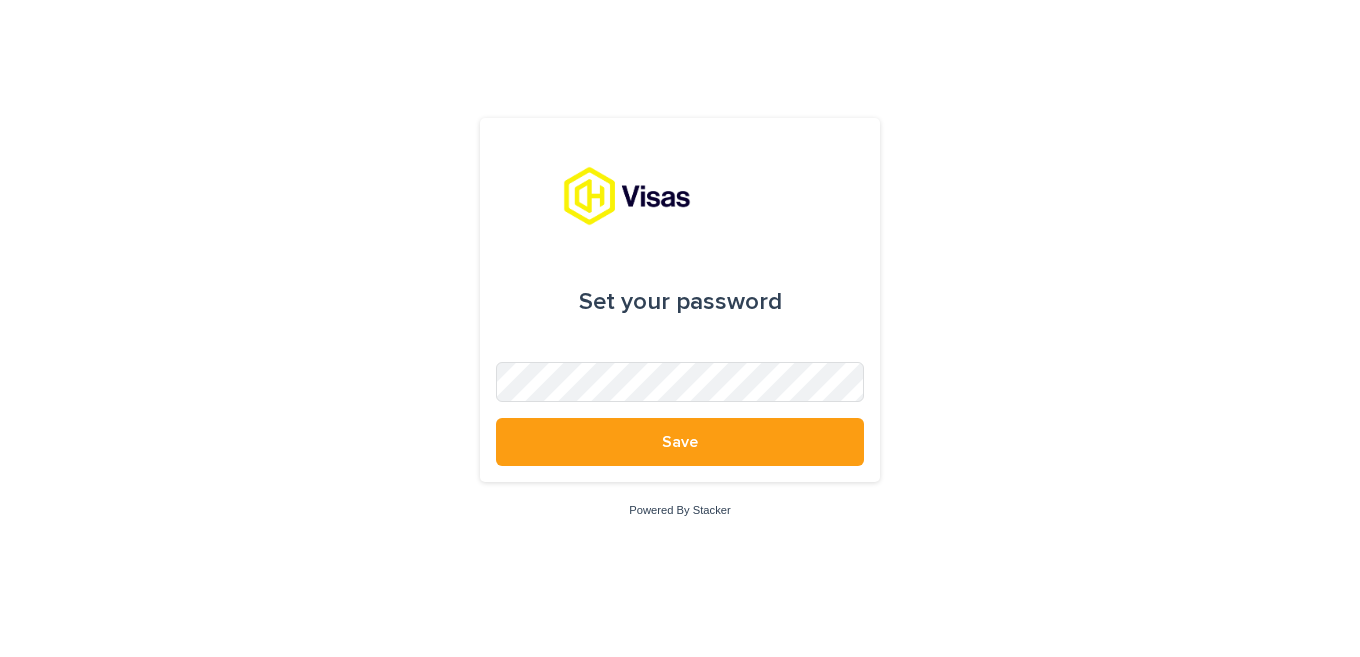 scroll, scrollTop: 0, scrollLeft: 0, axis: both 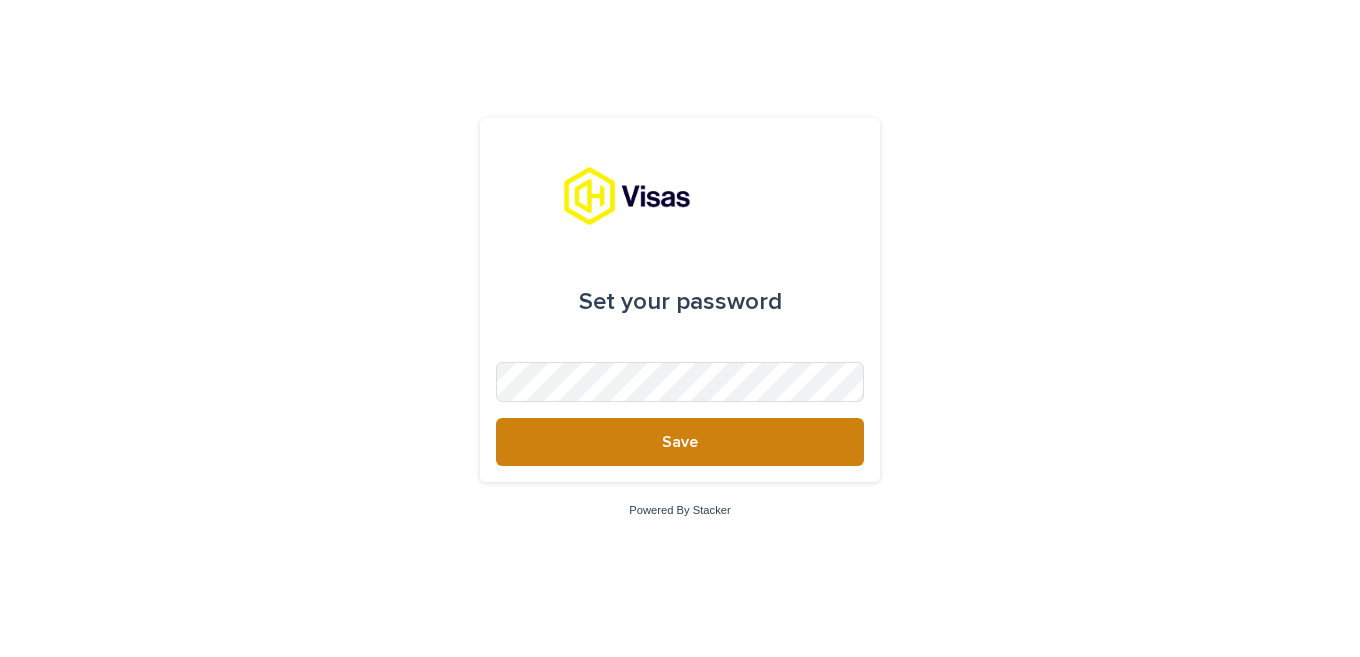 click on "Save" at bounding box center (680, 442) 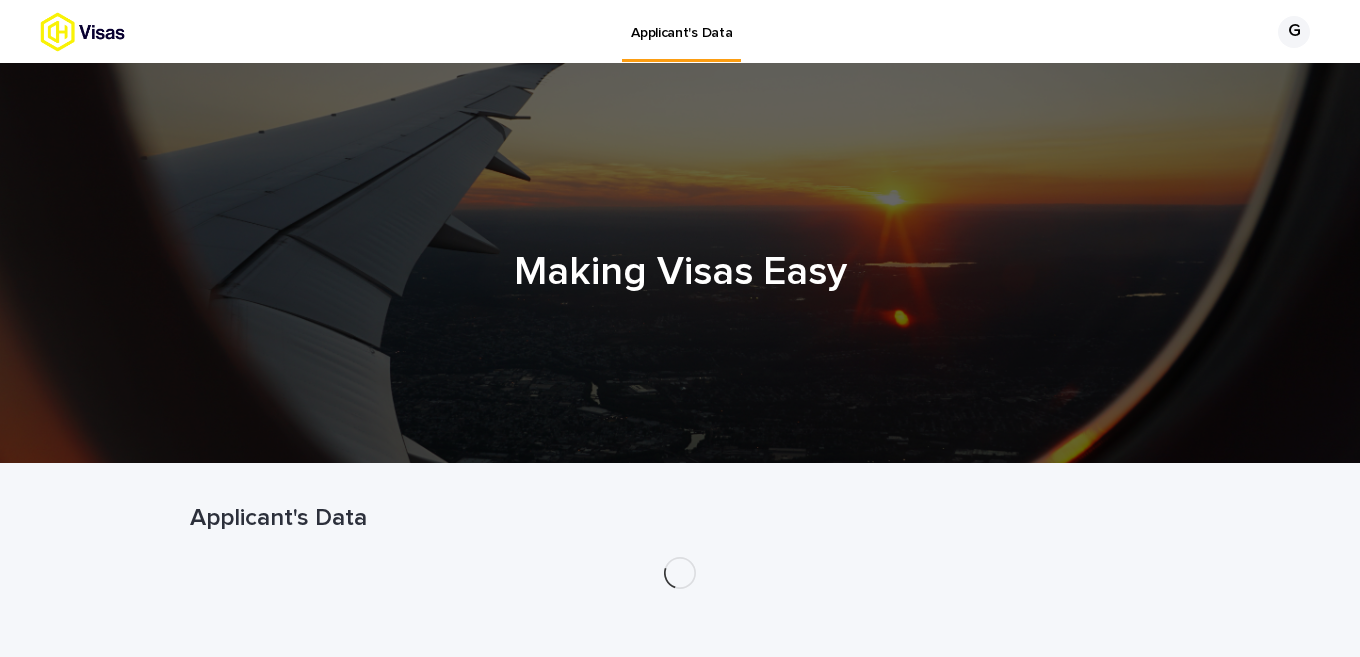 scroll, scrollTop: 0, scrollLeft: 0, axis: both 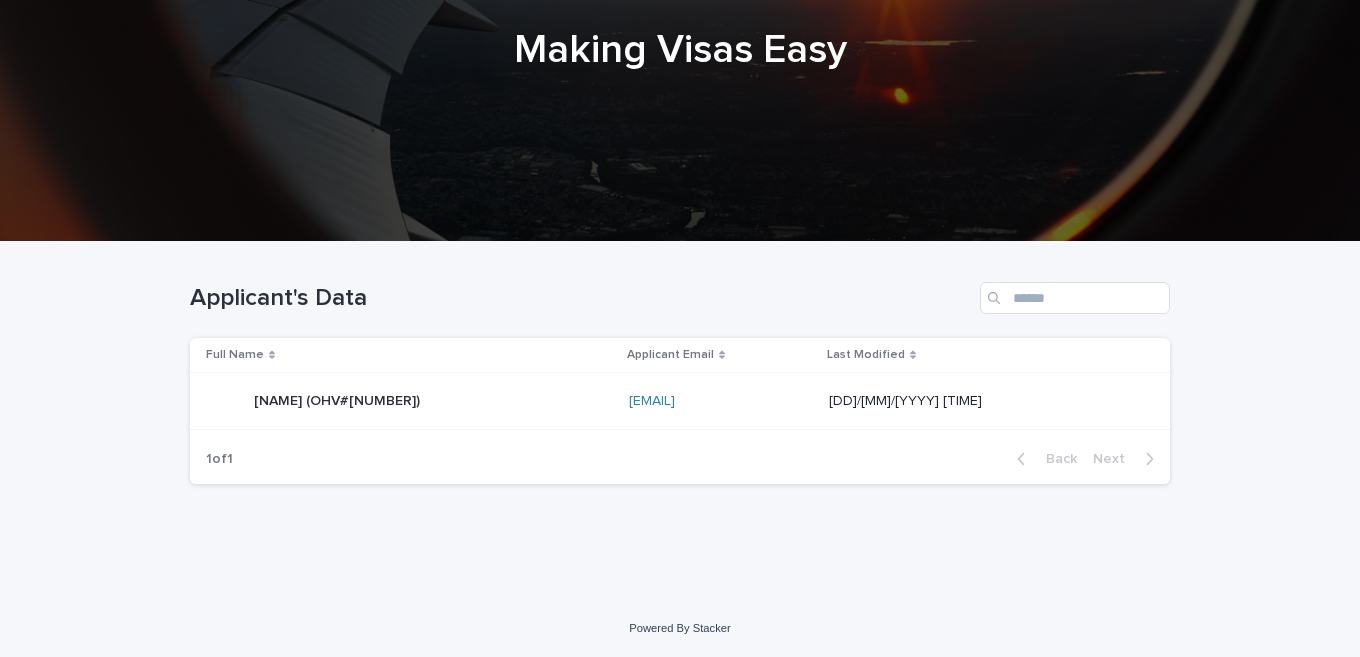 click on "[NAME] (OHV#[NUMBER])" at bounding box center (339, 399) 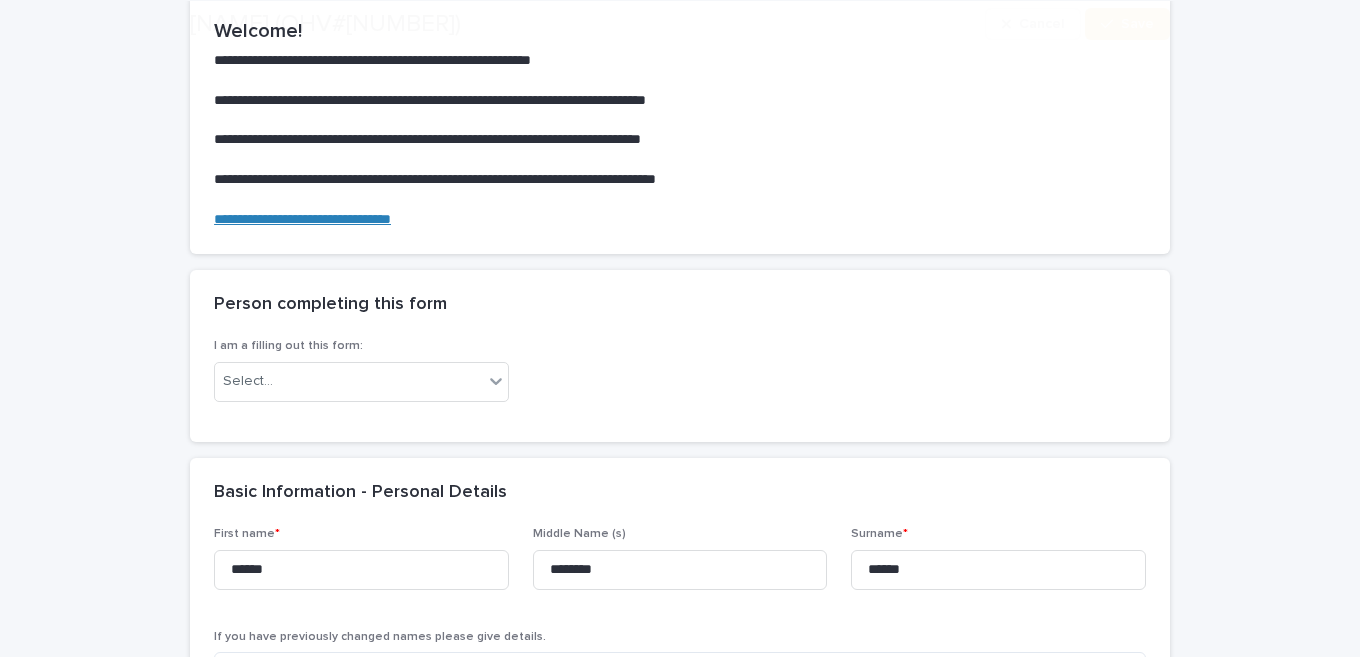 scroll, scrollTop: 219, scrollLeft: 0, axis: vertical 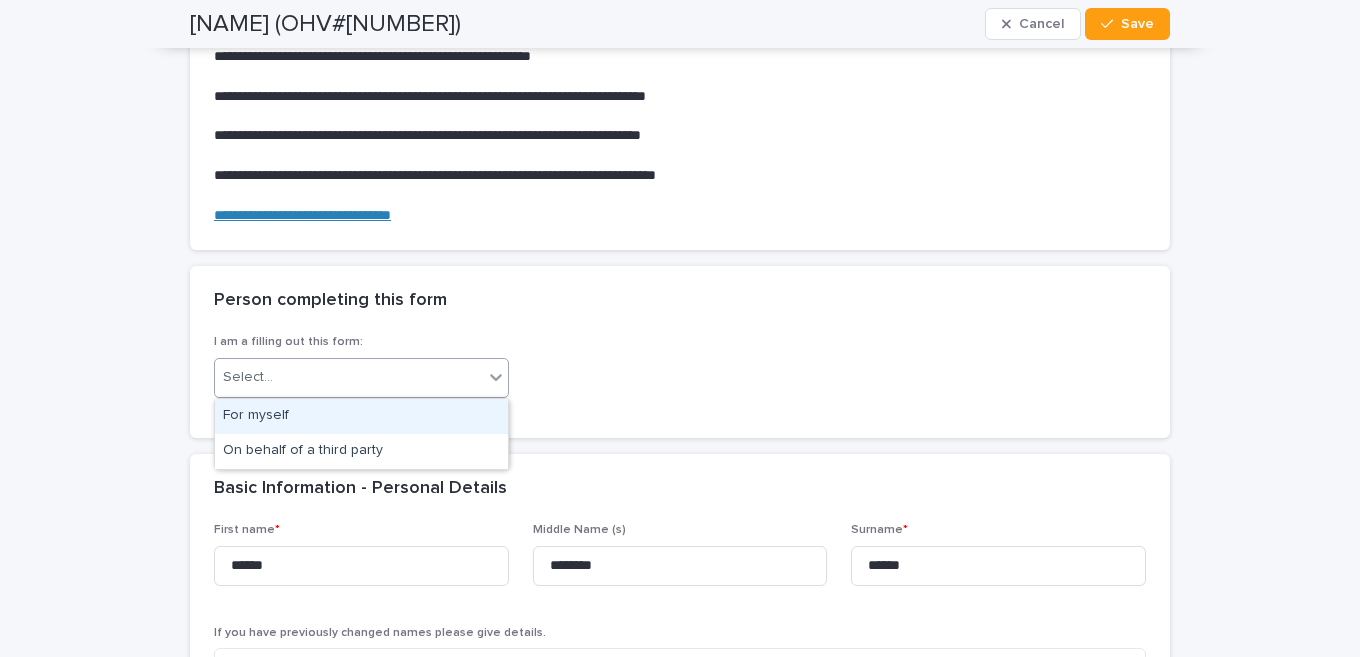 click 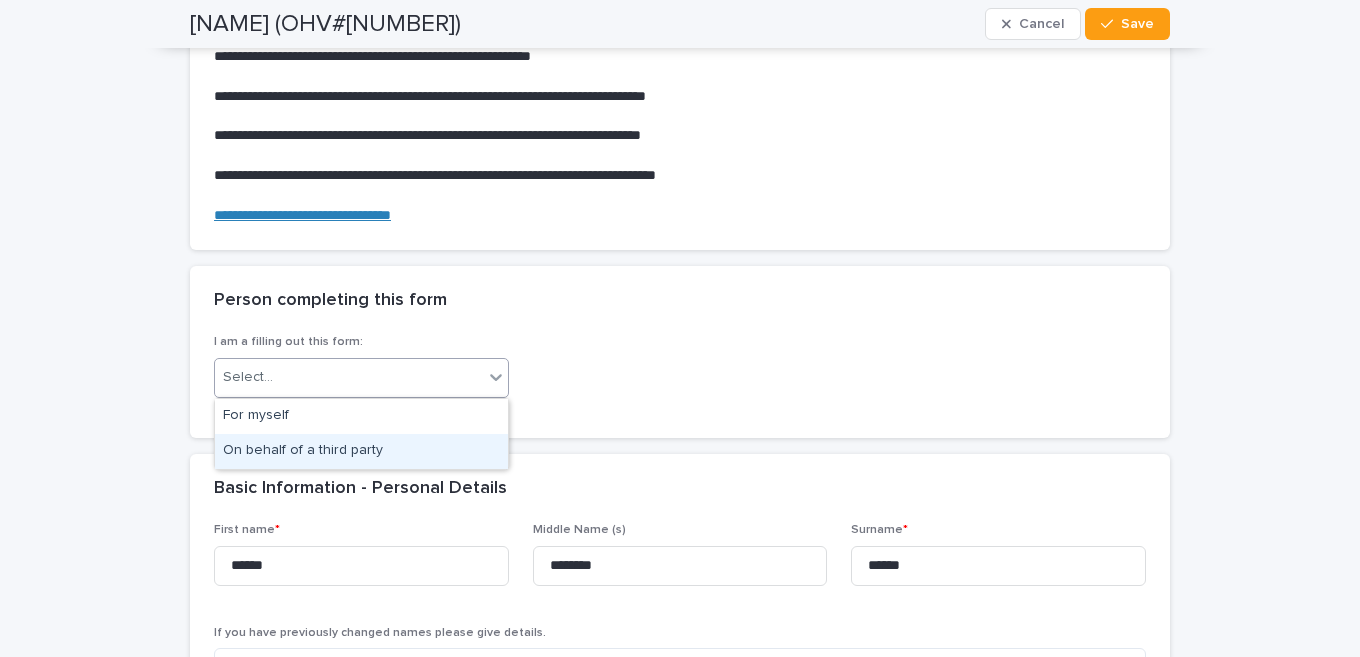 click on "On behalf of a third party" at bounding box center (361, 451) 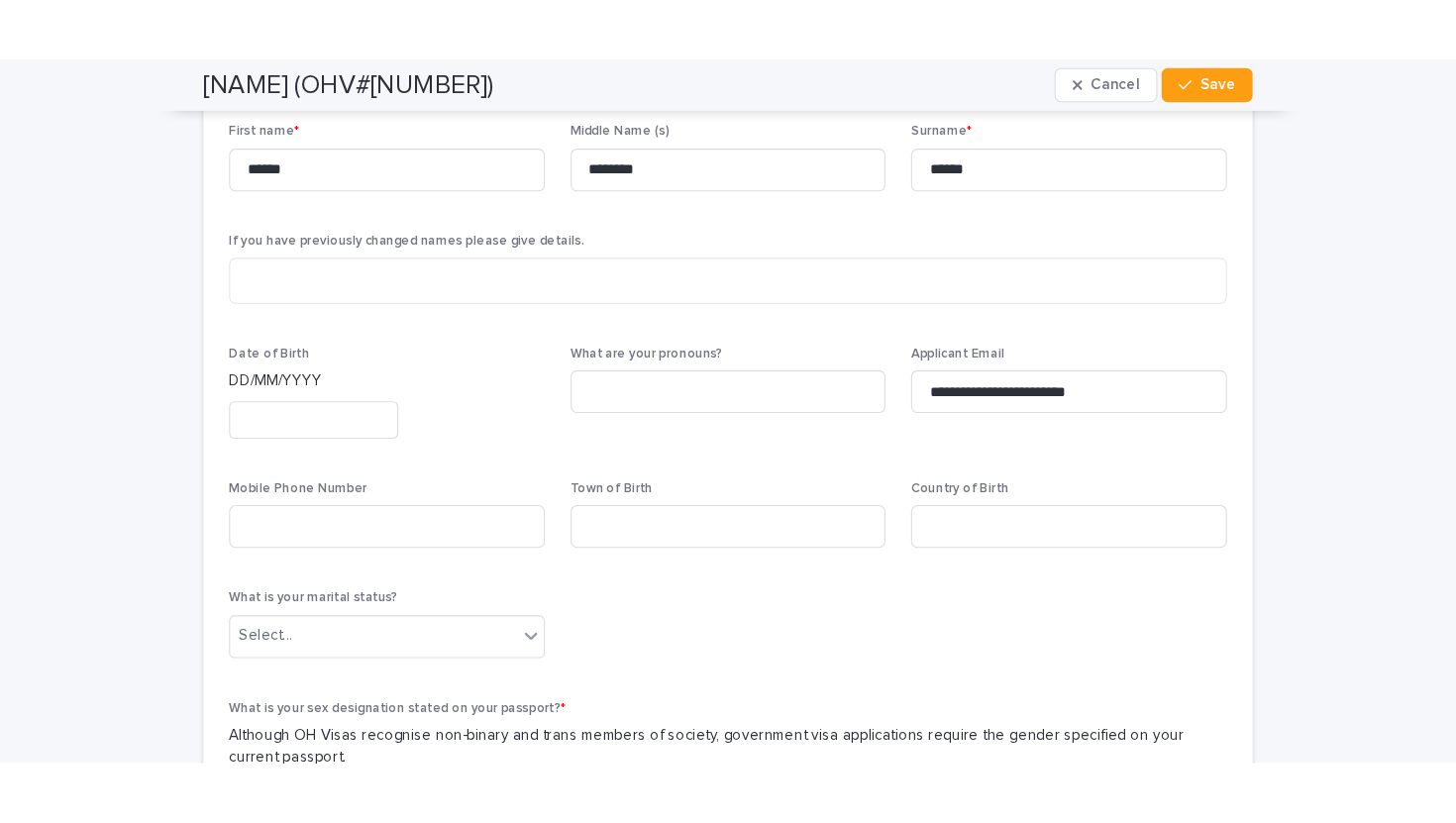 scroll, scrollTop: 870, scrollLeft: 0, axis: vertical 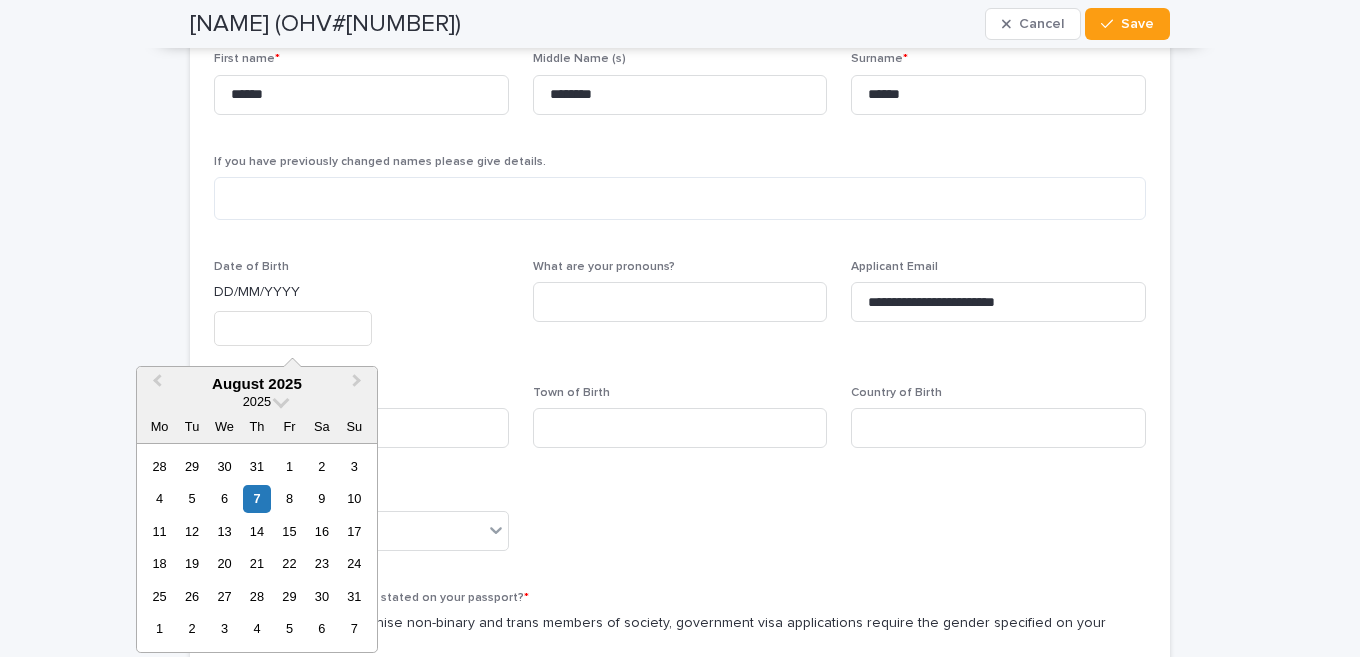 click at bounding box center [293, 328] 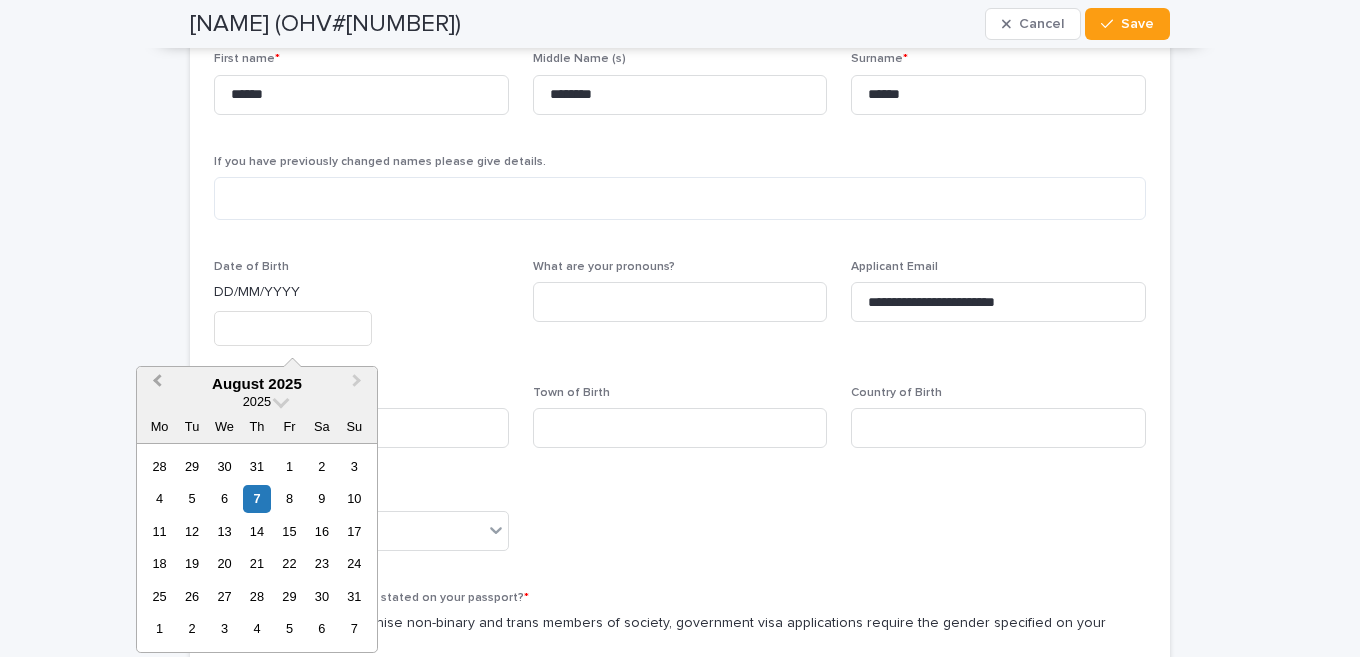 click on "Previous Month" at bounding box center [155, 385] 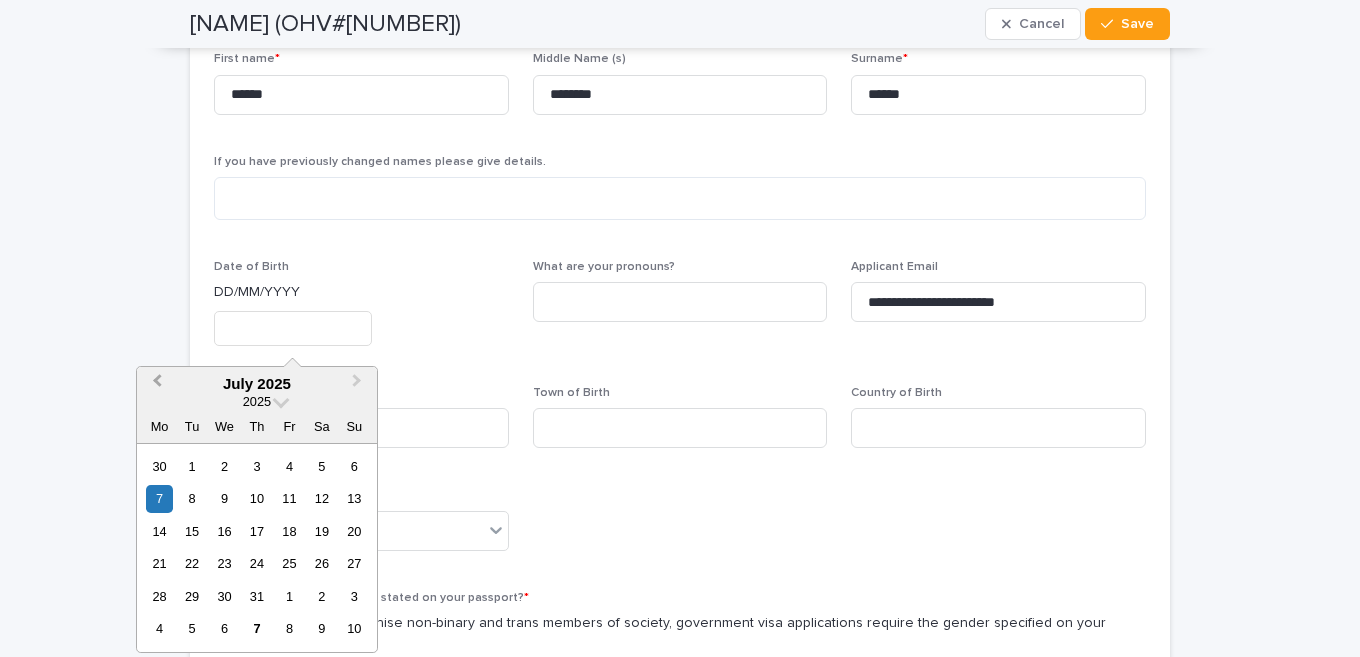 click on "Previous Month" at bounding box center [155, 385] 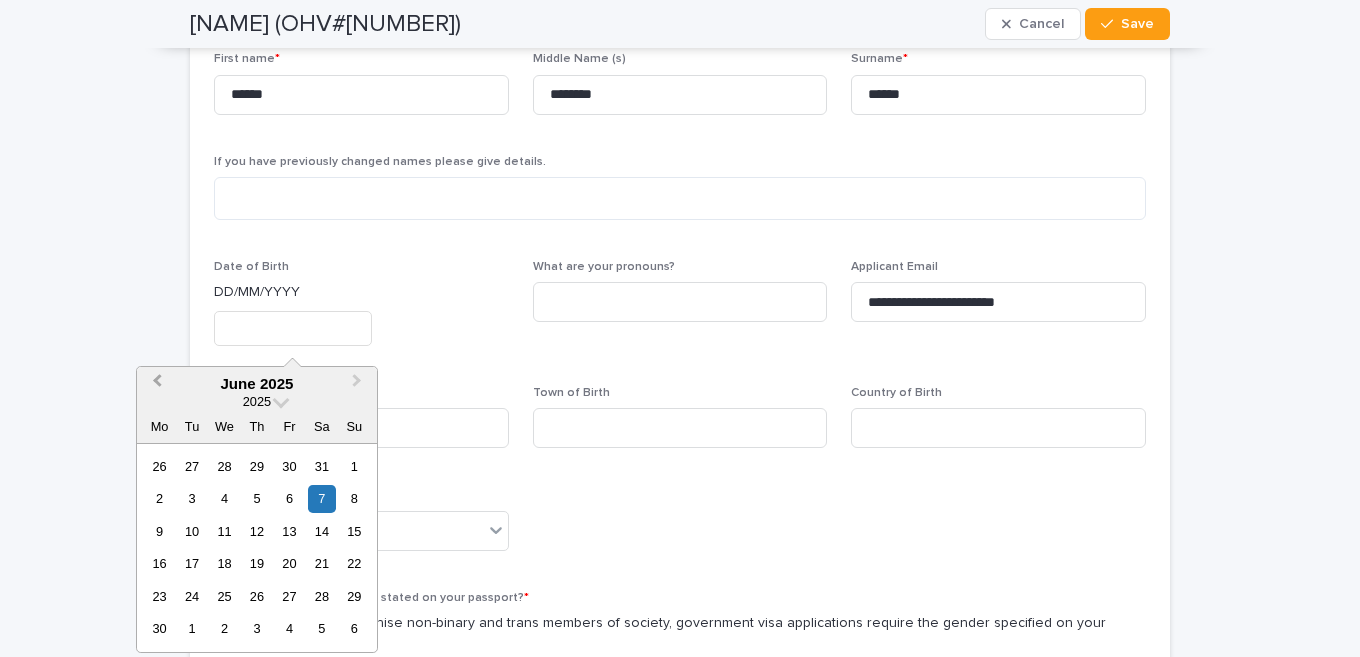 click on "Previous Month" at bounding box center [155, 385] 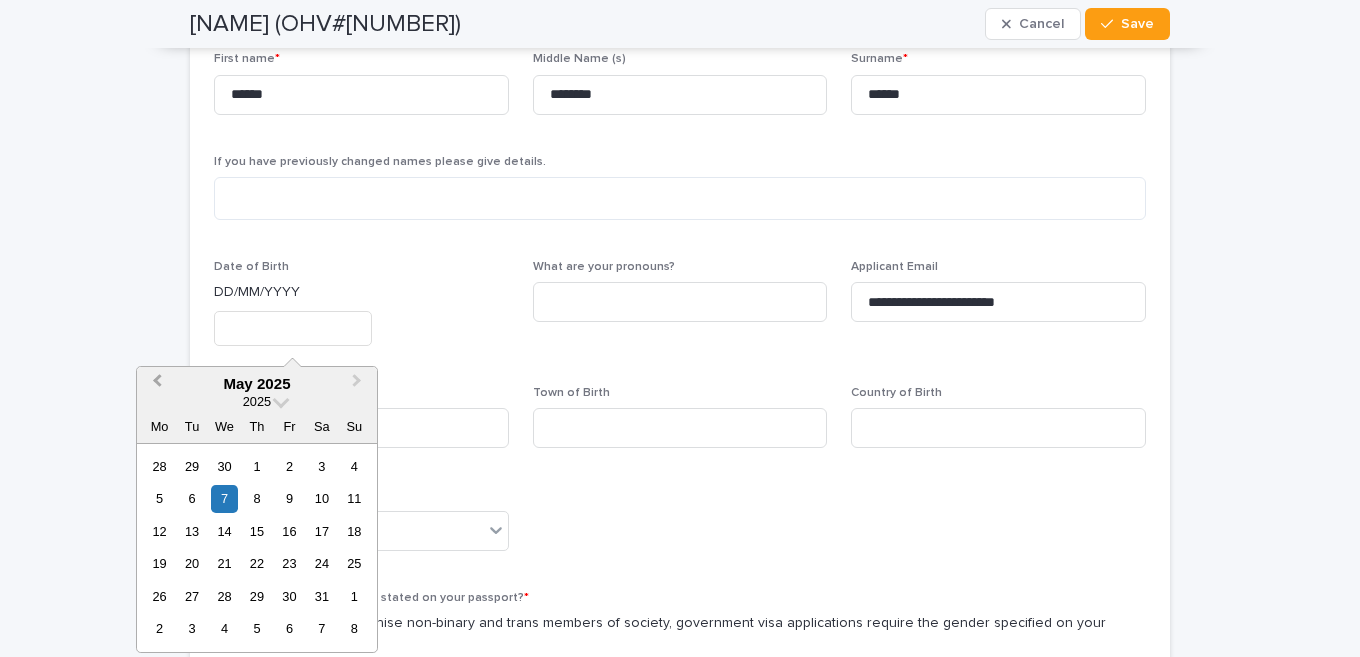 click on "Previous Month" at bounding box center [155, 385] 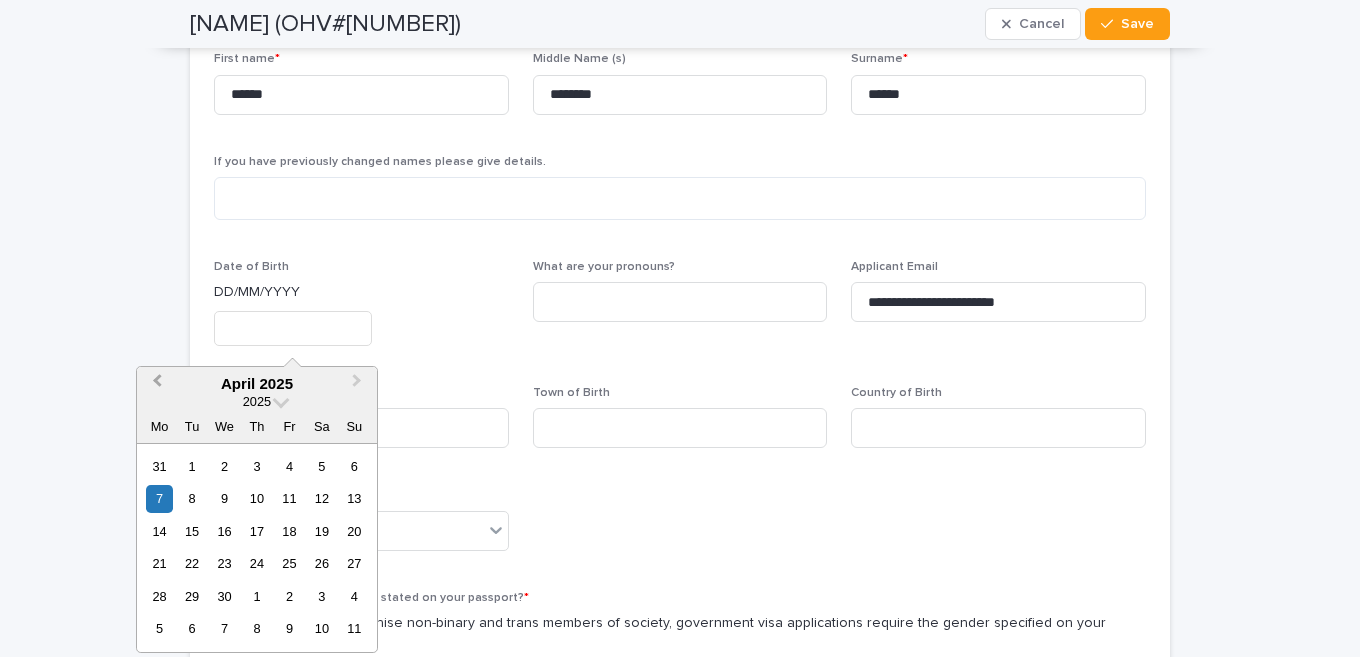 click on "Previous Month" at bounding box center (155, 385) 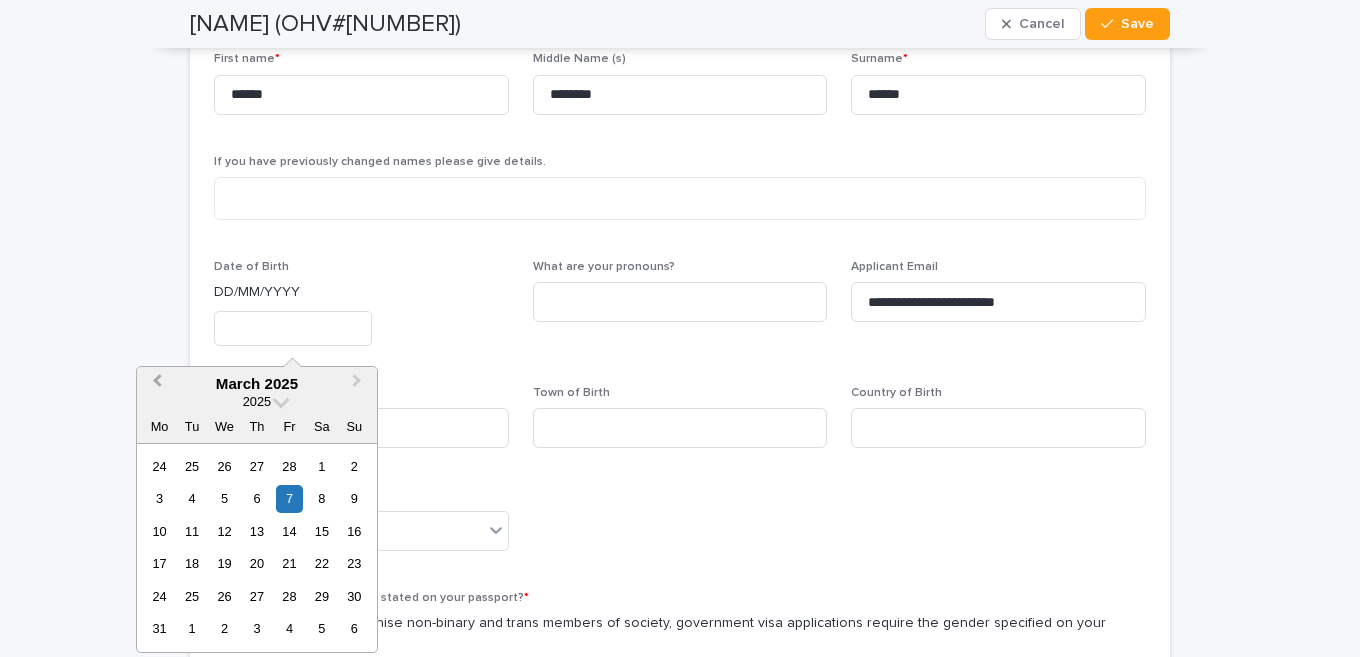 click on "Previous Month" at bounding box center (155, 385) 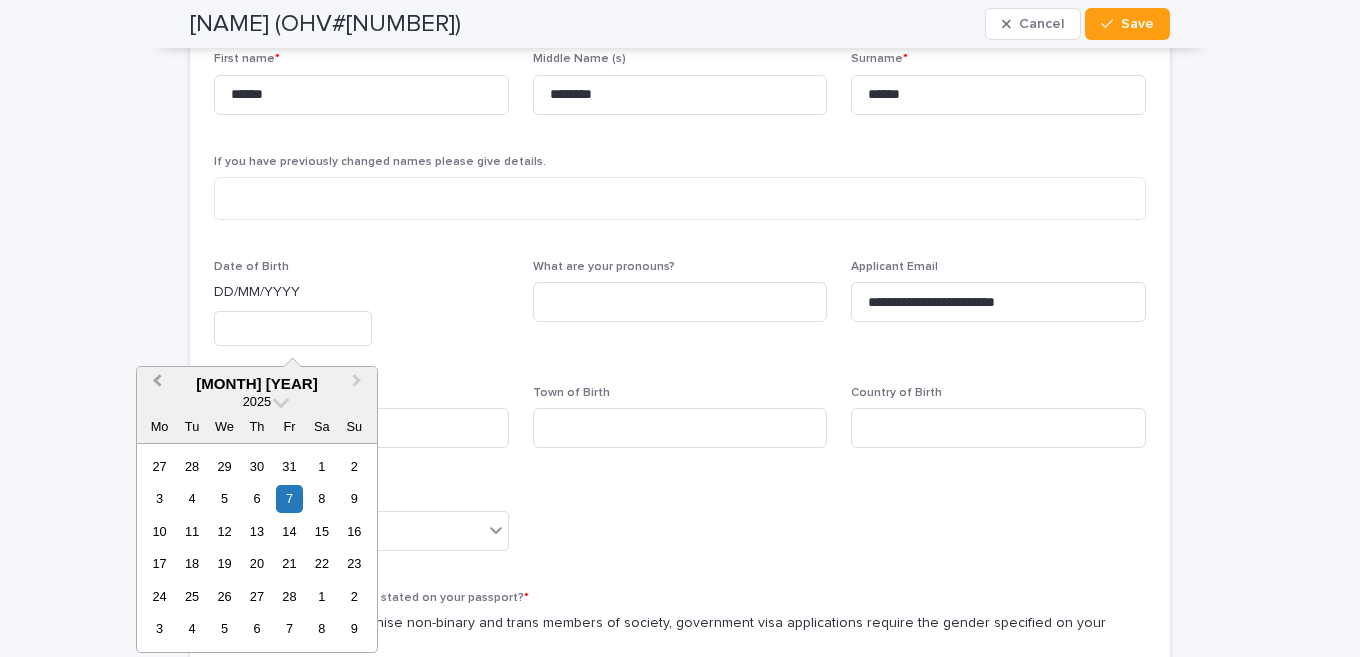 click on "Previous Month" at bounding box center (155, 385) 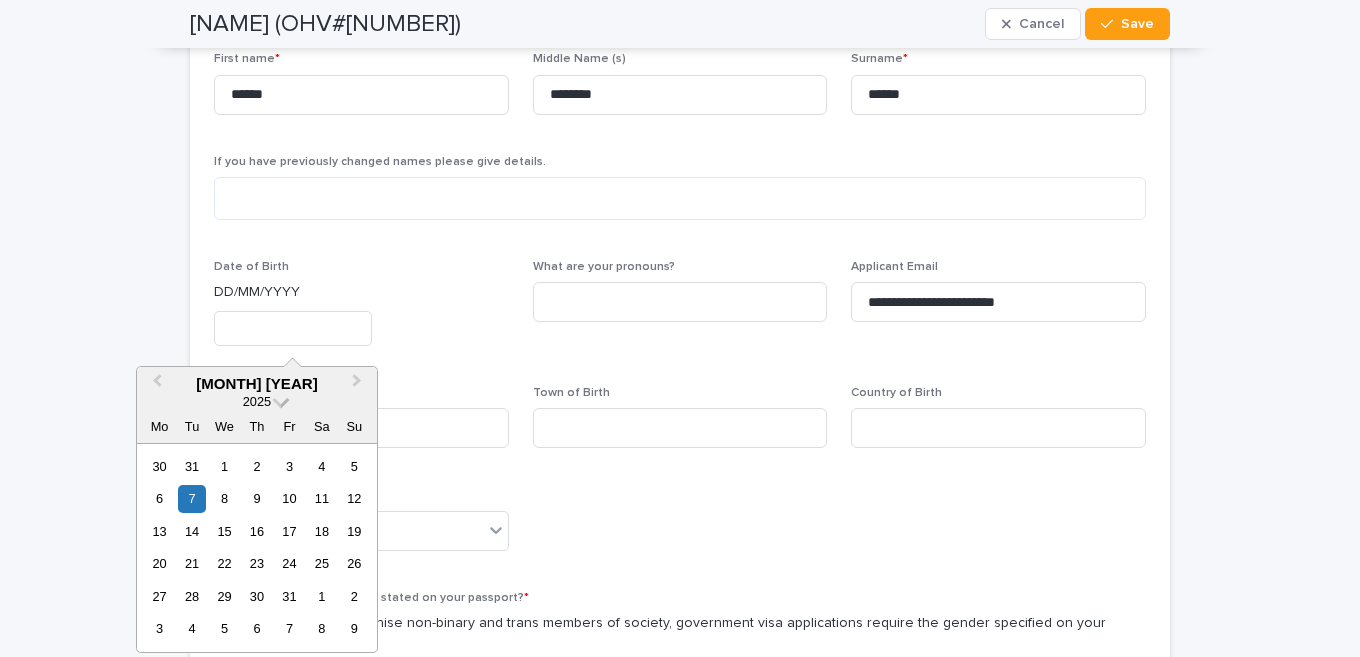click at bounding box center [281, 400] 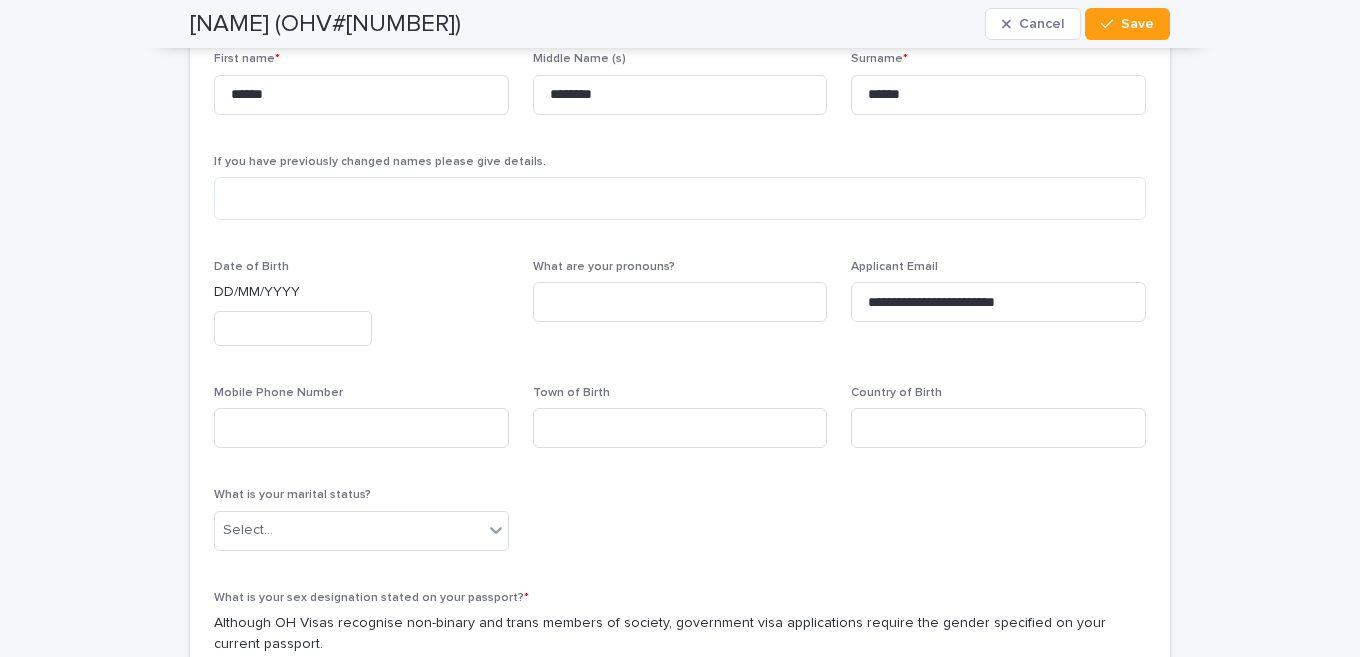 click on "**********" at bounding box center (680, 590) 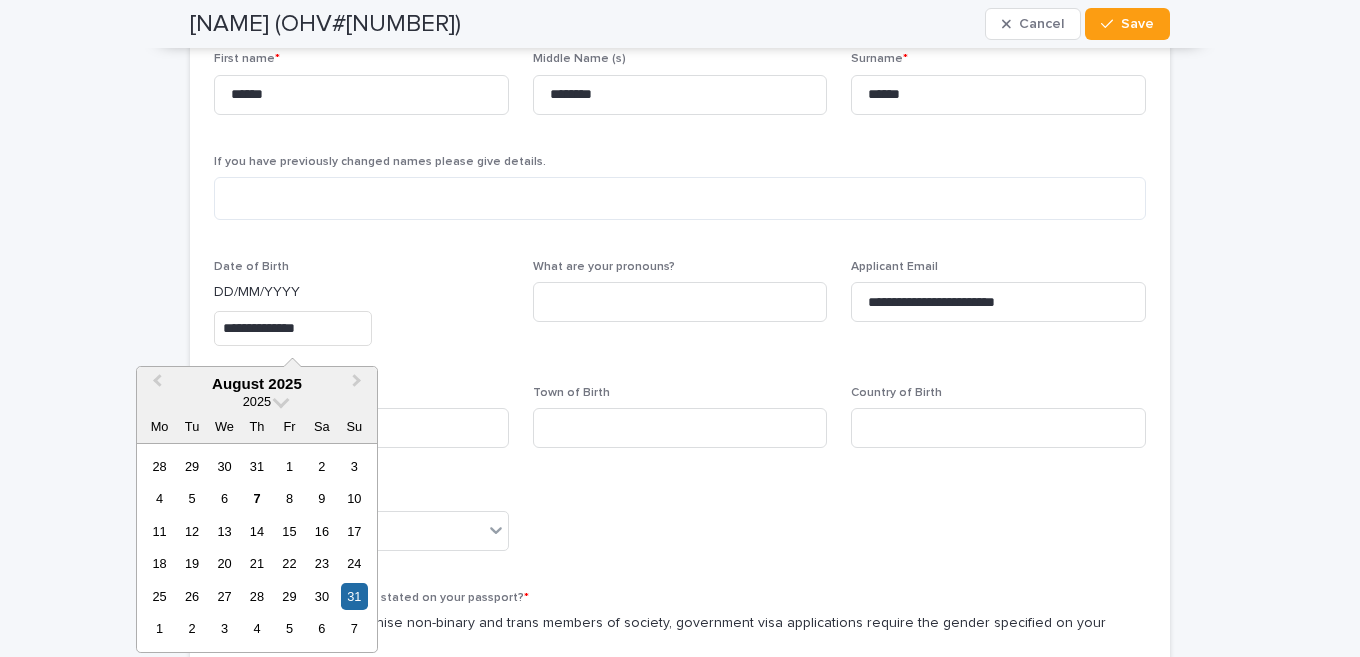 click on "**********" at bounding box center (361, 328) 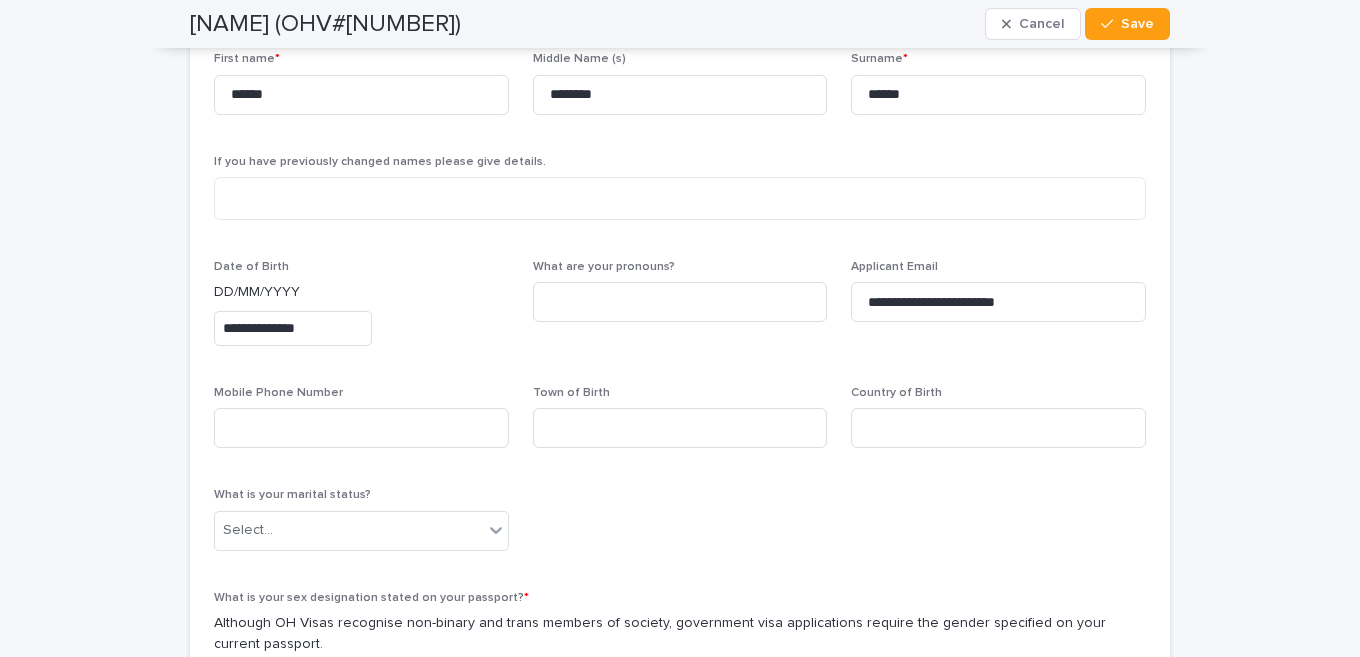 click on "**********" at bounding box center [293, 328] 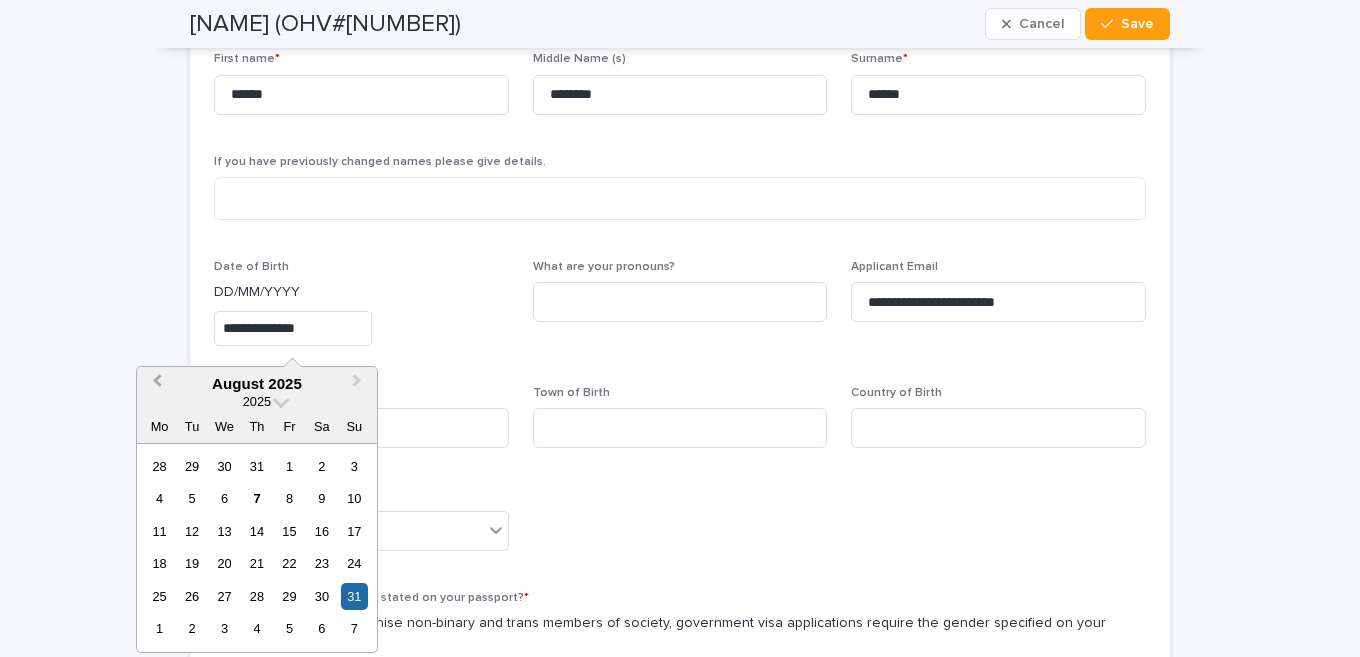 click on "Previous Month" at bounding box center [155, 385] 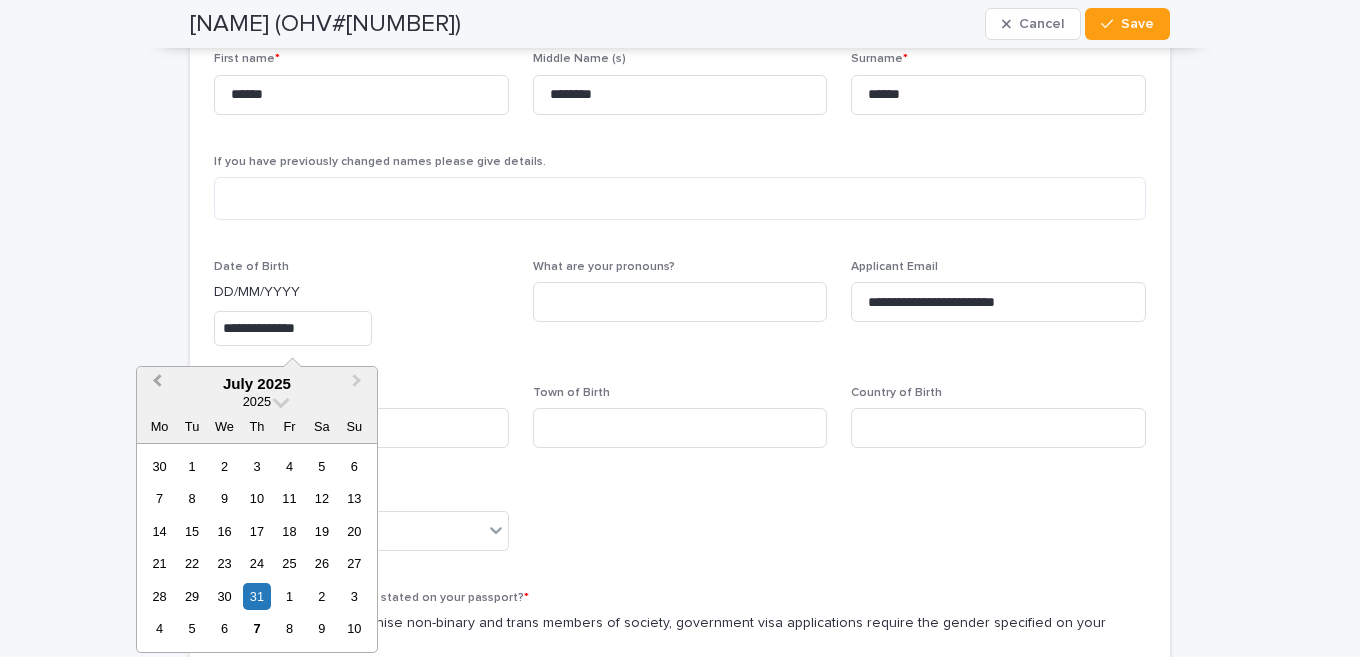 click on "Previous Month" at bounding box center [155, 385] 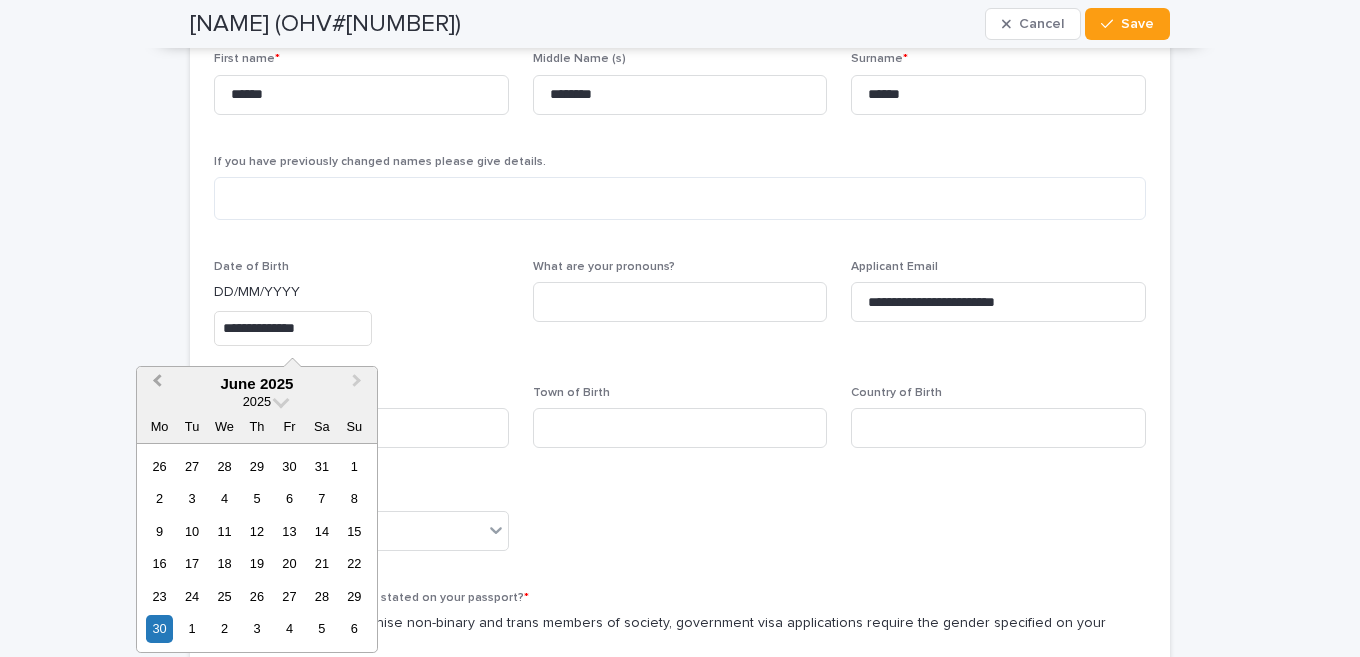 click on "Previous Month" at bounding box center [155, 385] 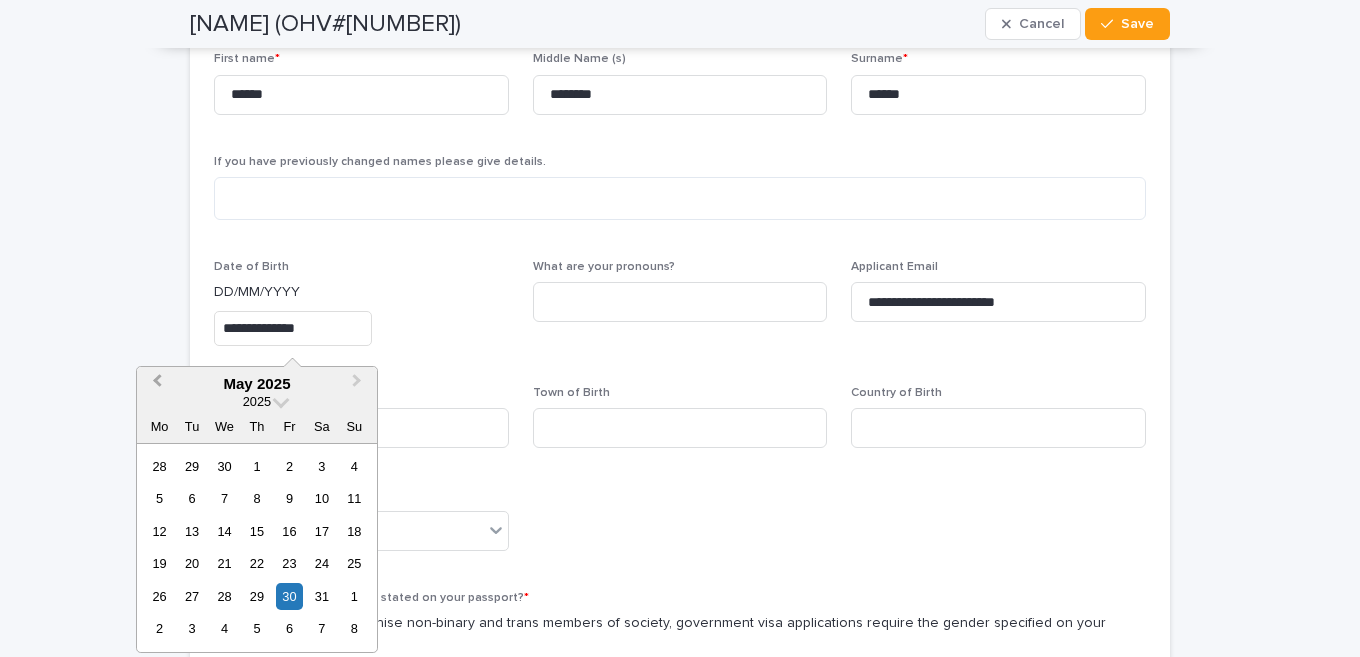 click on "Previous Month" at bounding box center [155, 385] 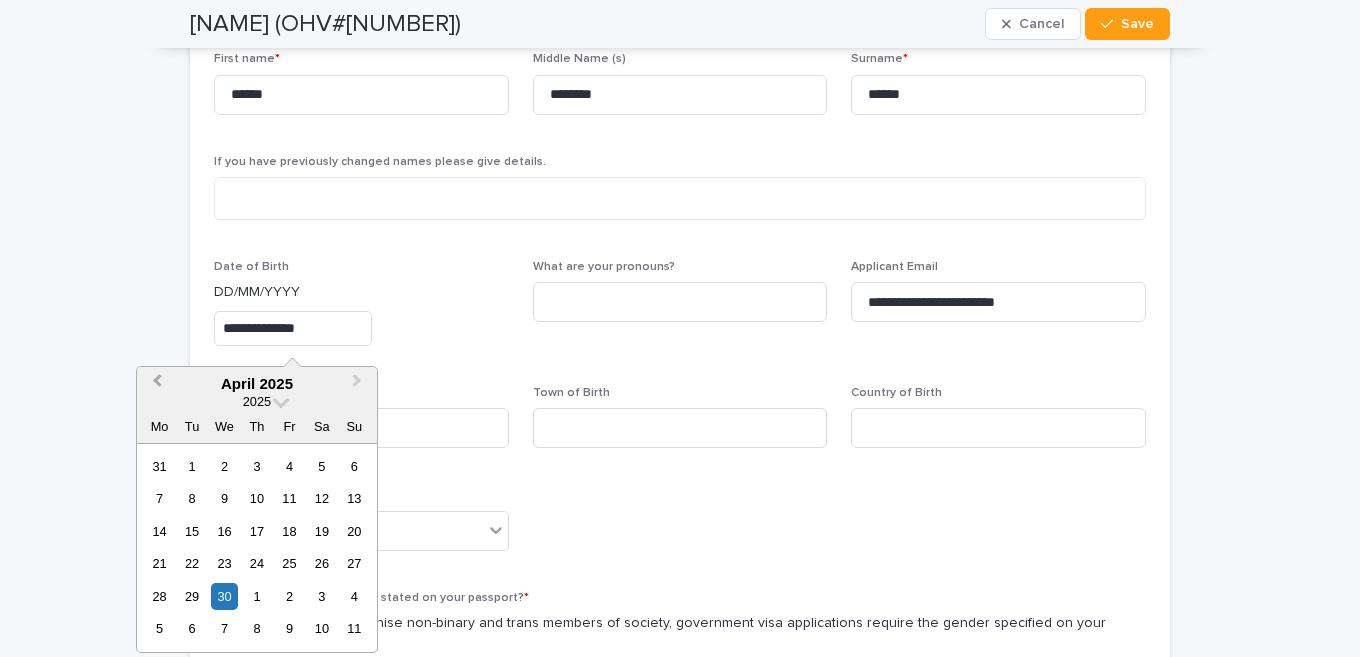 click on "Previous Month" at bounding box center [155, 385] 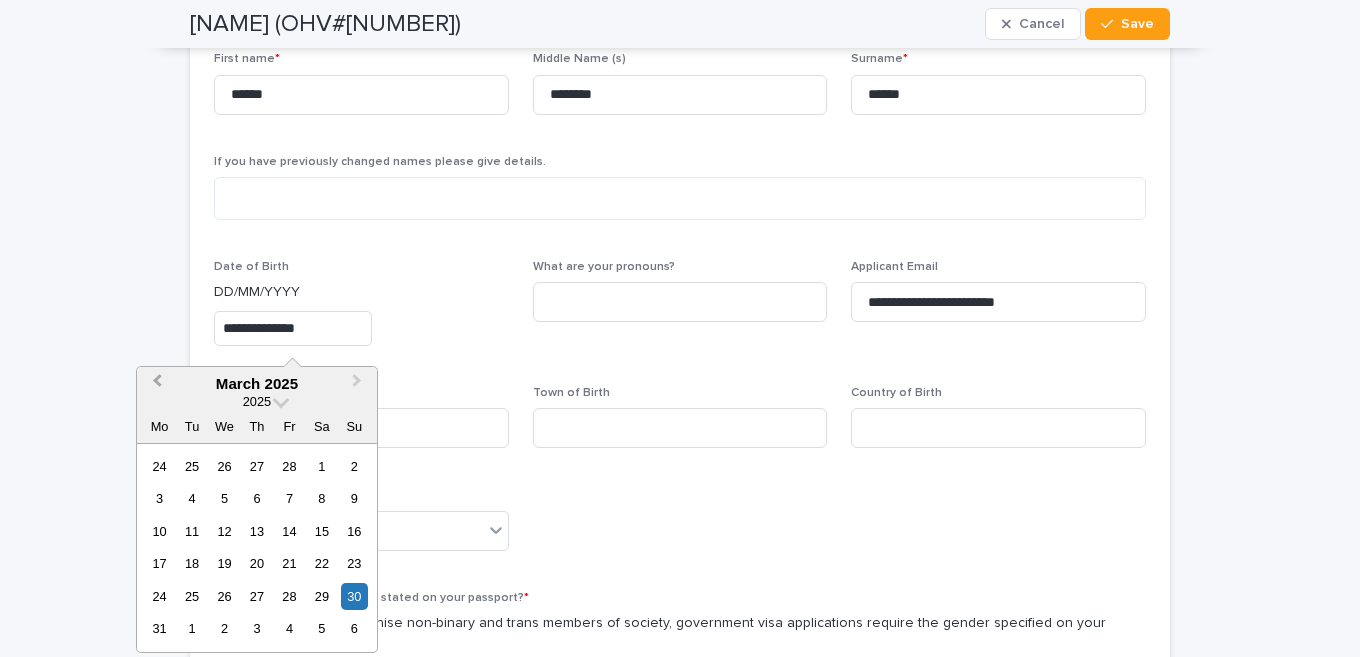 click on "Previous Month" at bounding box center (155, 385) 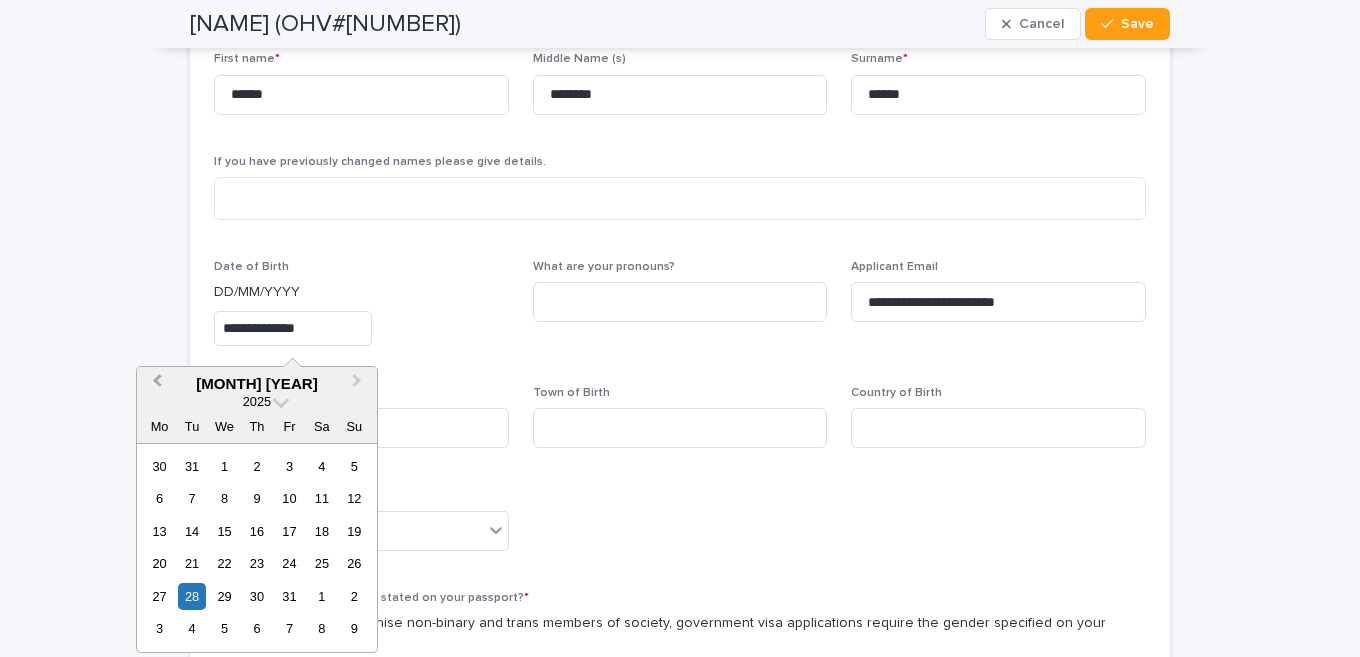 click on "Previous Month" at bounding box center (155, 385) 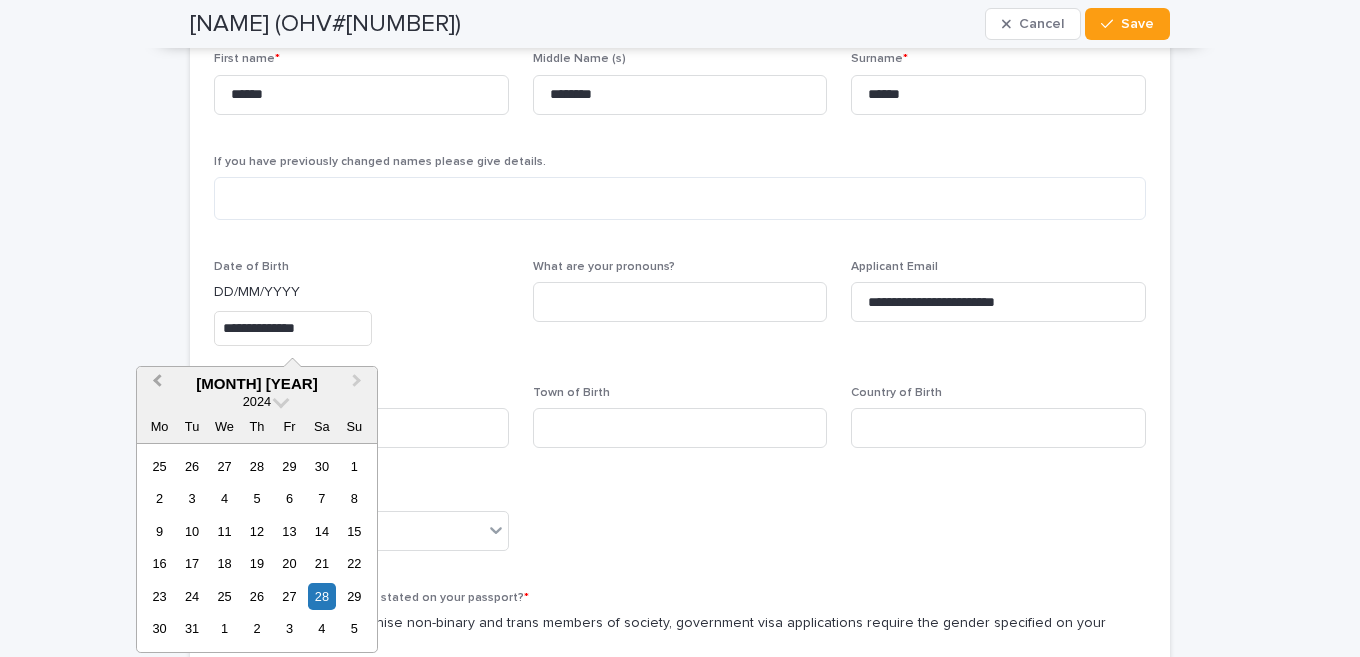 click on "Previous Month" at bounding box center (155, 385) 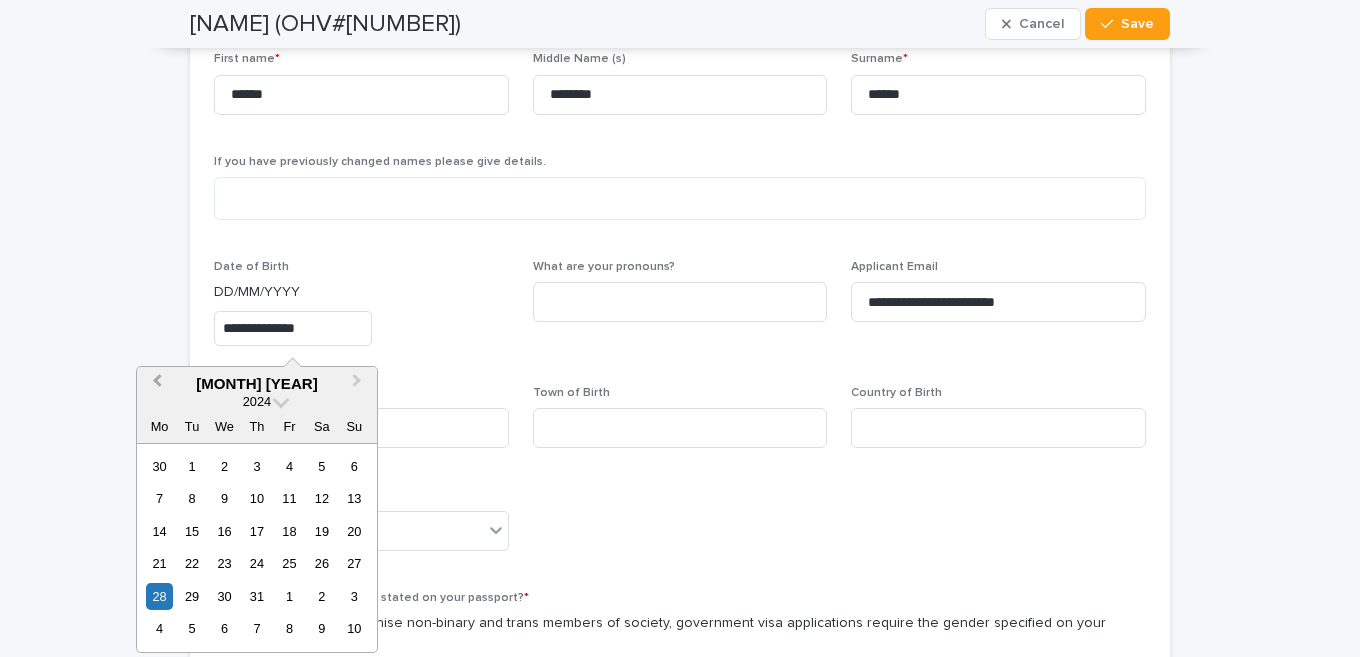 click on "Previous Month" at bounding box center (155, 385) 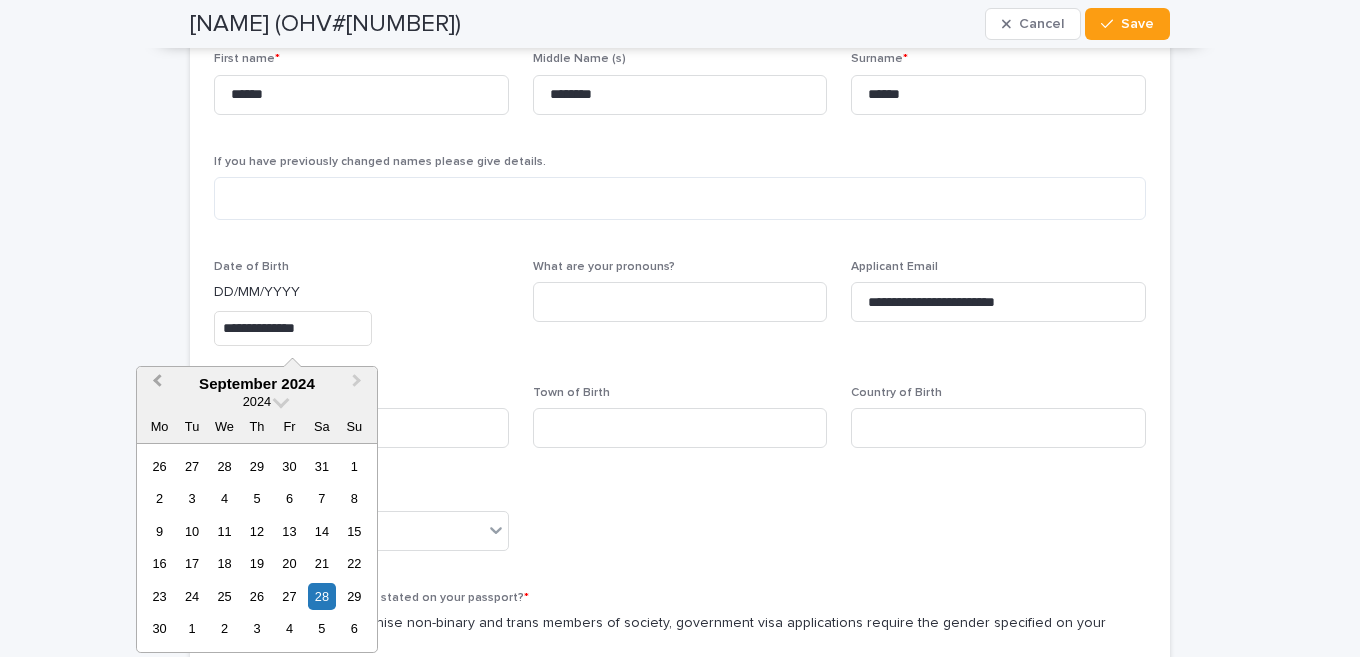 click on "Previous Month" at bounding box center (155, 385) 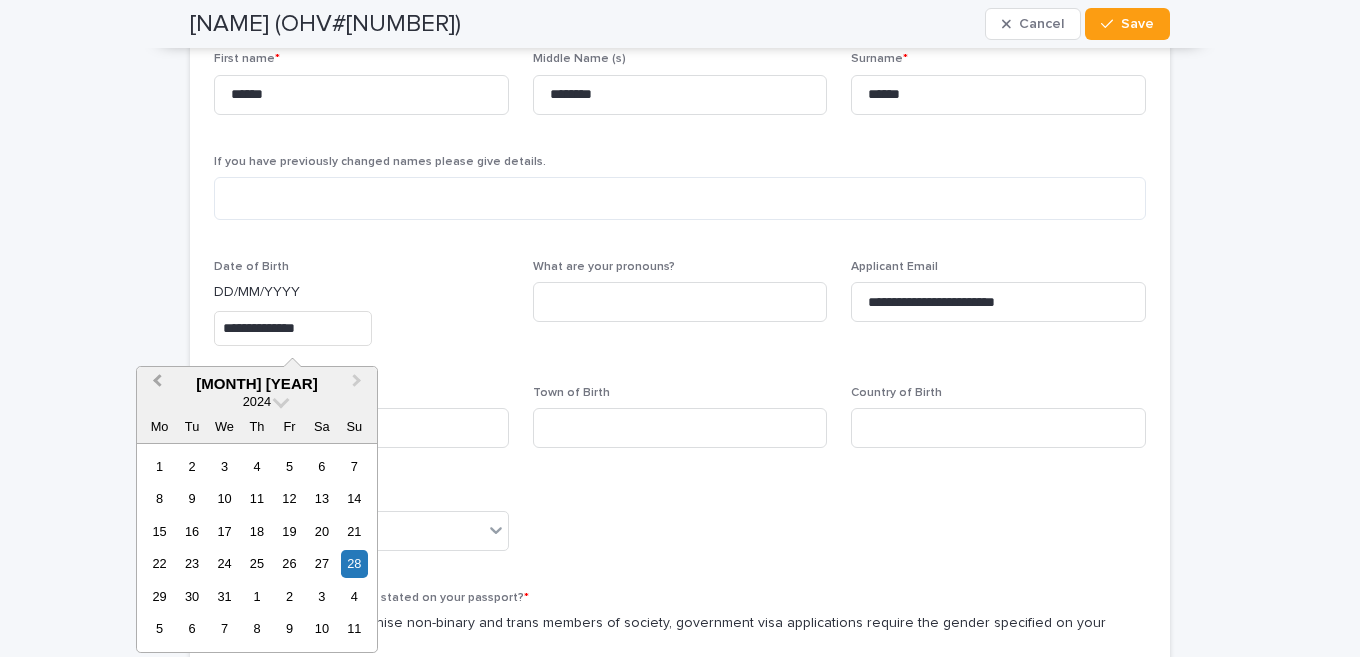 click on "Previous Month" at bounding box center [155, 385] 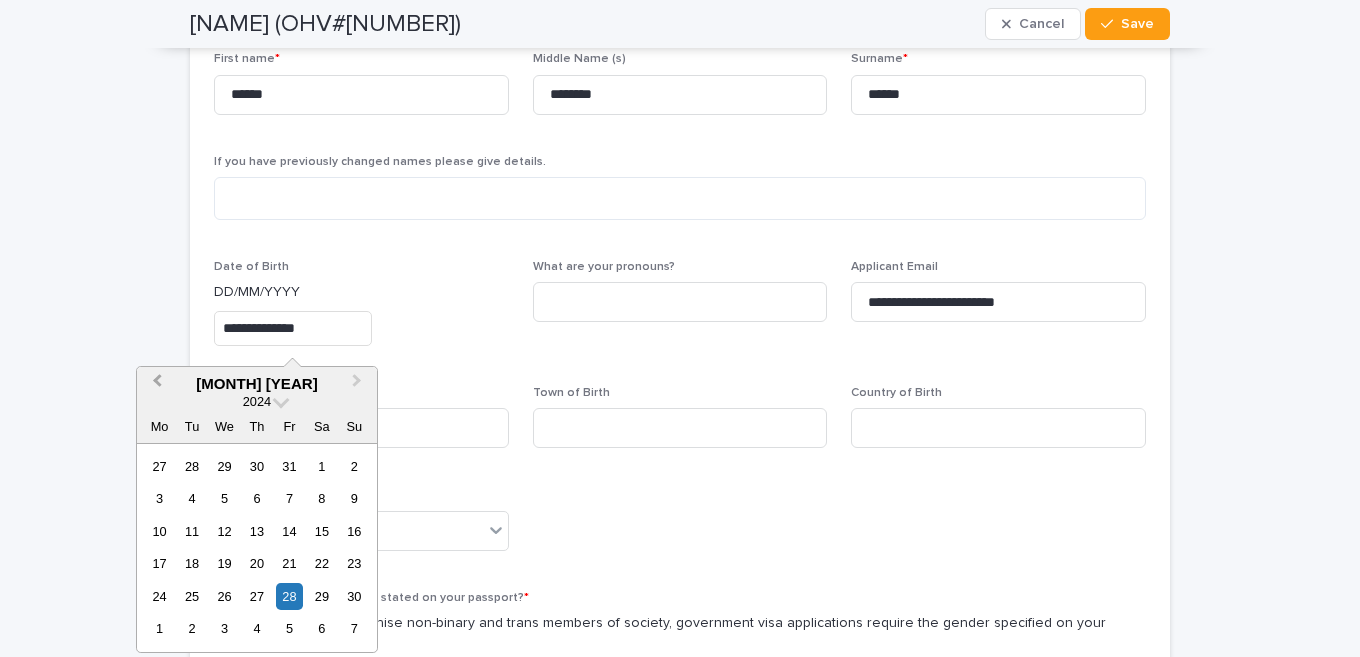 click on "Previous Month" at bounding box center (155, 385) 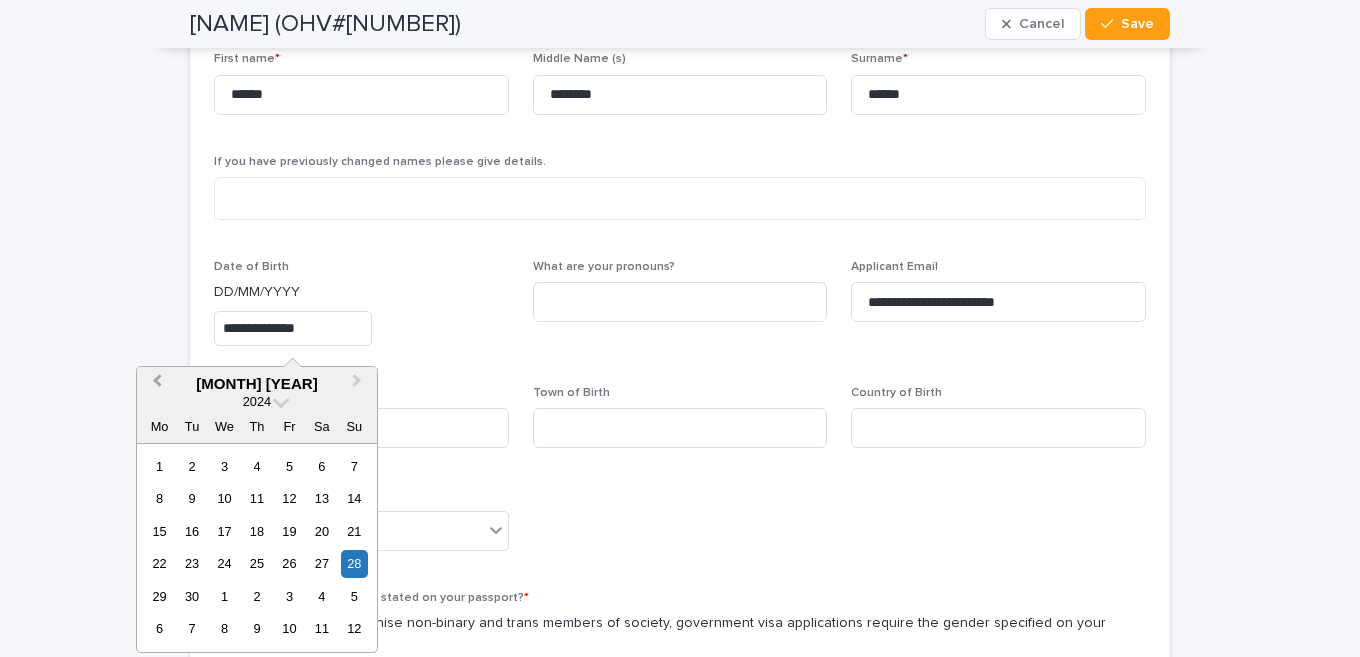 click on "Previous Month" at bounding box center (155, 385) 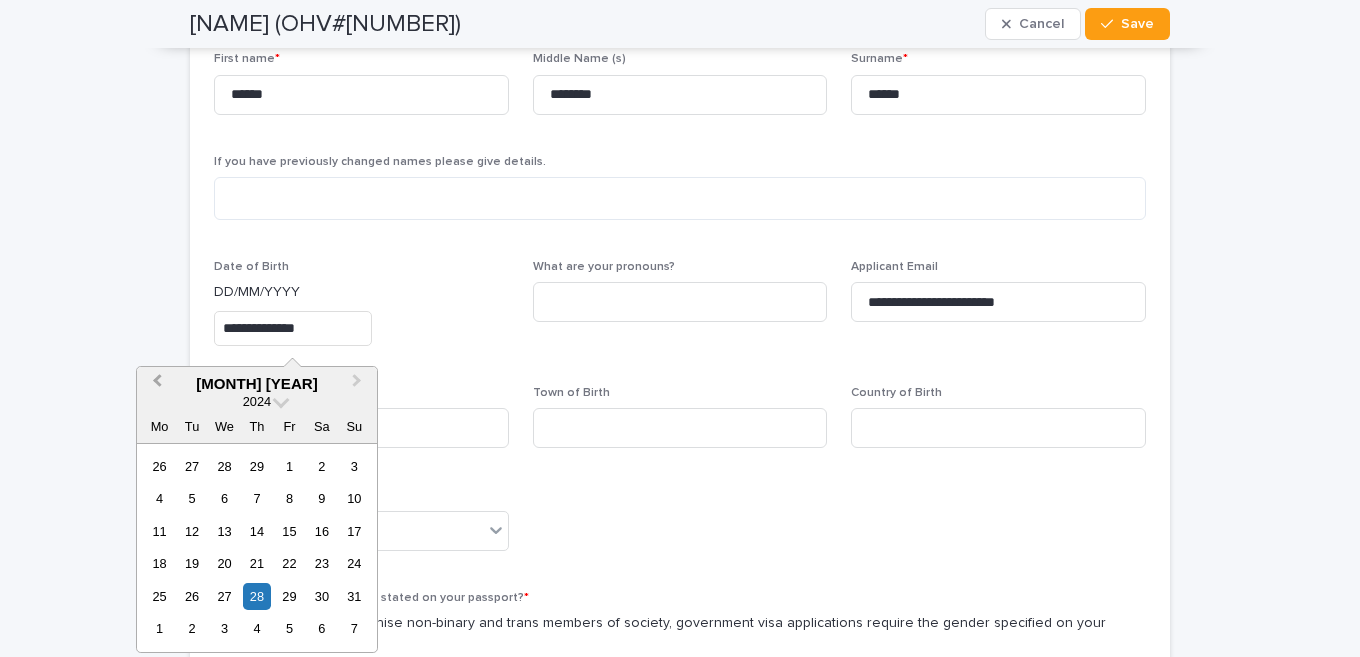 click on "Previous Month" at bounding box center [155, 385] 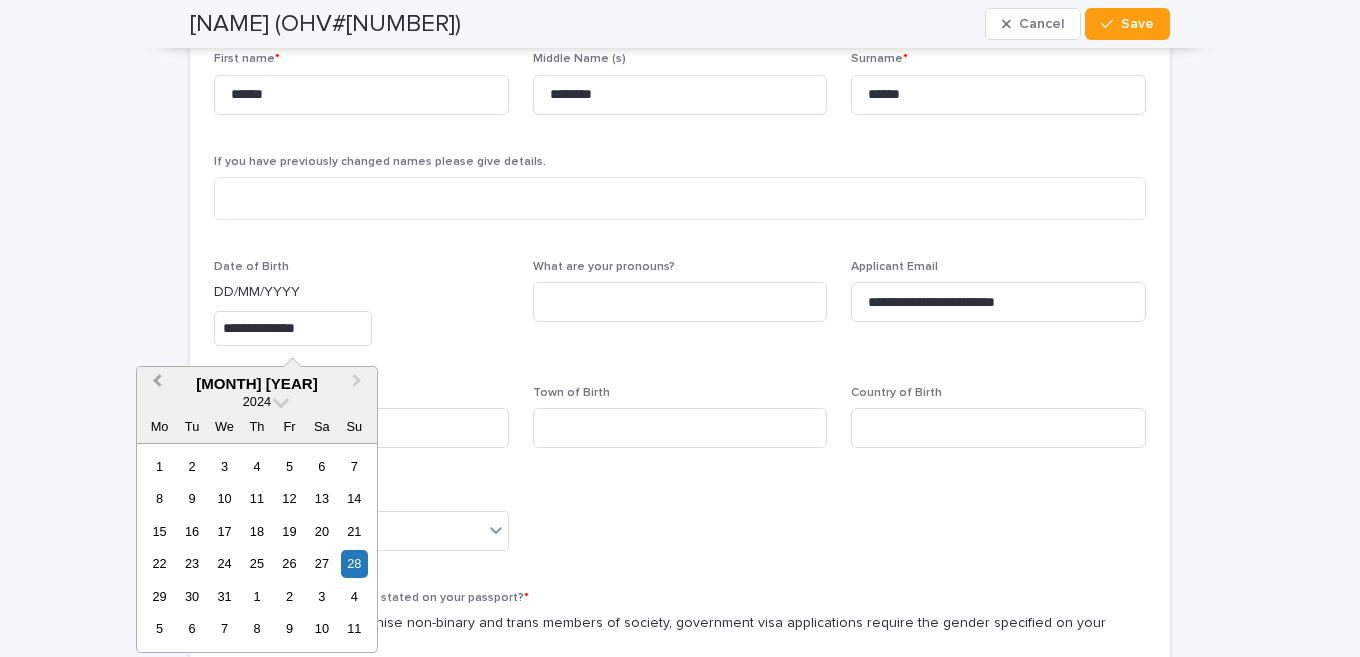 click on "Previous Month" at bounding box center (155, 385) 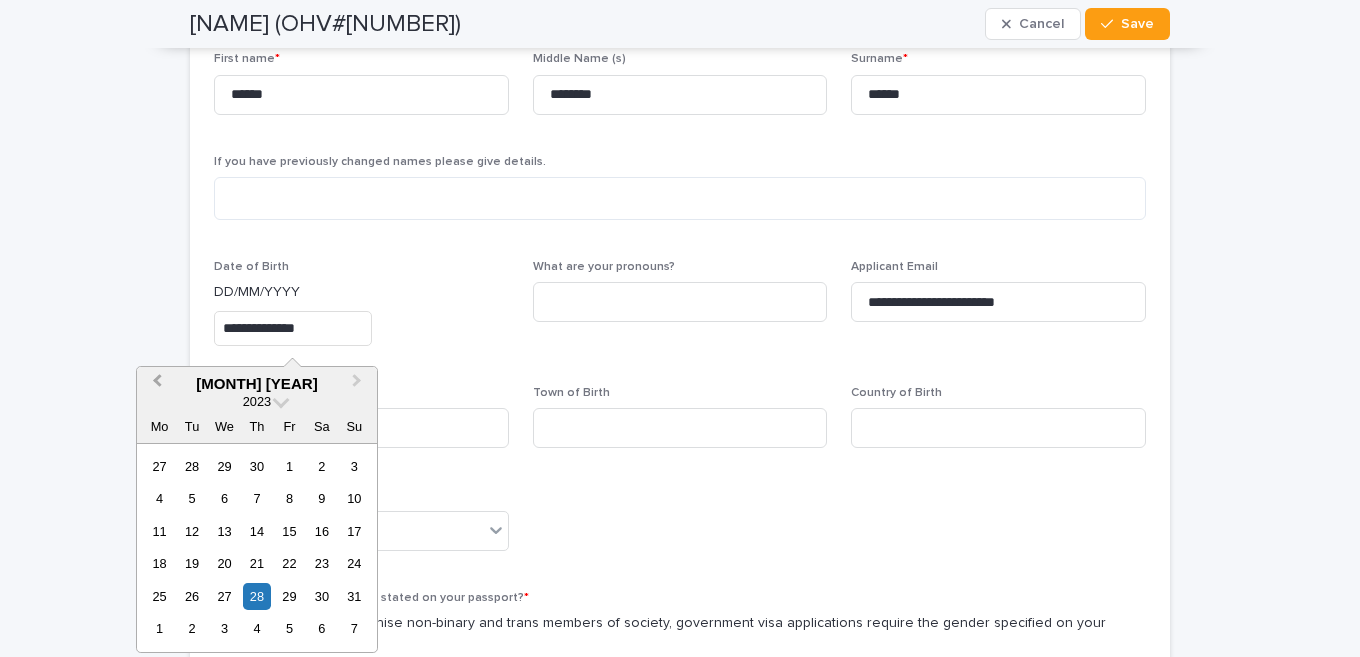 click on "Previous Month" at bounding box center [155, 385] 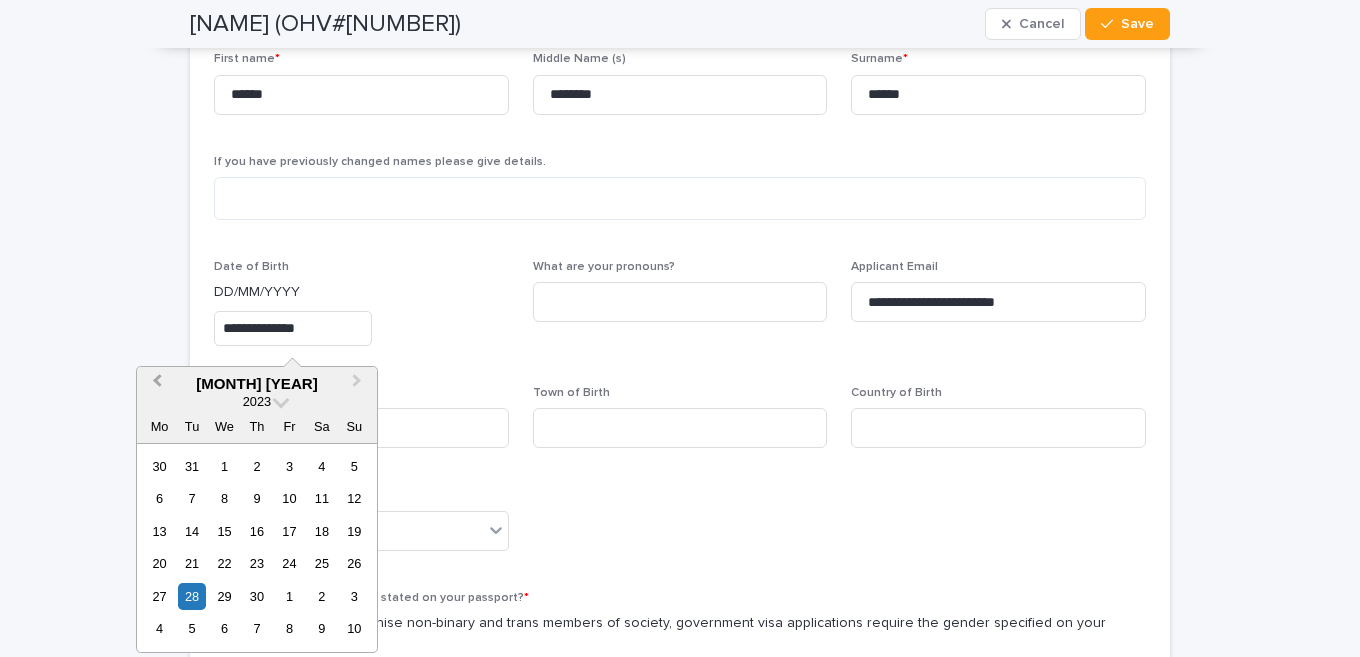 click on "Previous Month" at bounding box center (155, 385) 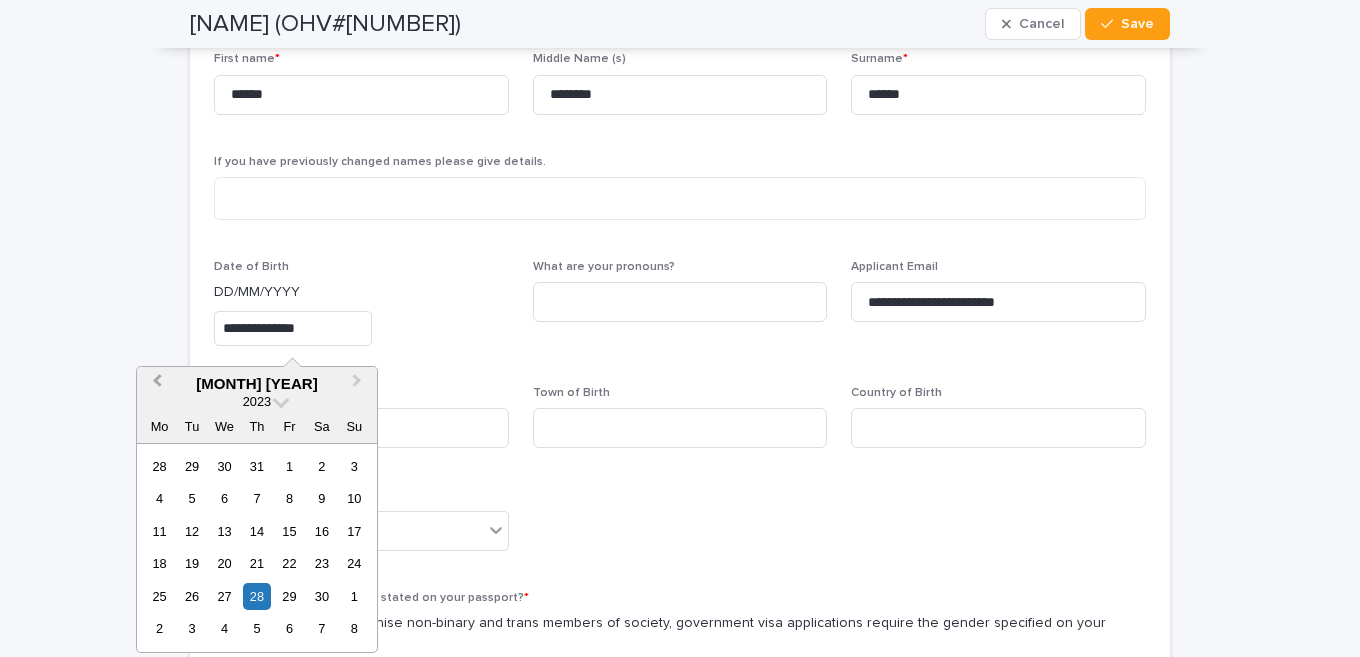 click on "Previous Month" at bounding box center (155, 385) 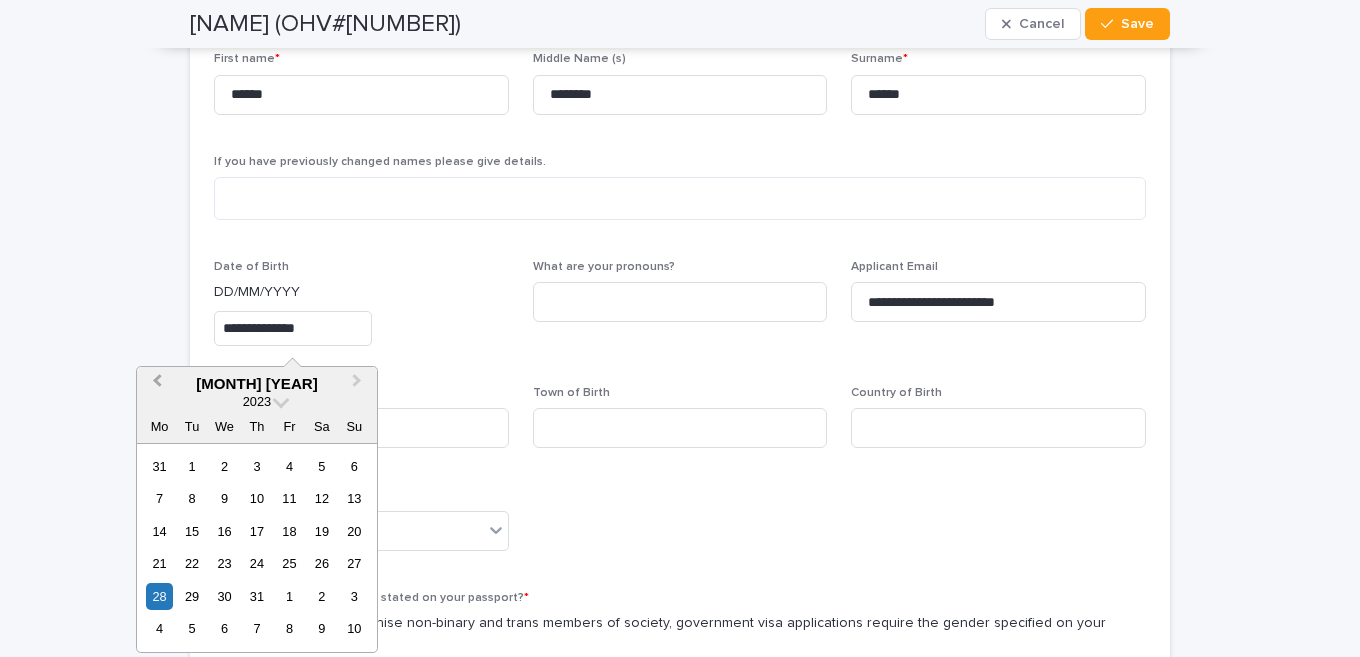 click on "Previous Month" at bounding box center [155, 385] 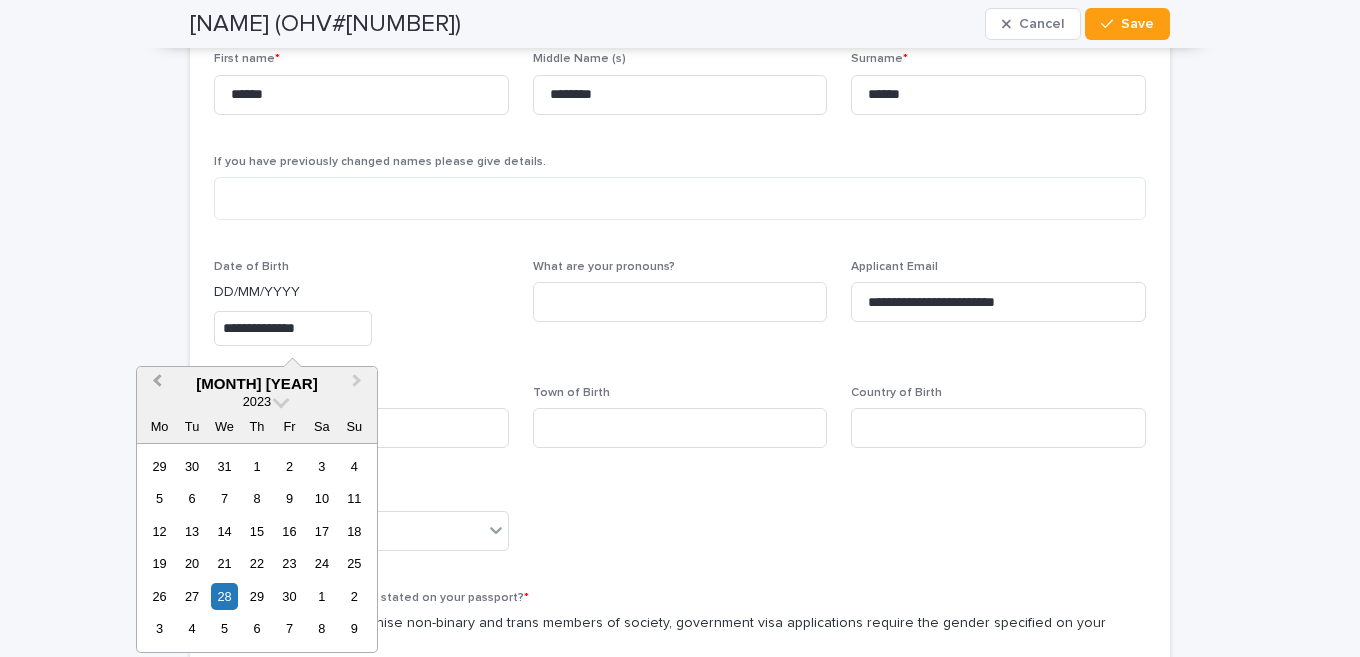 click on "Previous Month" at bounding box center [155, 385] 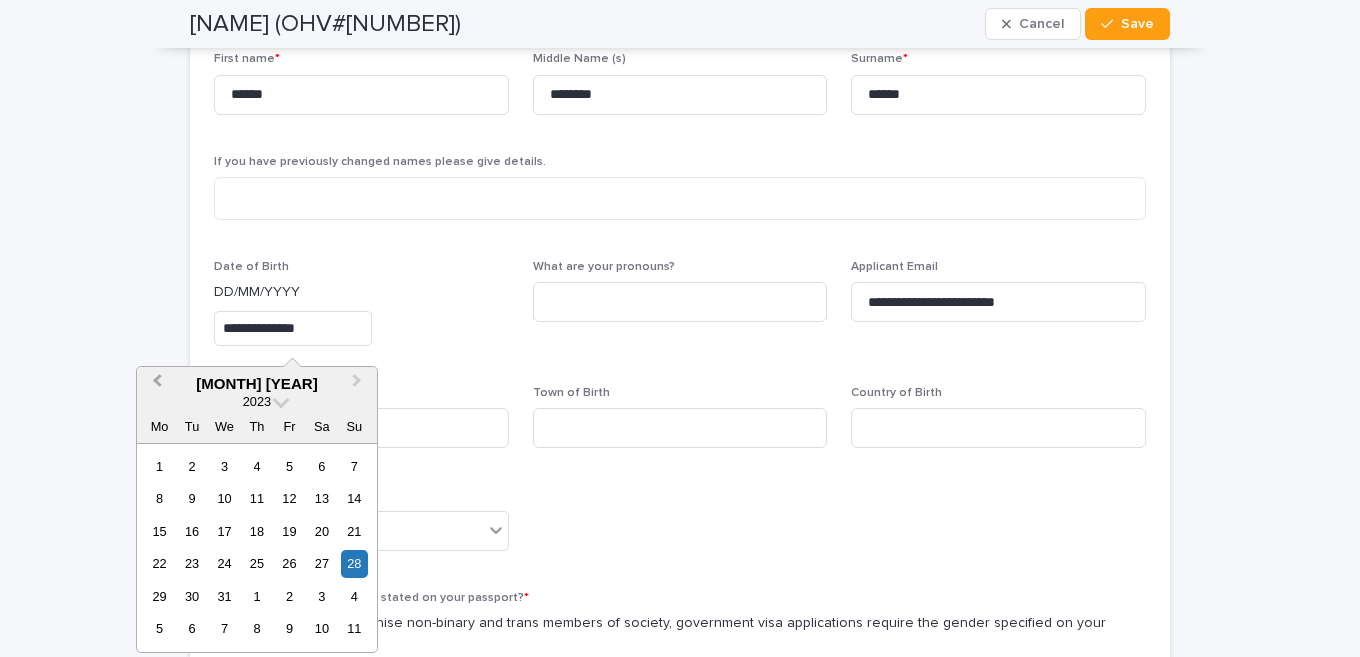 click on "Previous Month" at bounding box center (155, 385) 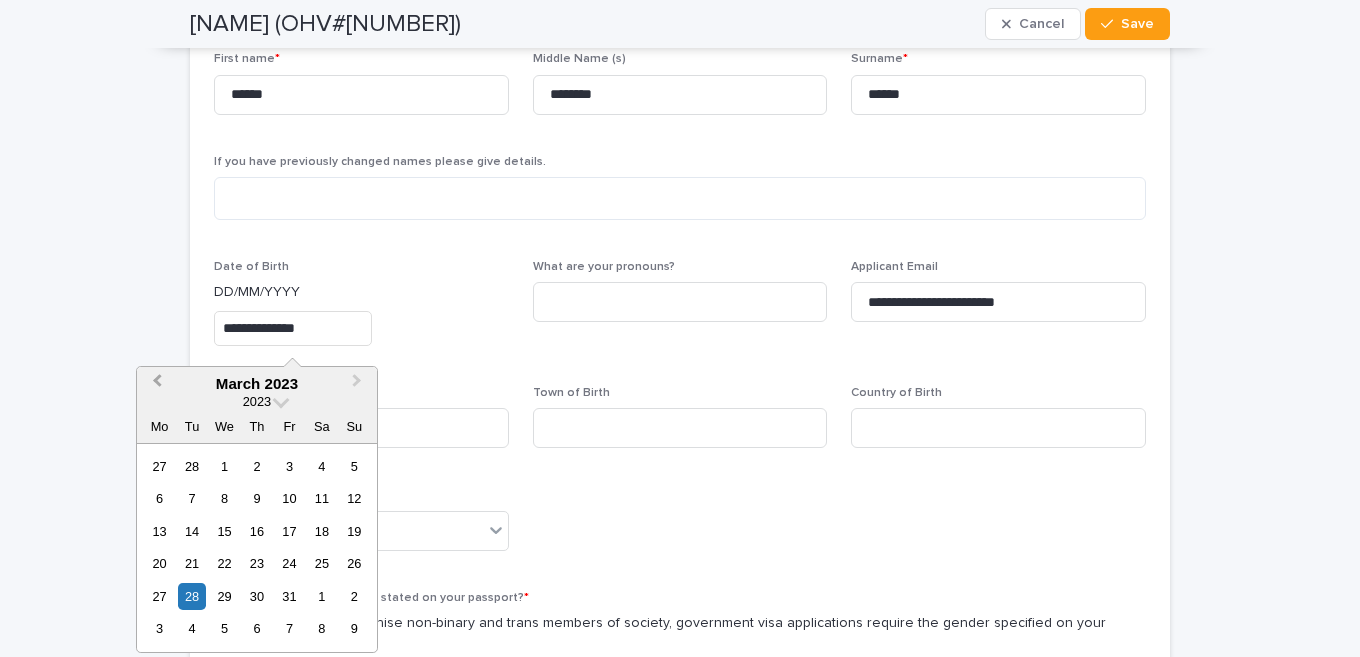 click on "Previous Month" at bounding box center (155, 385) 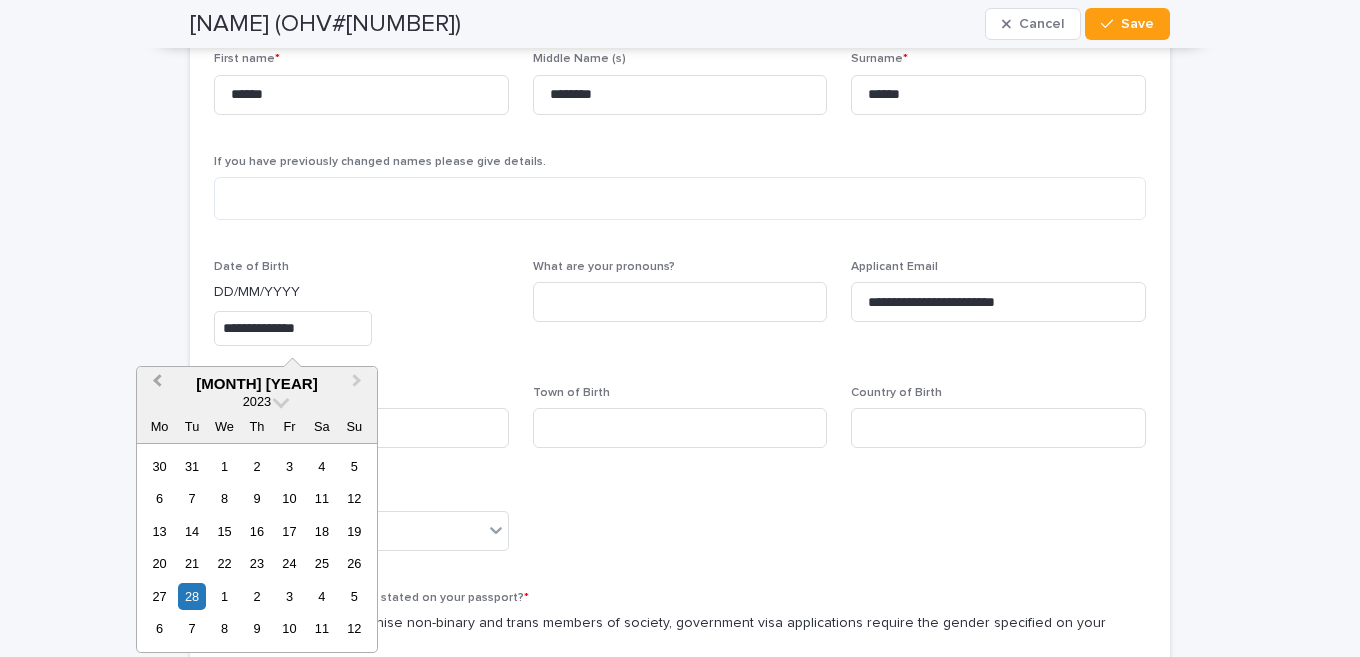 click on "Previous Month" at bounding box center [155, 385] 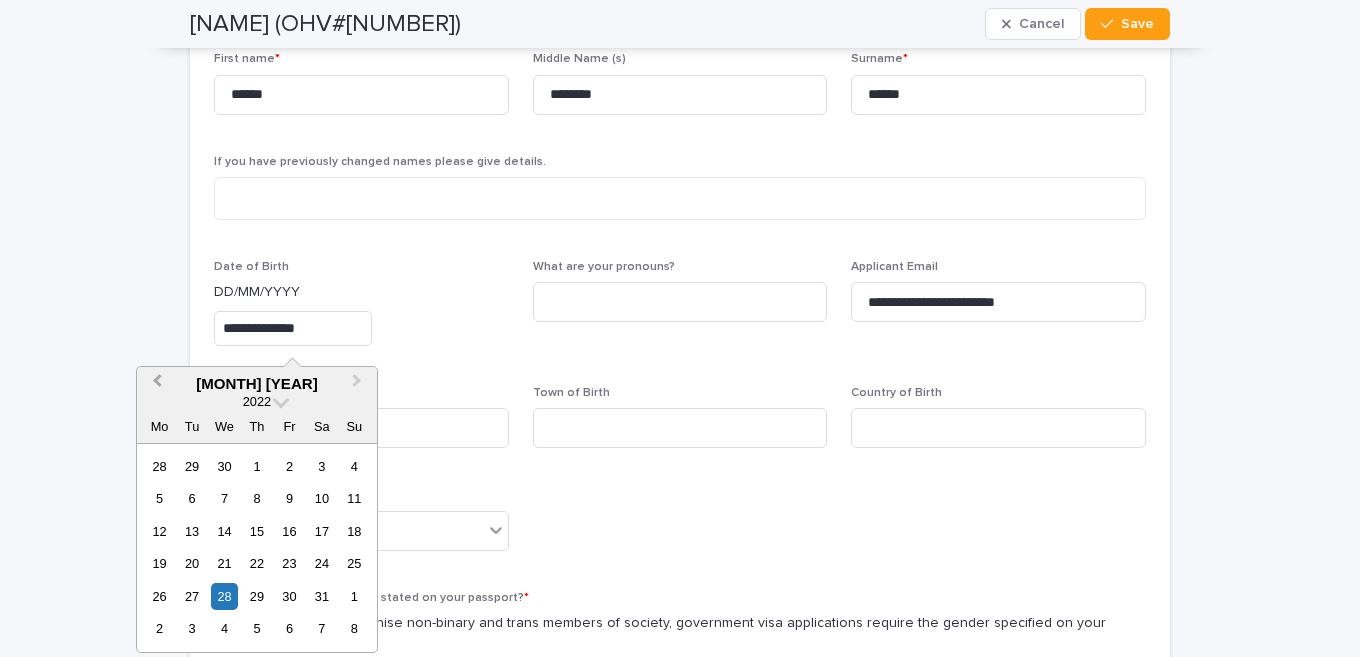 click on "Previous Month" at bounding box center [155, 385] 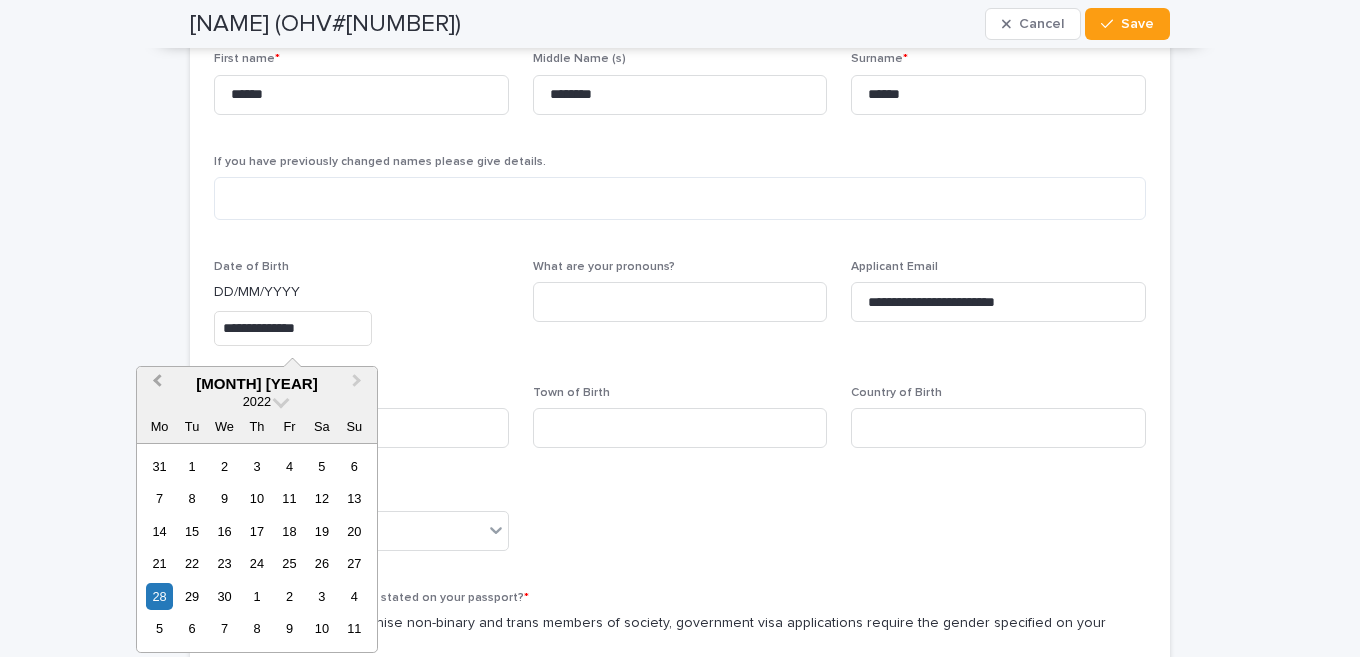 click on "Previous Month" at bounding box center (155, 385) 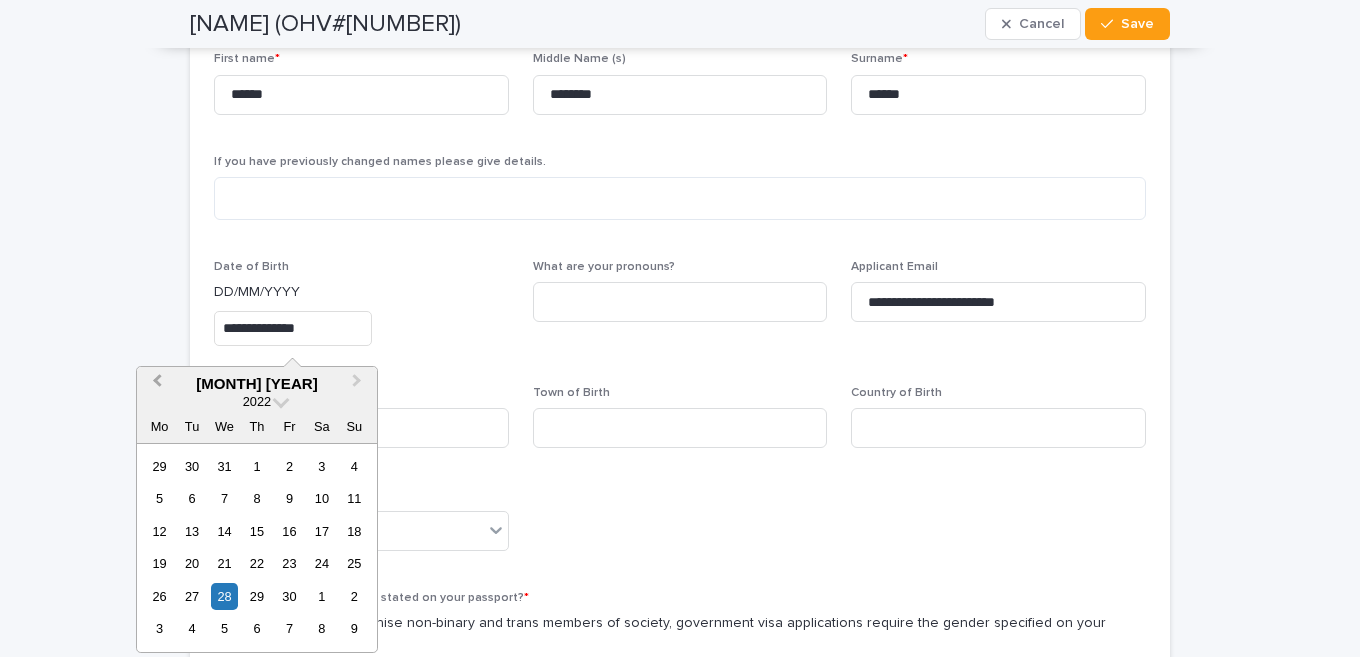 click on "Previous Month" at bounding box center (155, 385) 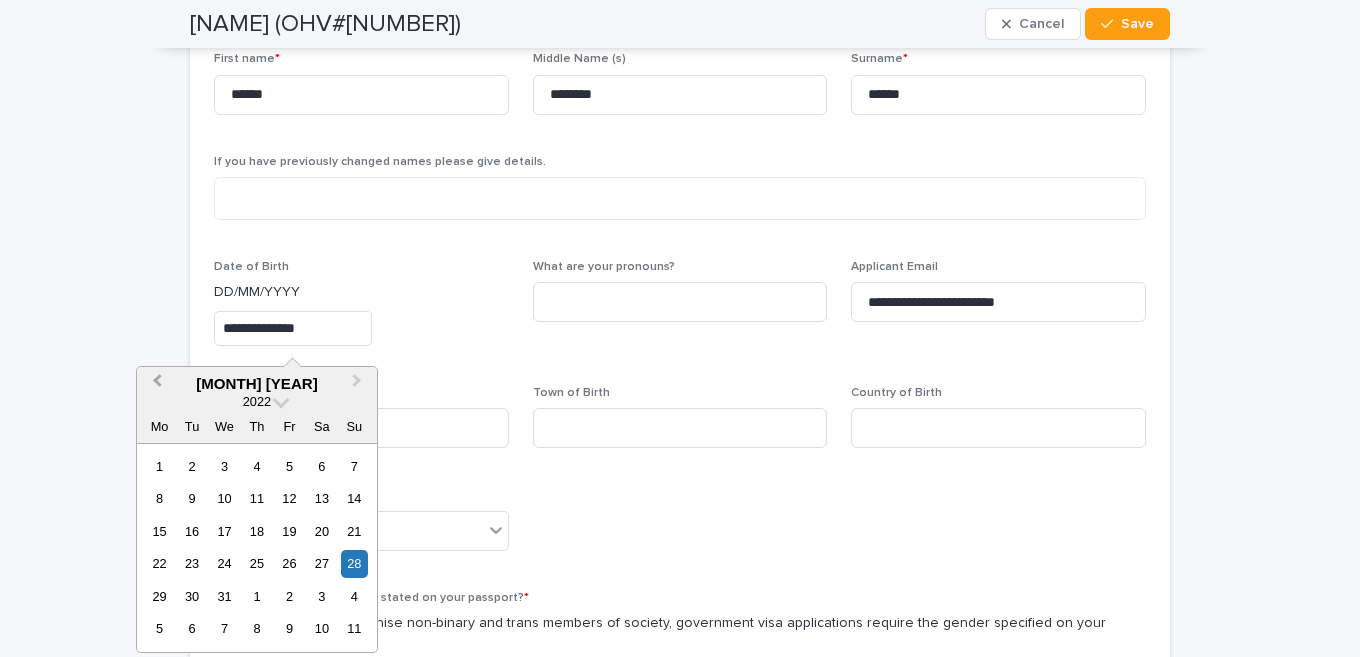 click on "Previous Month" at bounding box center [155, 385] 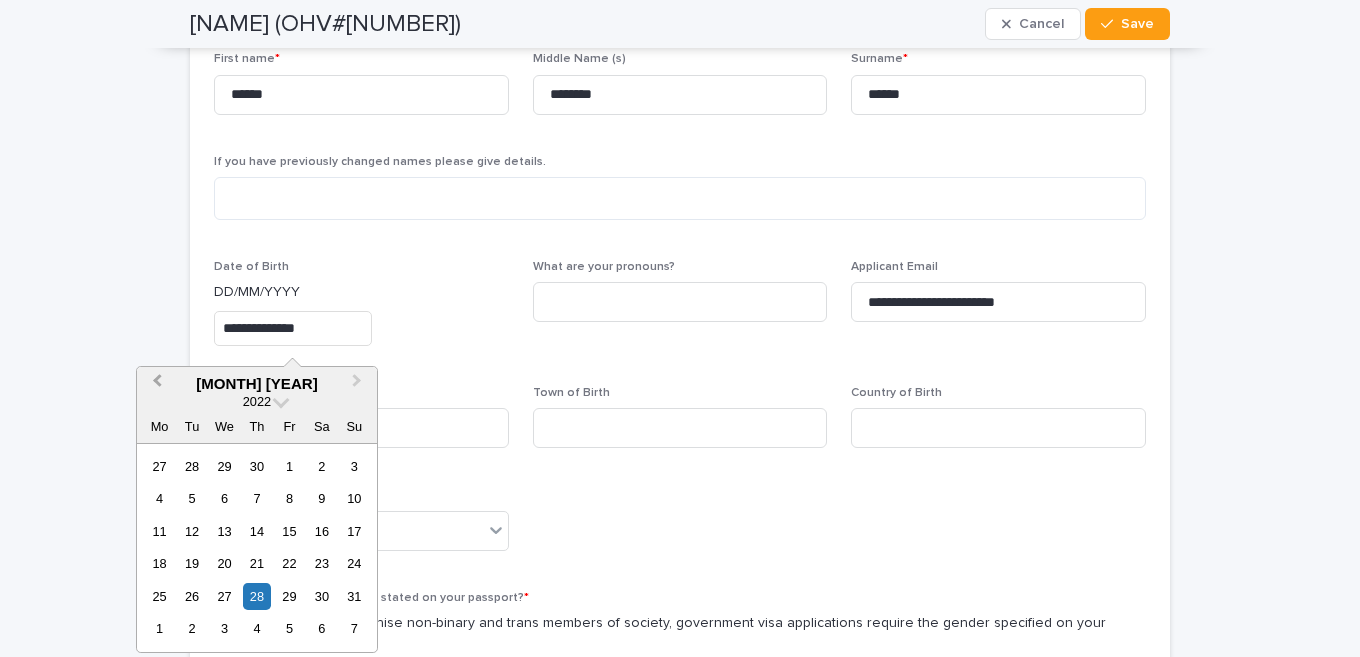 click on "Previous Month" at bounding box center [155, 385] 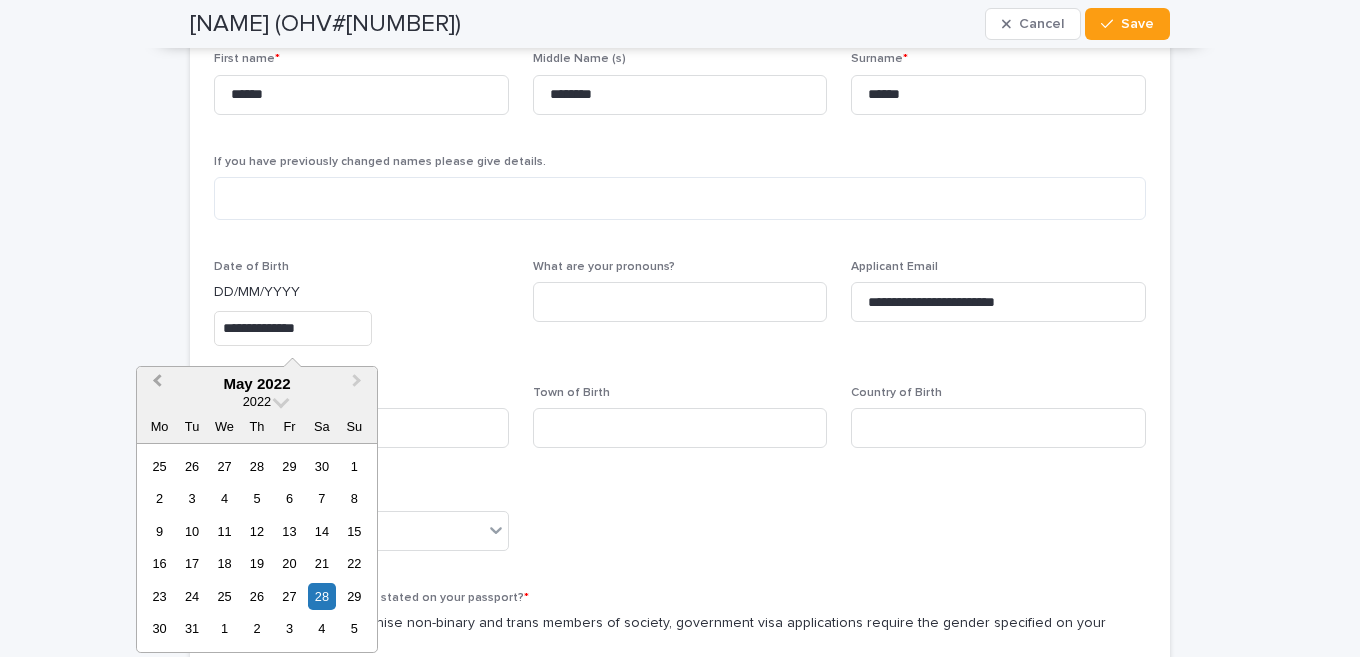 click on "Previous Month" at bounding box center (155, 385) 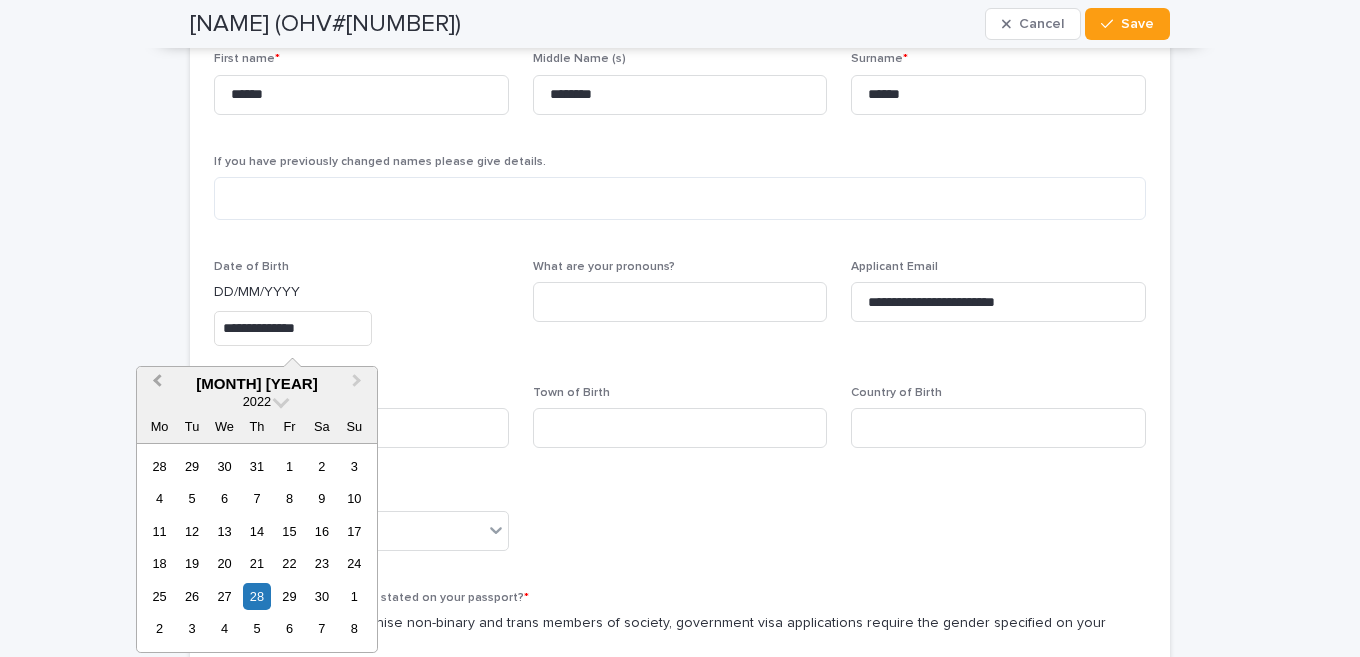 click on "Previous Month" at bounding box center (155, 385) 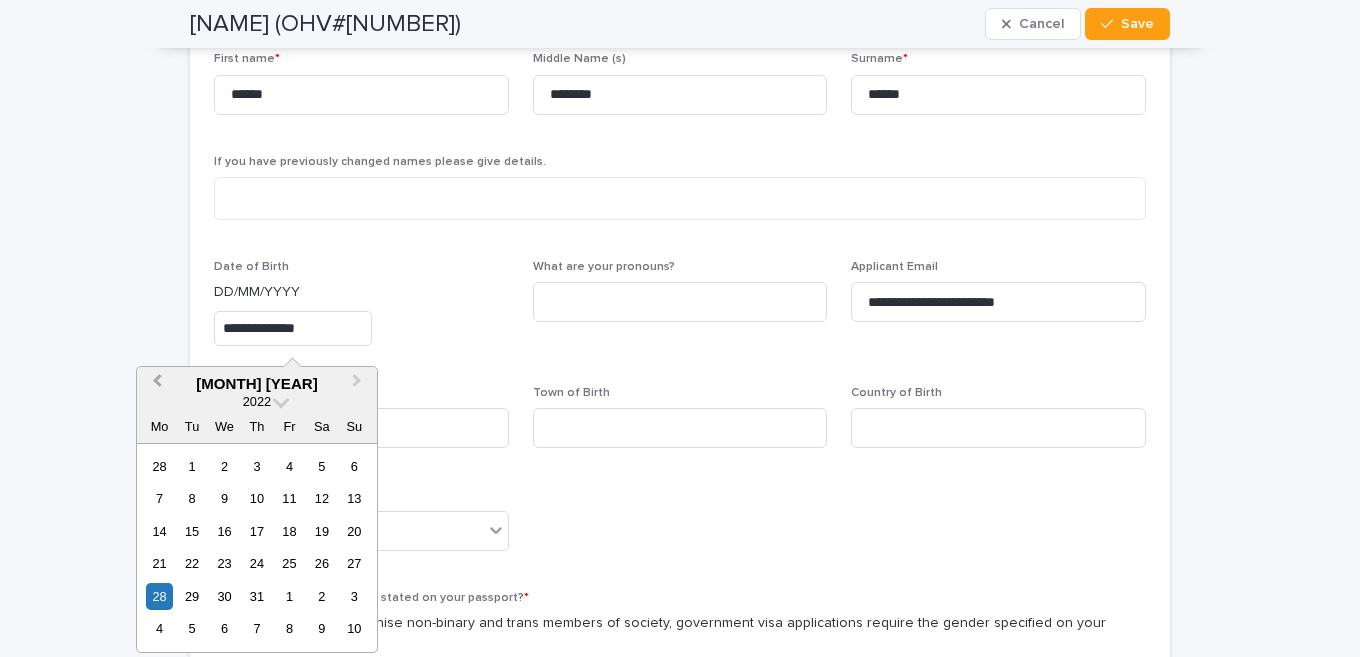 click on "Previous Month" at bounding box center (155, 385) 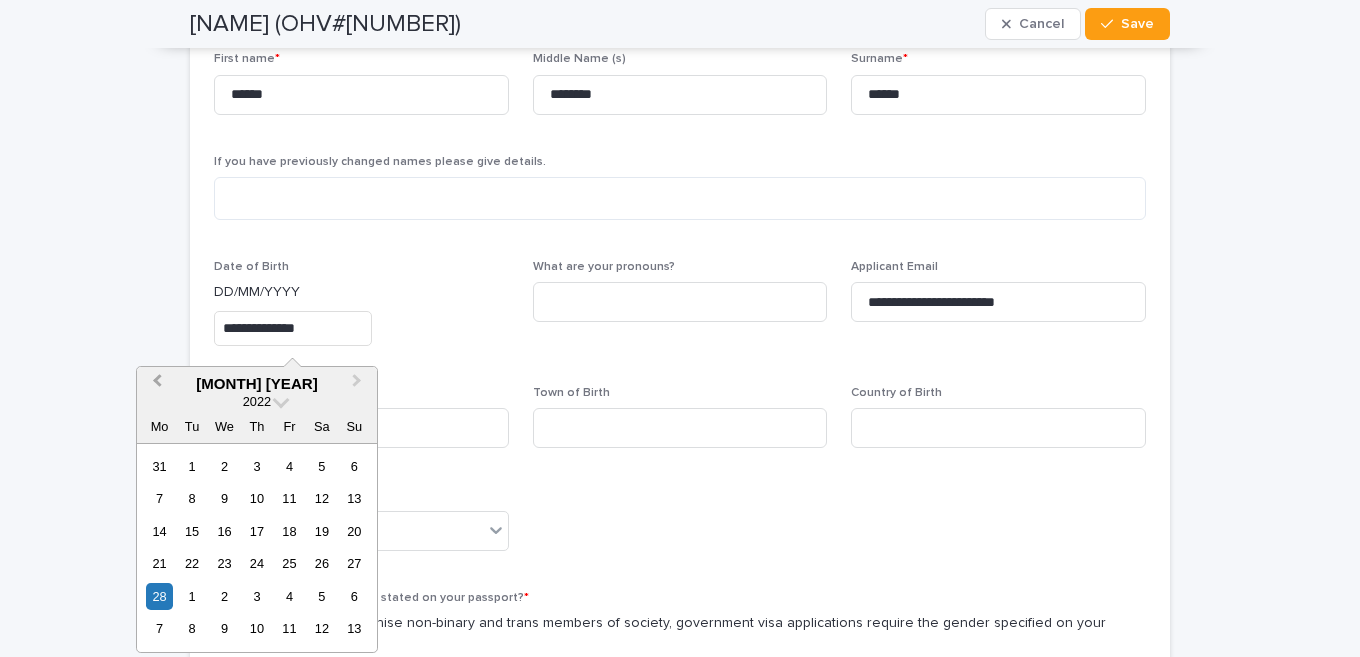 click on "Previous Month" at bounding box center [155, 385] 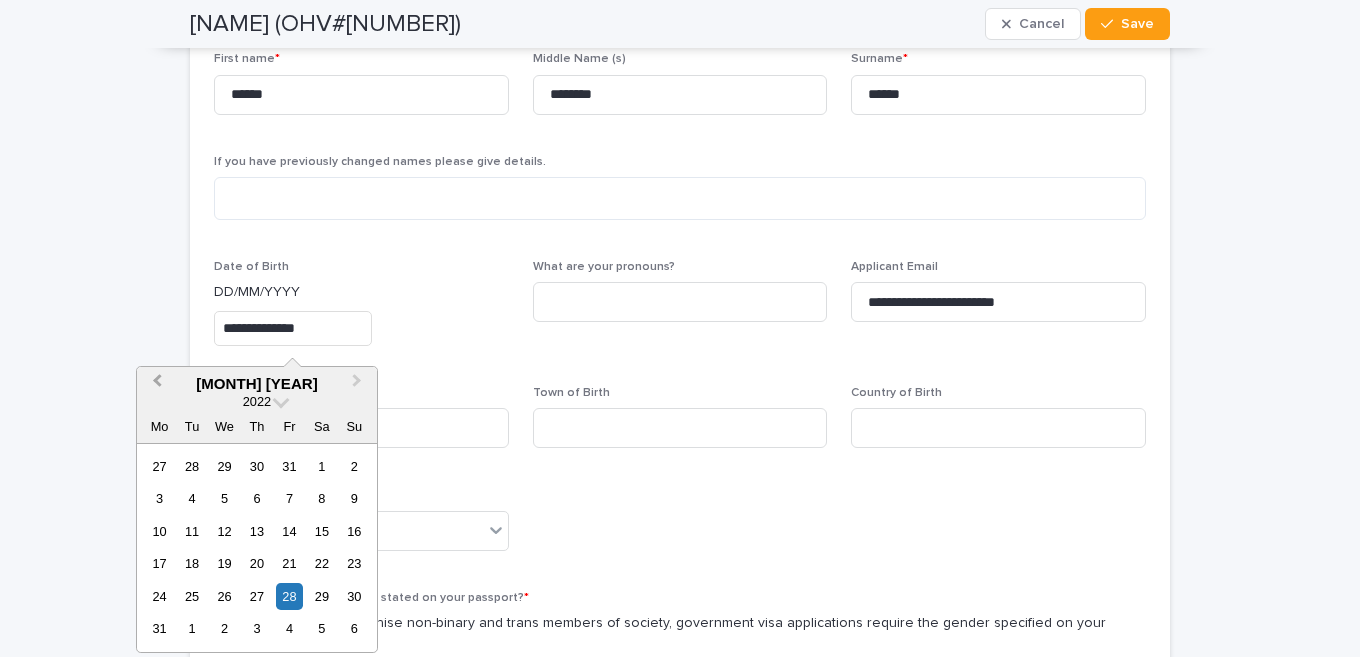 click on "Previous Month" at bounding box center (155, 385) 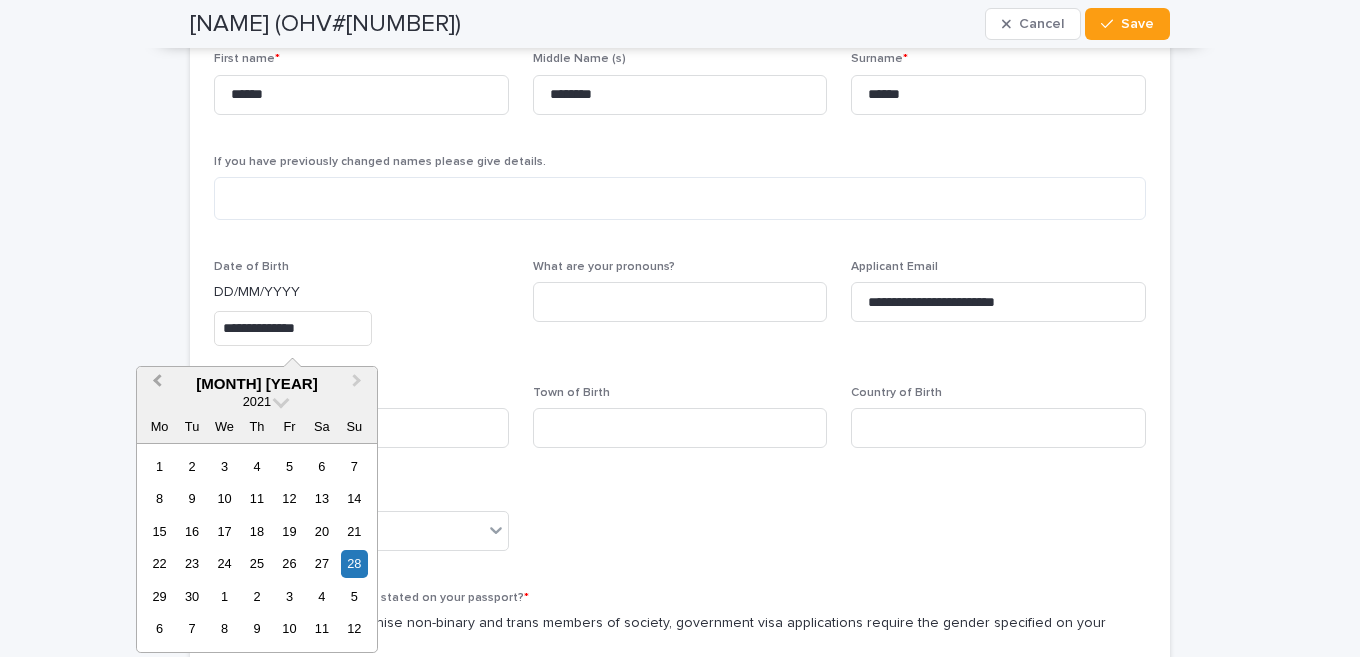 click on "Previous Month" at bounding box center [155, 385] 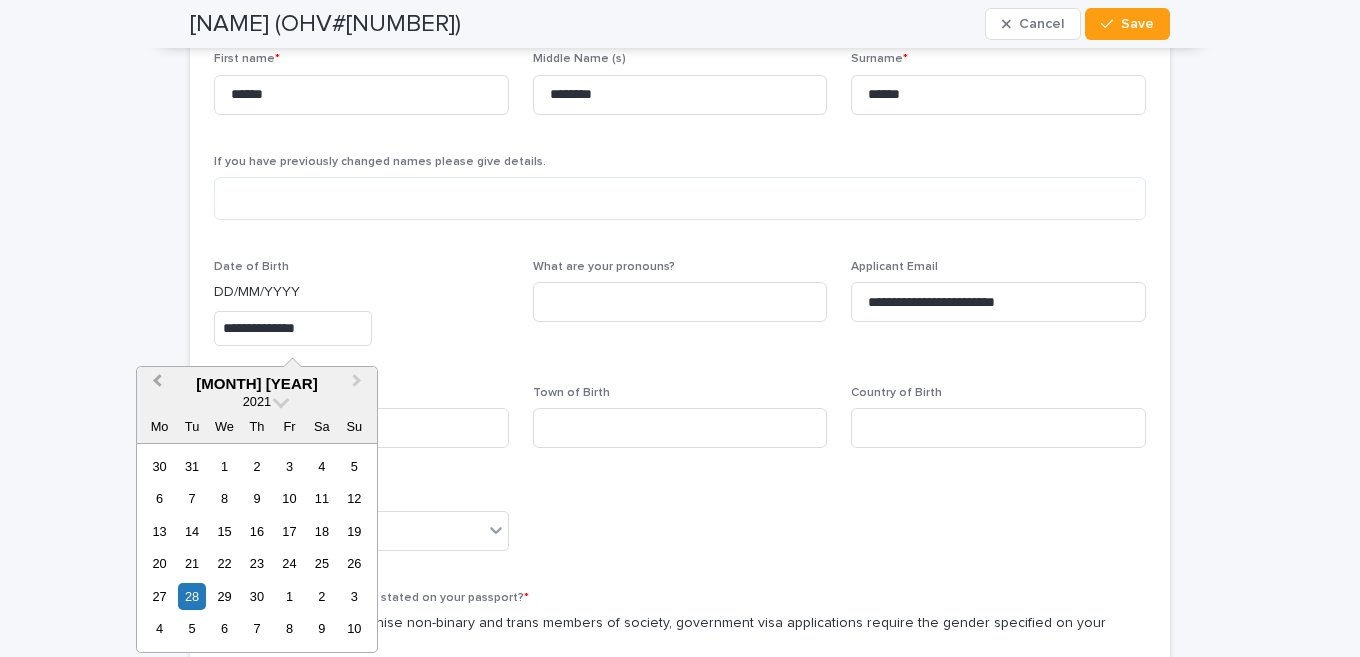 click on "Previous Month" at bounding box center (155, 385) 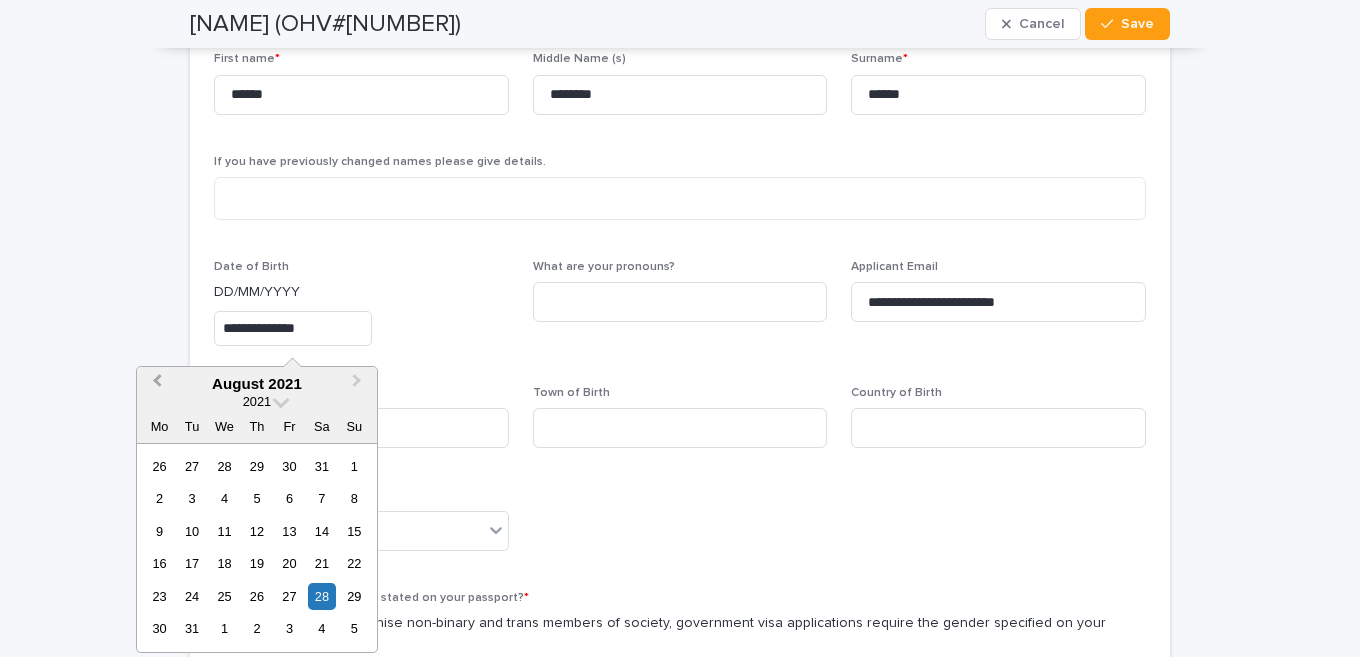 click on "Previous Month" at bounding box center (155, 385) 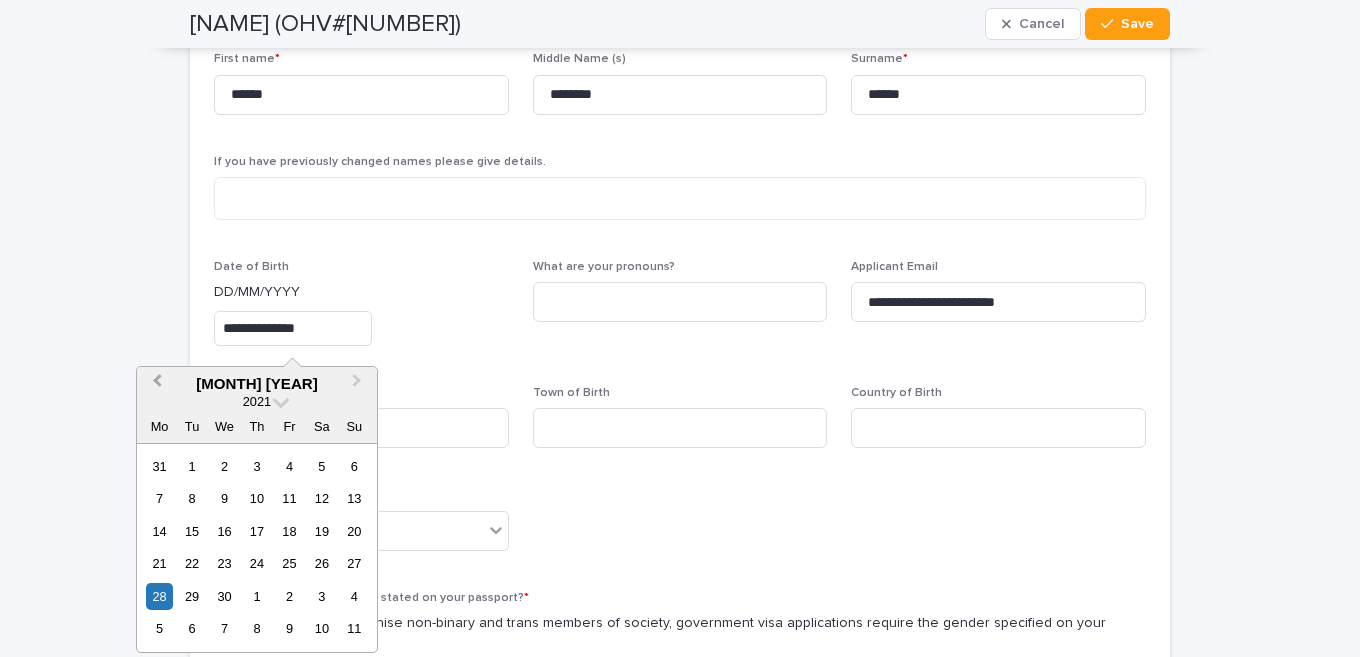 click on "Previous Month" at bounding box center (155, 385) 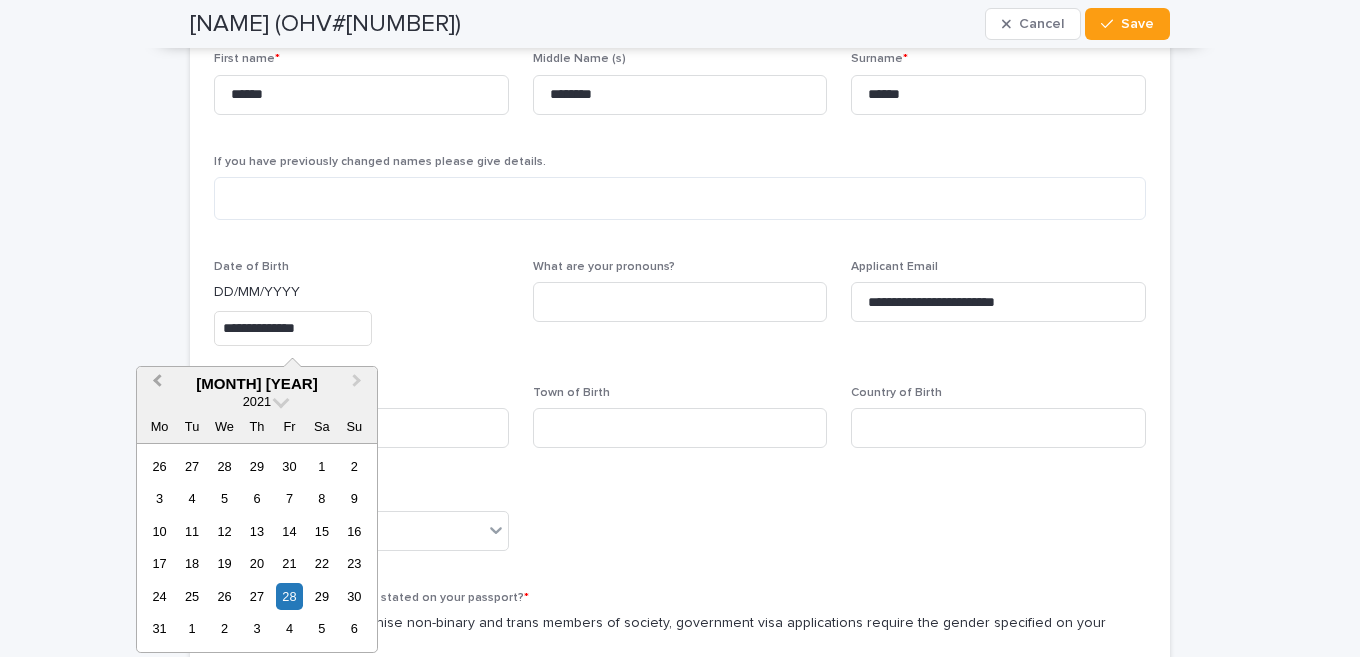 click on "Previous Month" at bounding box center [155, 385] 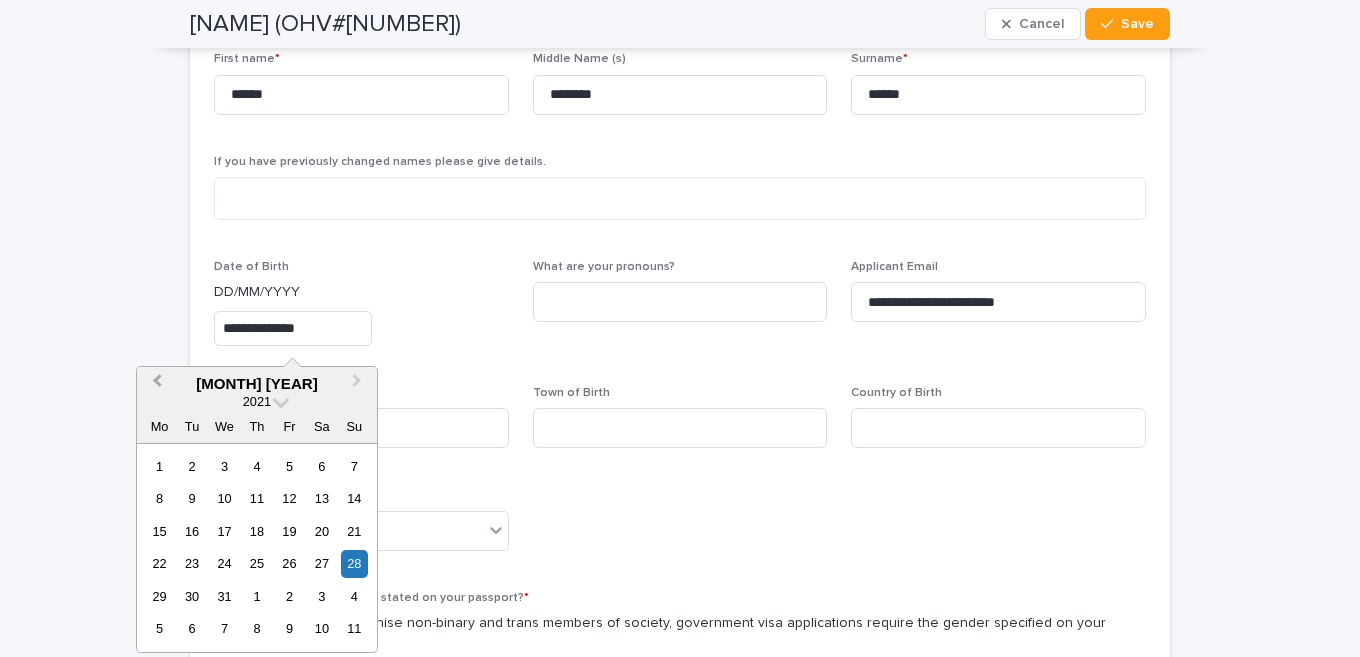 click on "Previous Month" at bounding box center [155, 385] 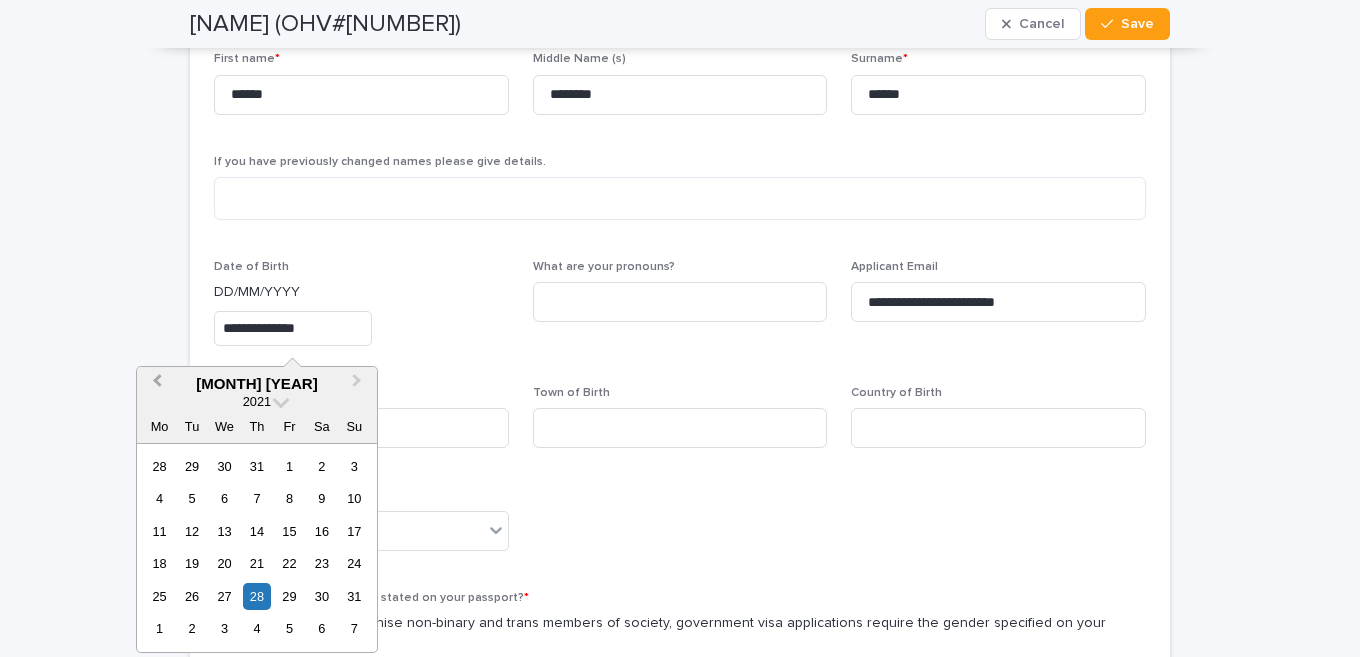 click on "Previous Month" at bounding box center (155, 385) 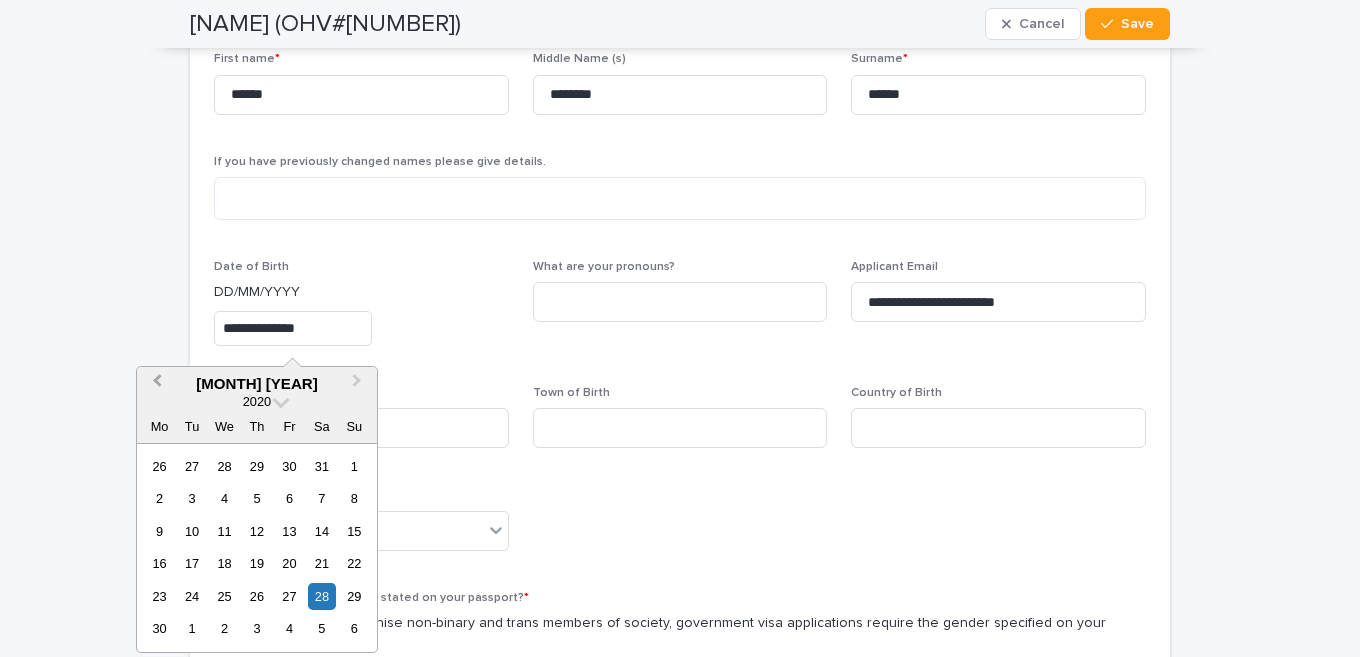 click on "Previous Month" at bounding box center [155, 385] 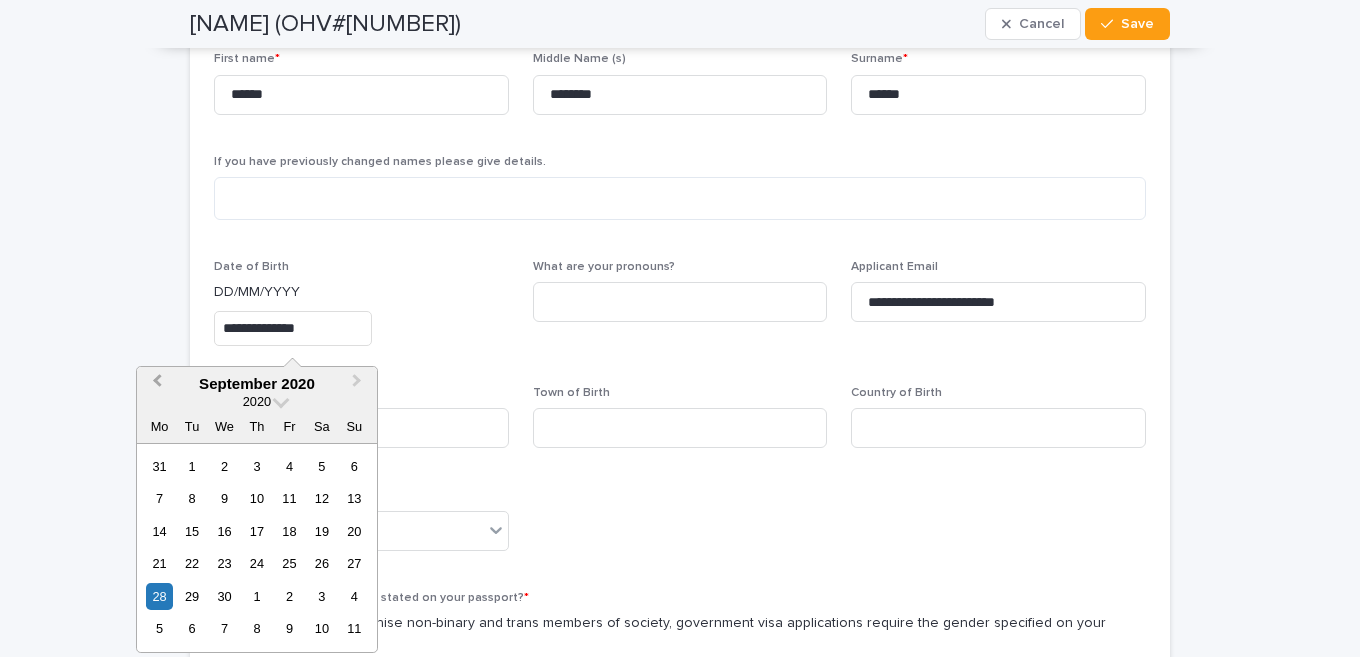 click on "Previous Month" at bounding box center [155, 385] 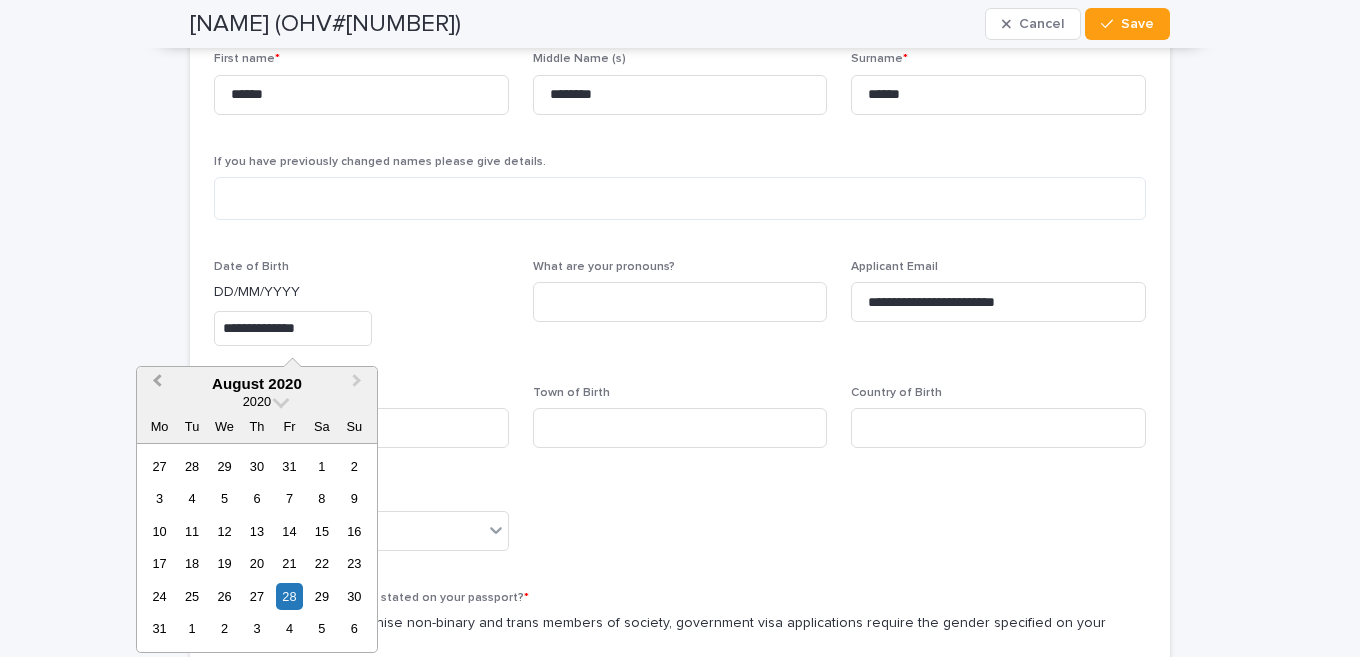 click on "Previous Month" at bounding box center (155, 385) 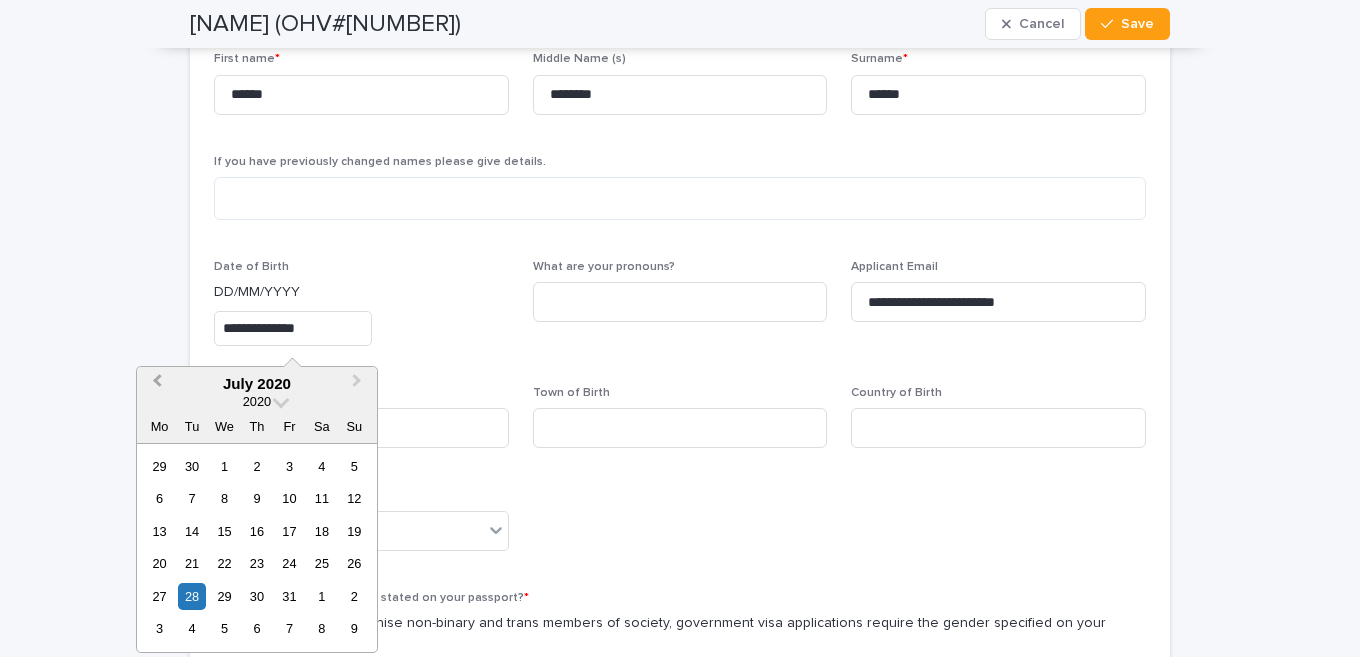 click on "Previous Month" at bounding box center (155, 385) 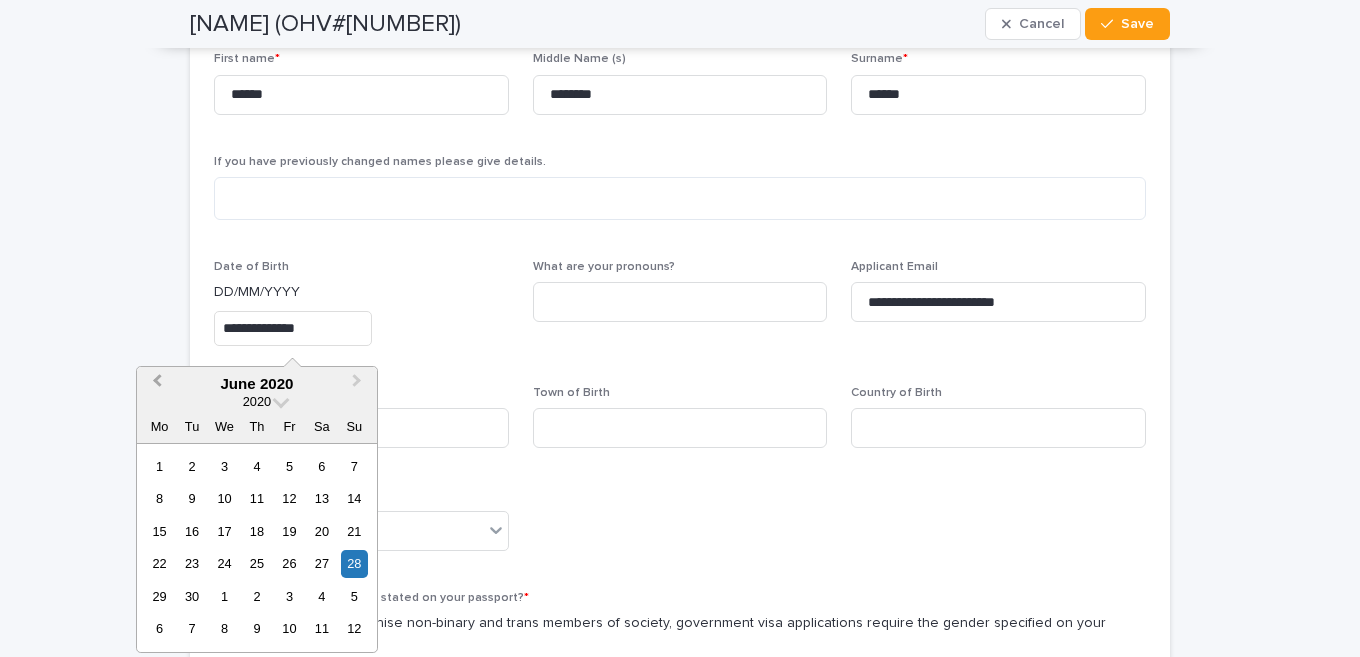click on "Previous Month" at bounding box center (155, 385) 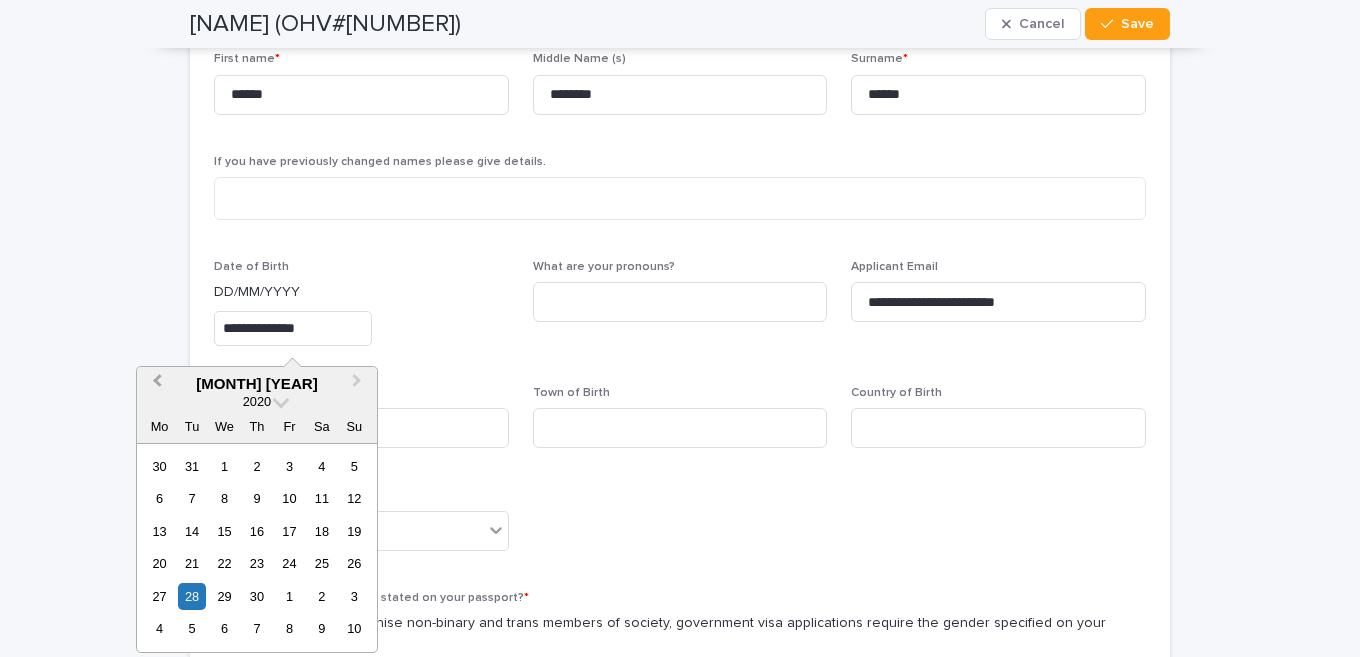 click on "Previous Month" at bounding box center (155, 385) 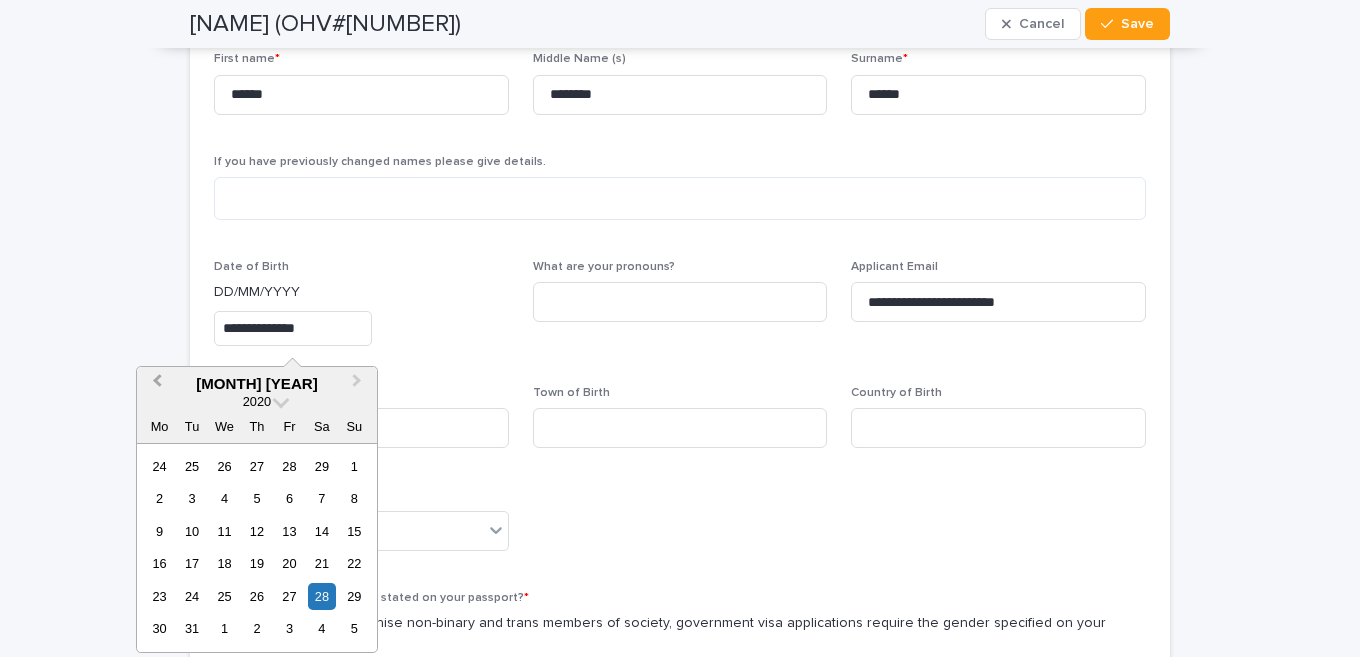 click on "Previous Month" at bounding box center [155, 385] 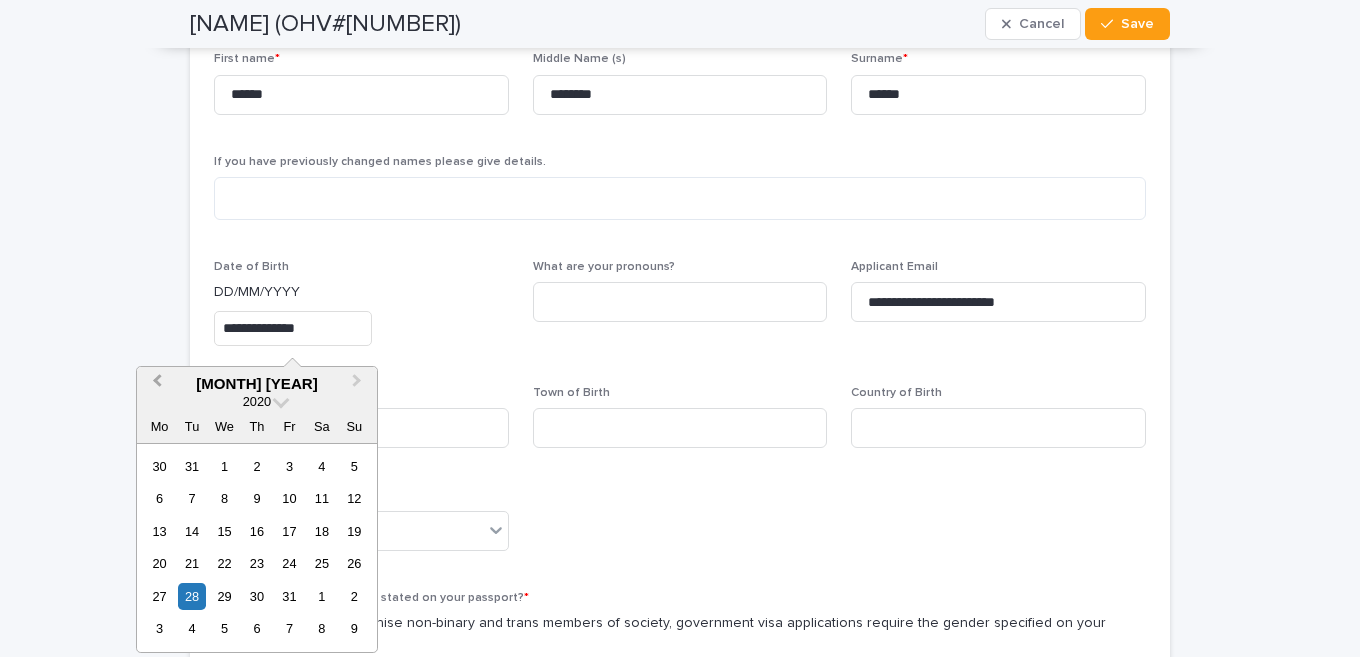 click on "Previous Month" at bounding box center (155, 385) 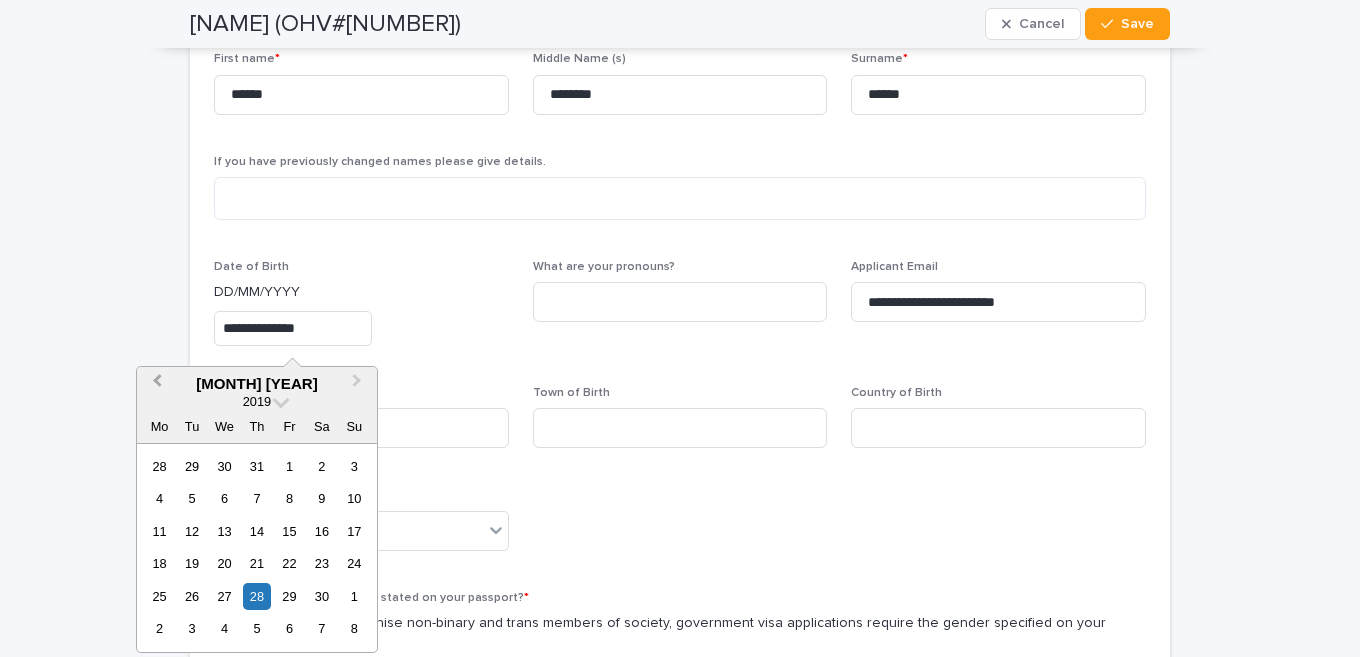 click on "Previous Month" at bounding box center [155, 385] 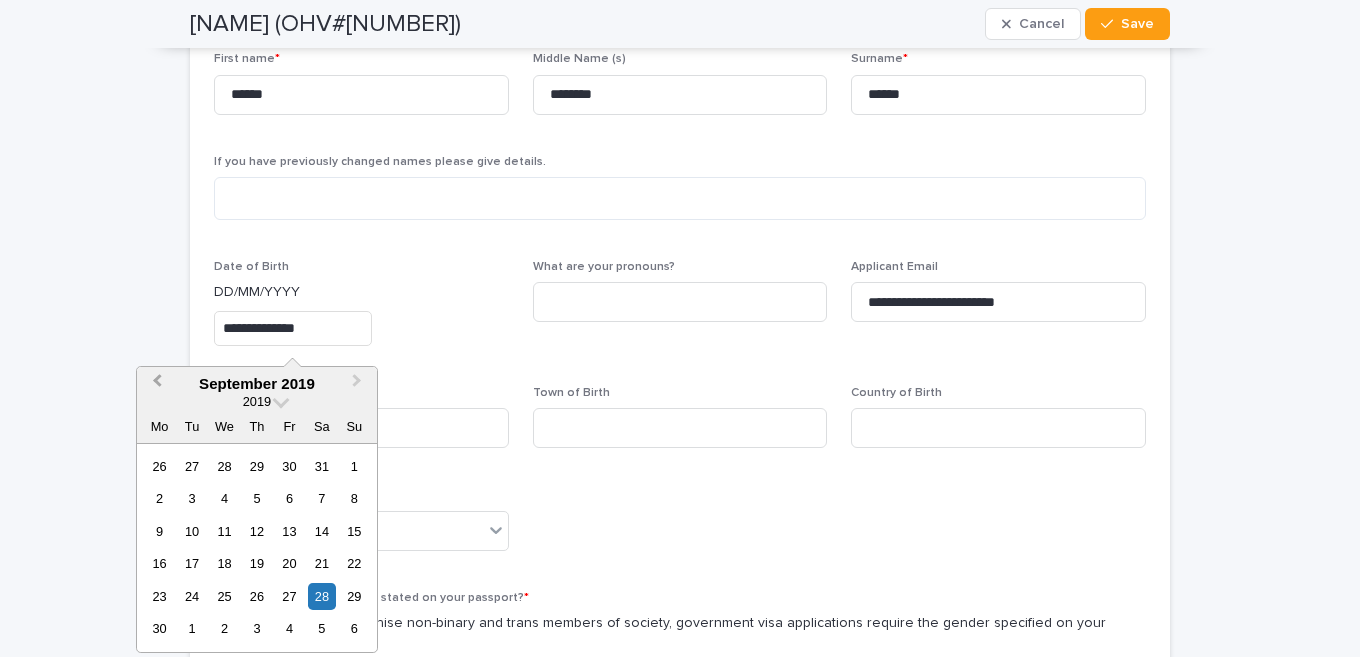 click on "Previous Month" at bounding box center (155, 385) 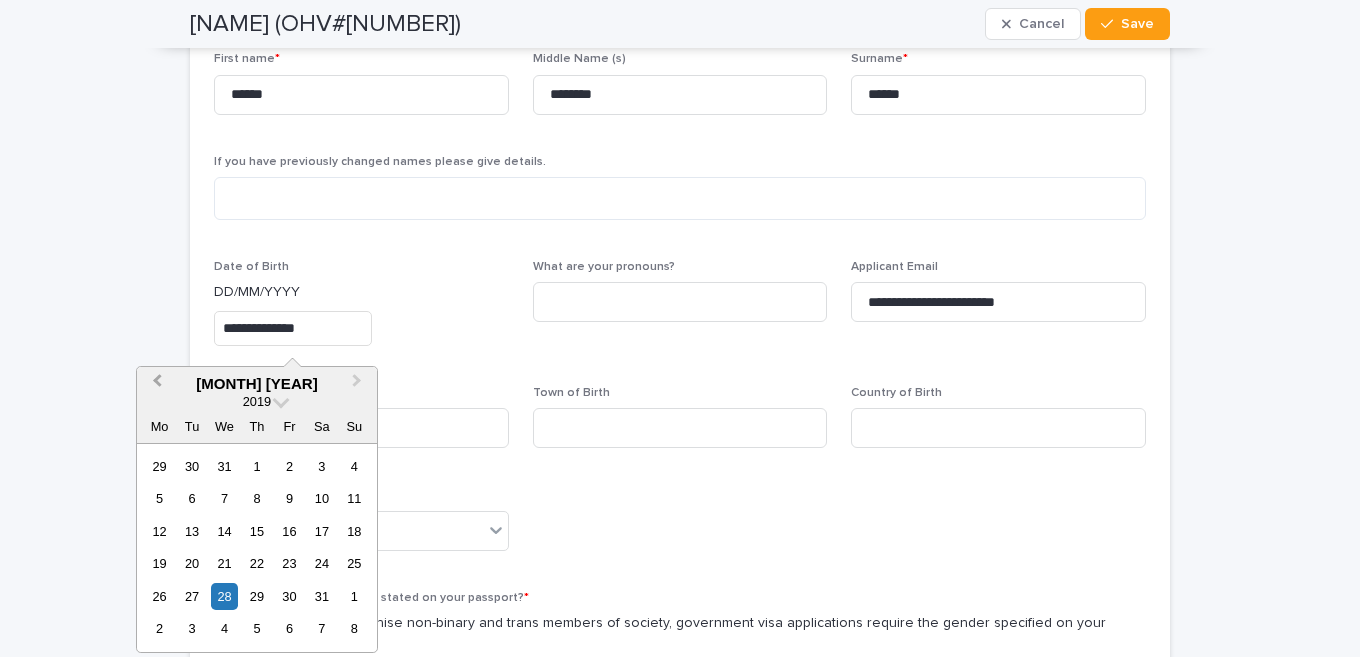 click on "Previous Month" at bounding box center (155, 385) 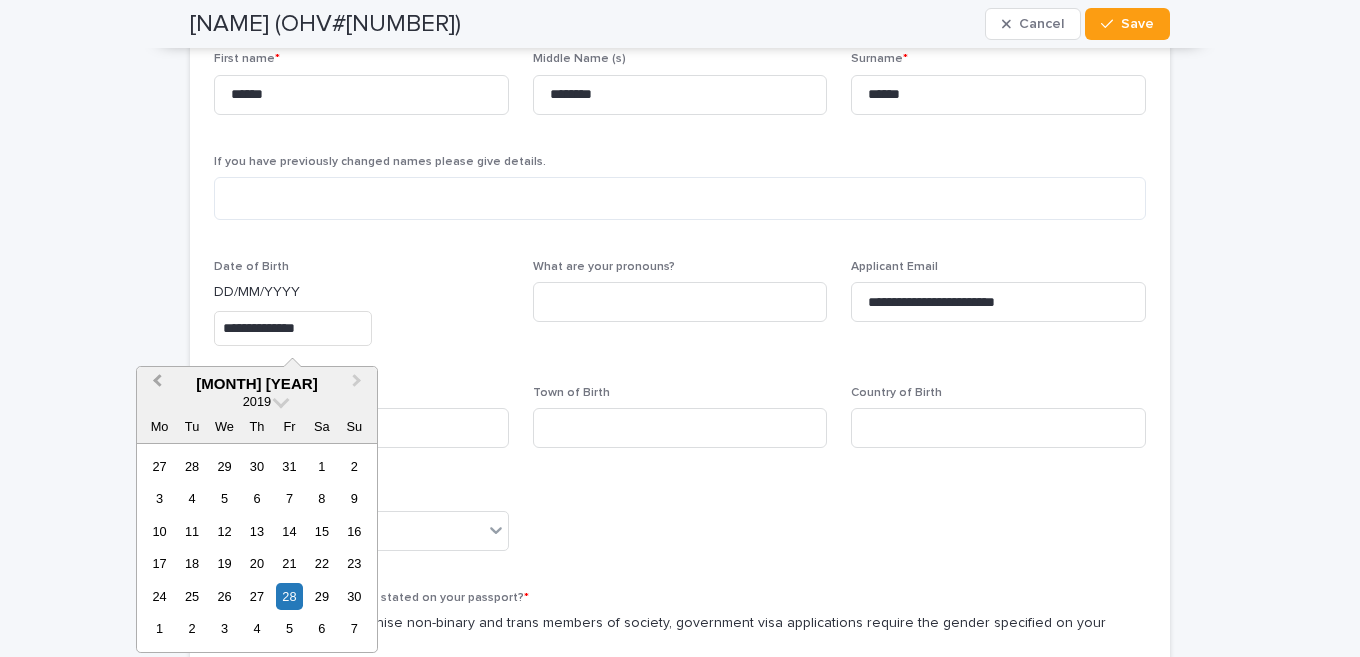click on "Previous Month" at bounding box center [155, 385] 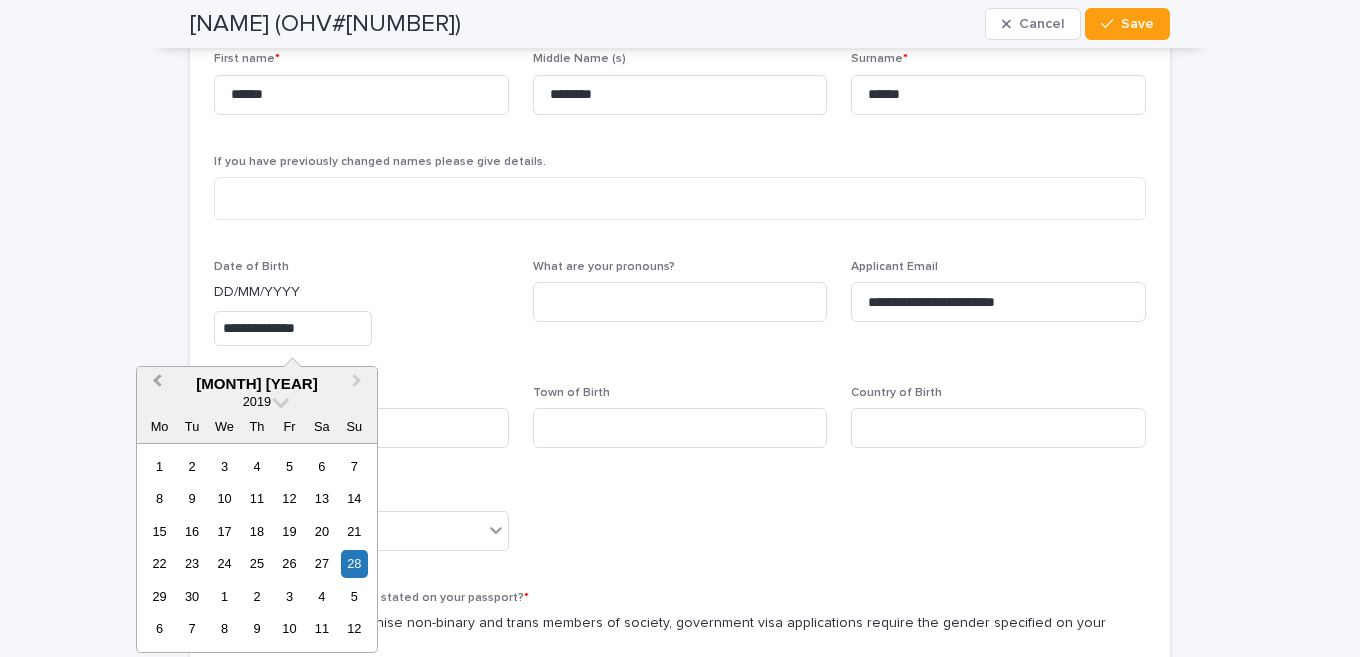click on "Previous Month" at bounding box center (155, 385) 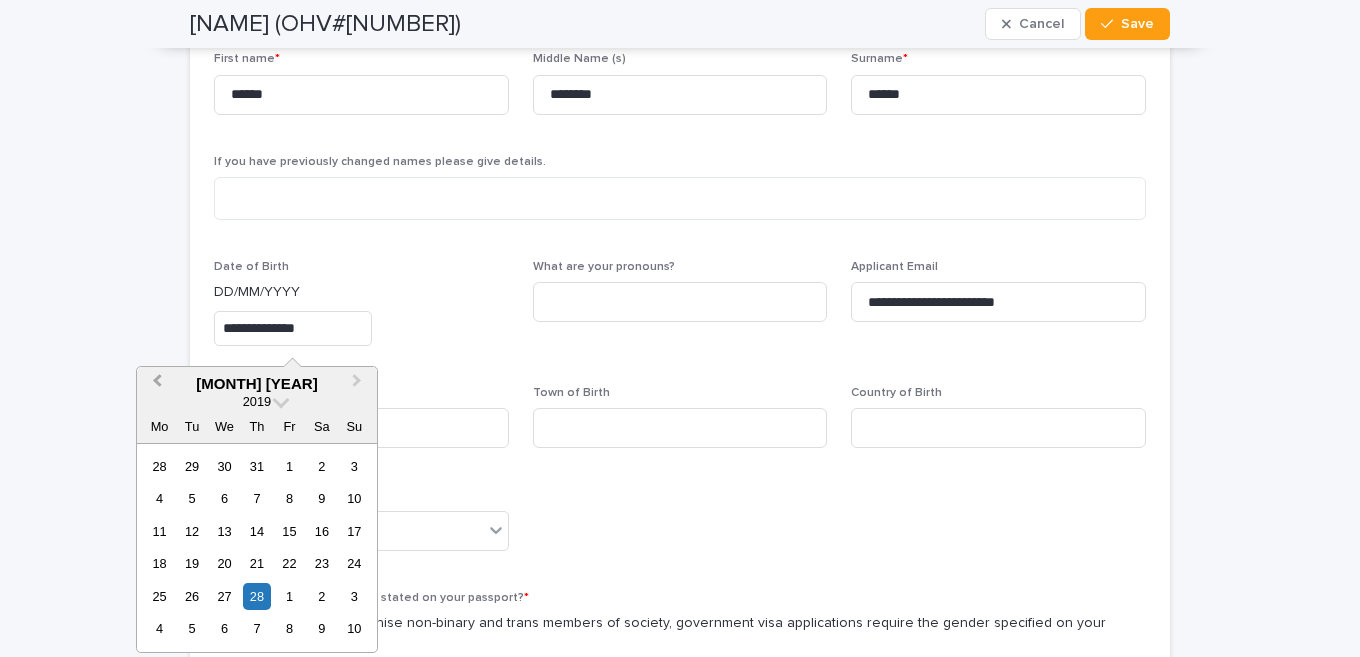 click on "Previous Month" at bounding box center (155, 385) 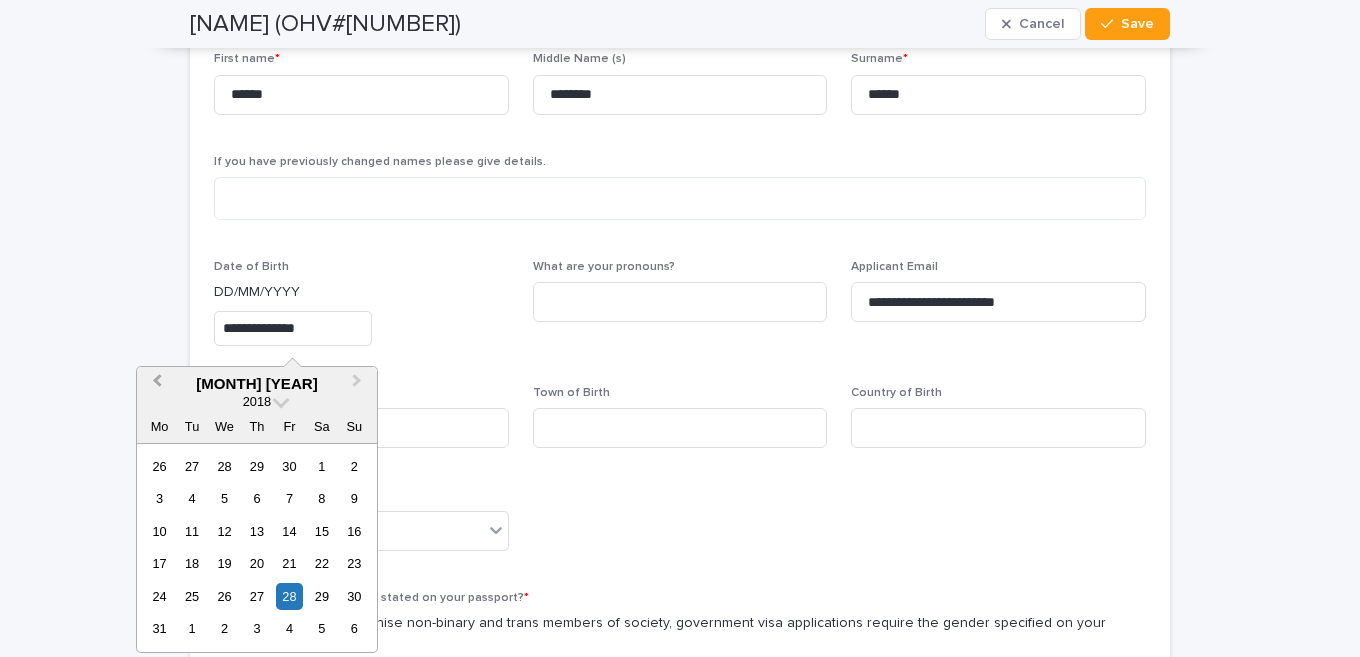 click on "Previous Month" at bounding box center [155, 385] 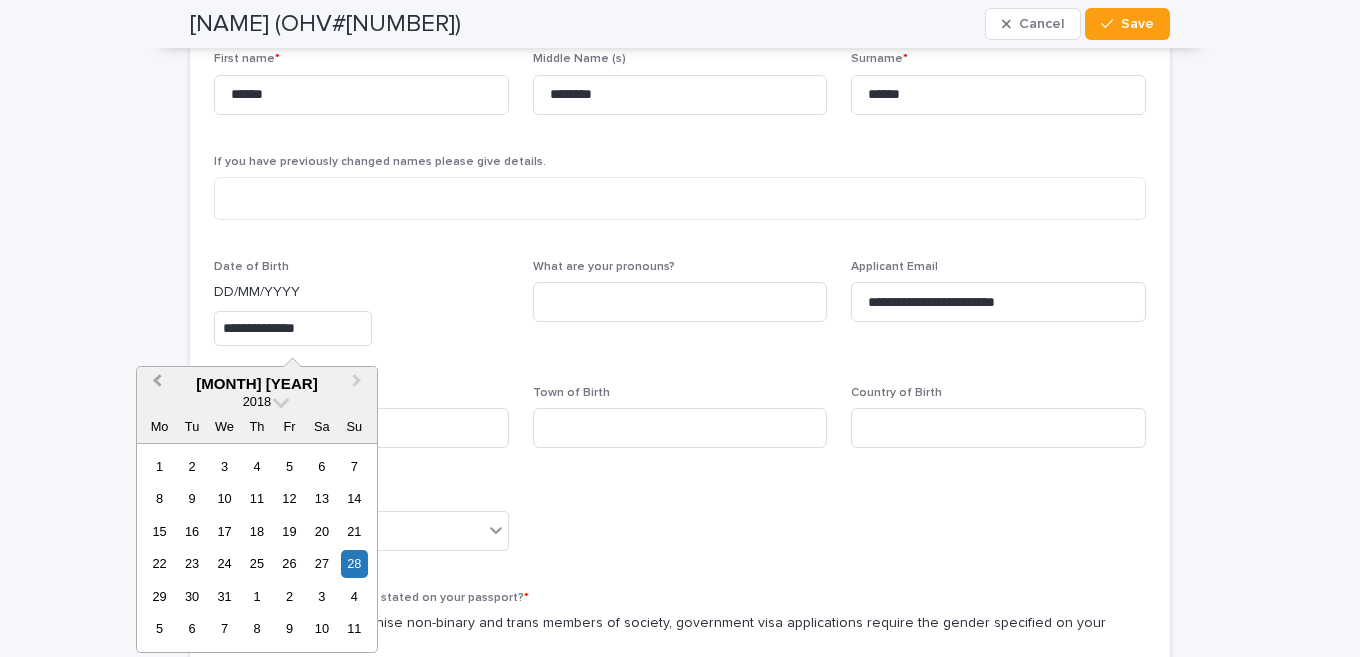 click on "Previous Month" at bounding box center [155, 385] 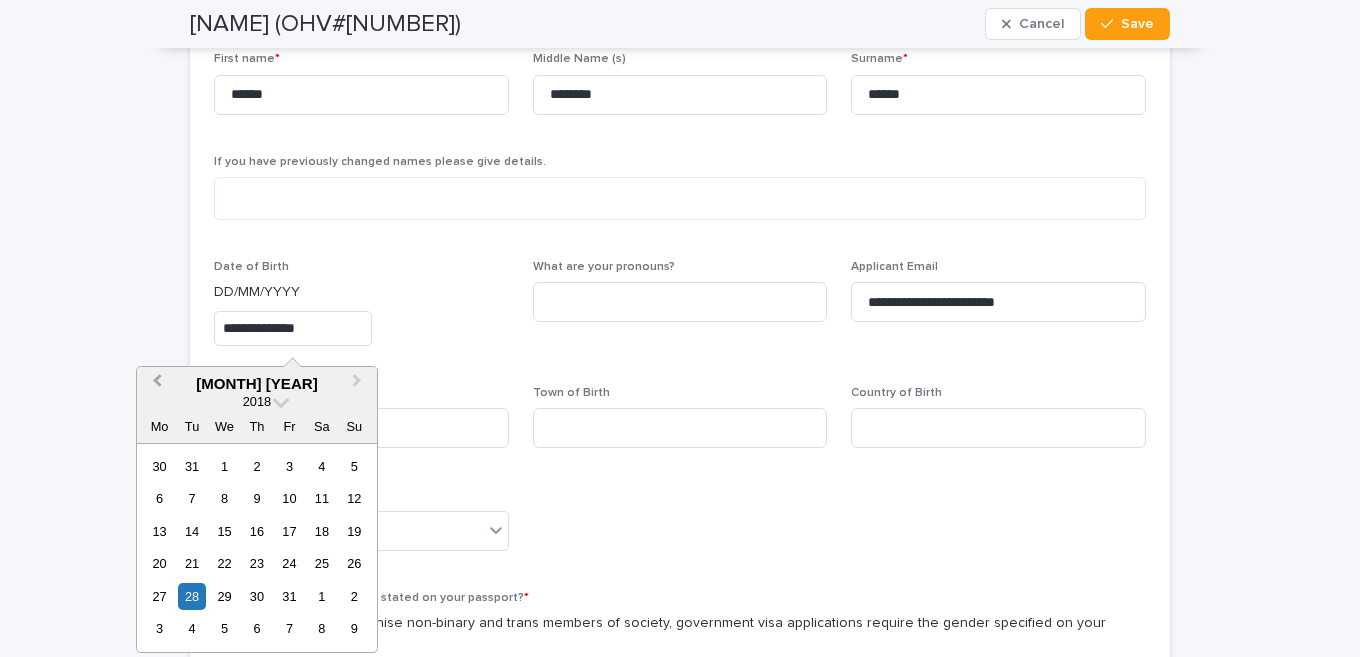 click on "Previous Month" at bounding box center [155, 385] 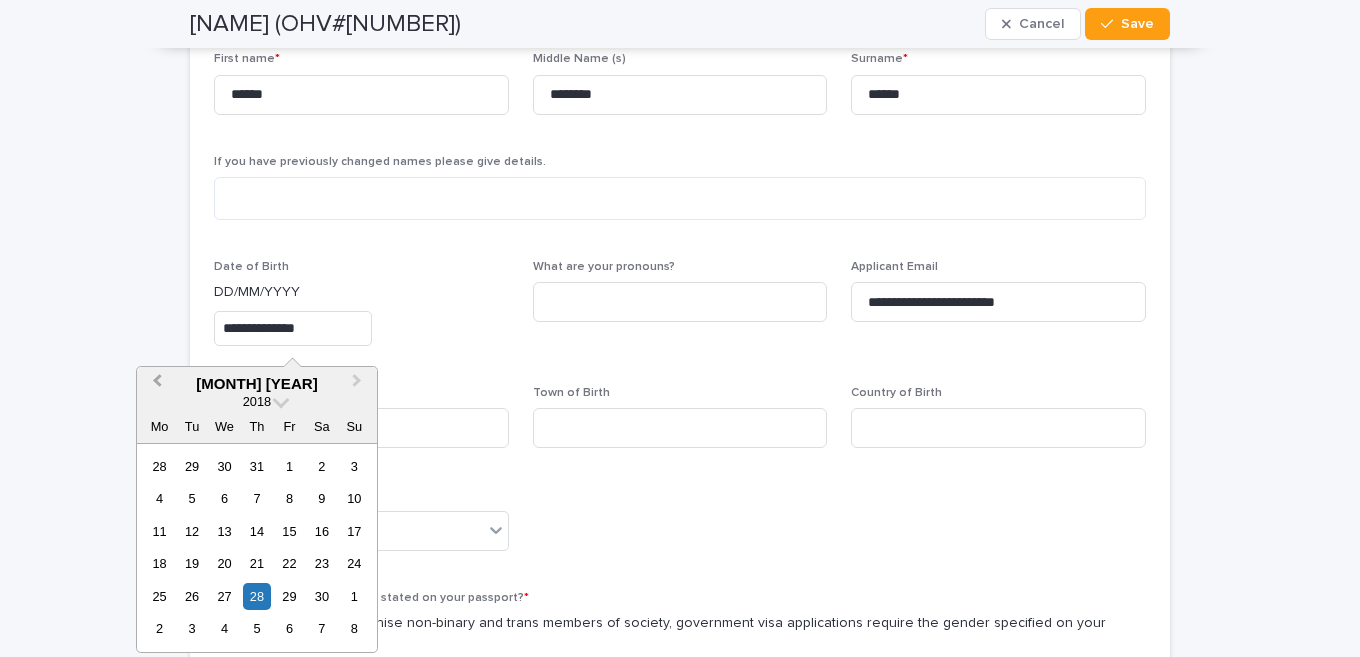 click on "Previous Month" at bounding box center (155, 385) 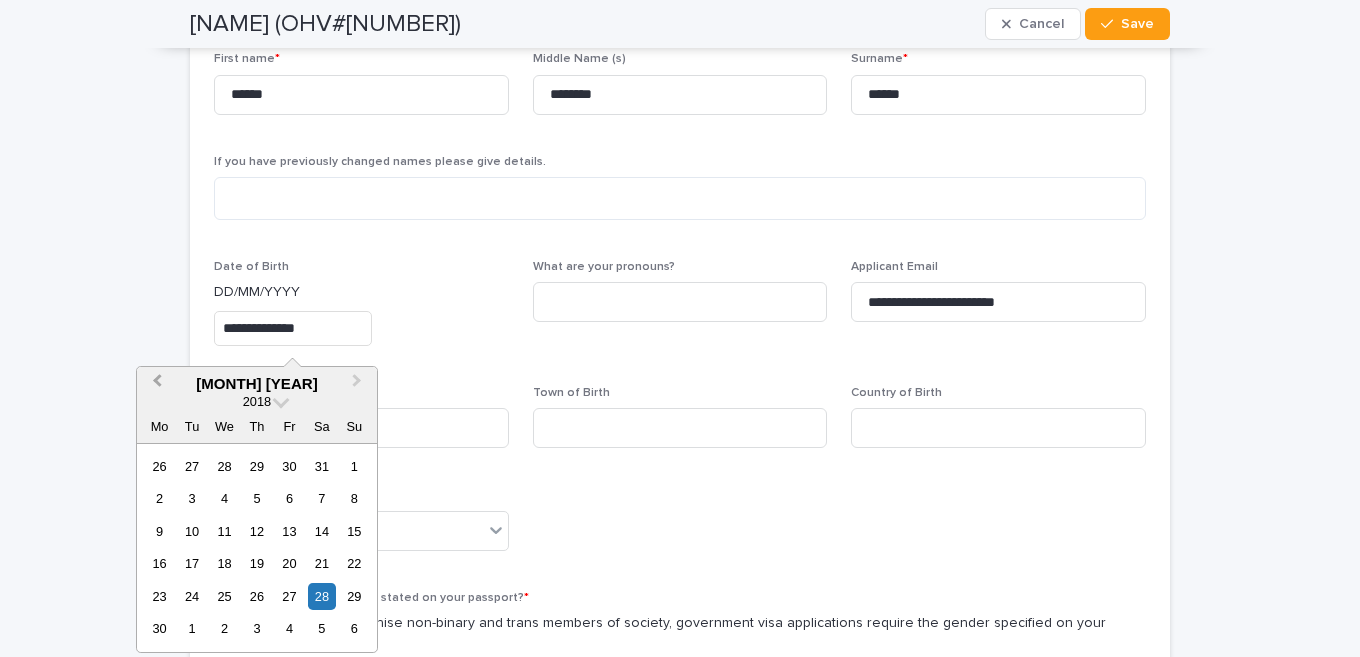 click on "Previous Month" at bounding box center (155, 385) 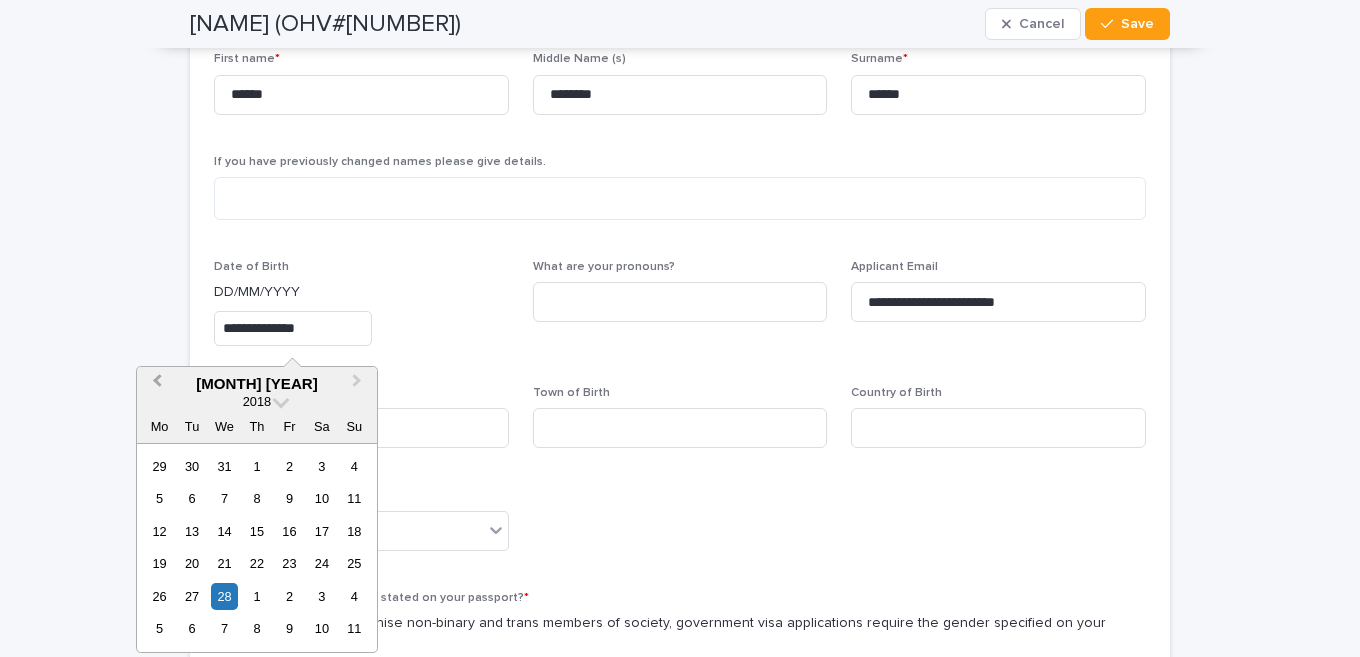 click on "Previous Month" at bounding box center [155, 385] 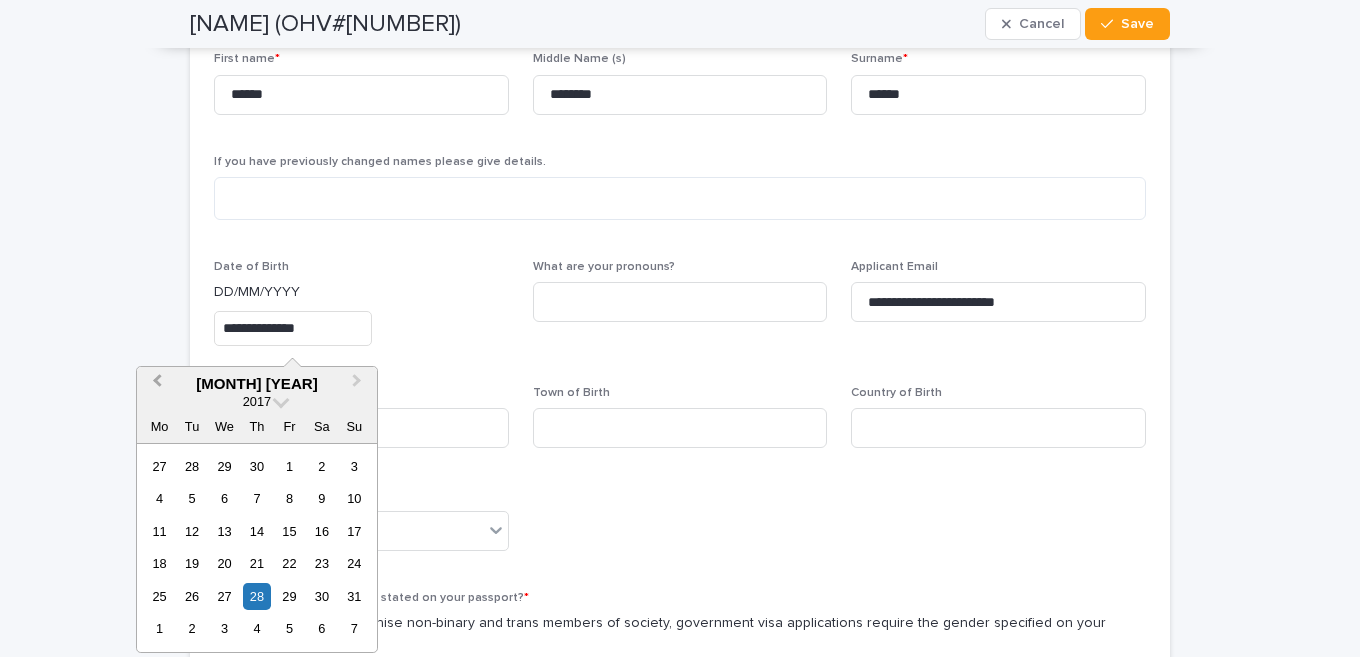click on "Previous Month" at bounding box center [155, 385] 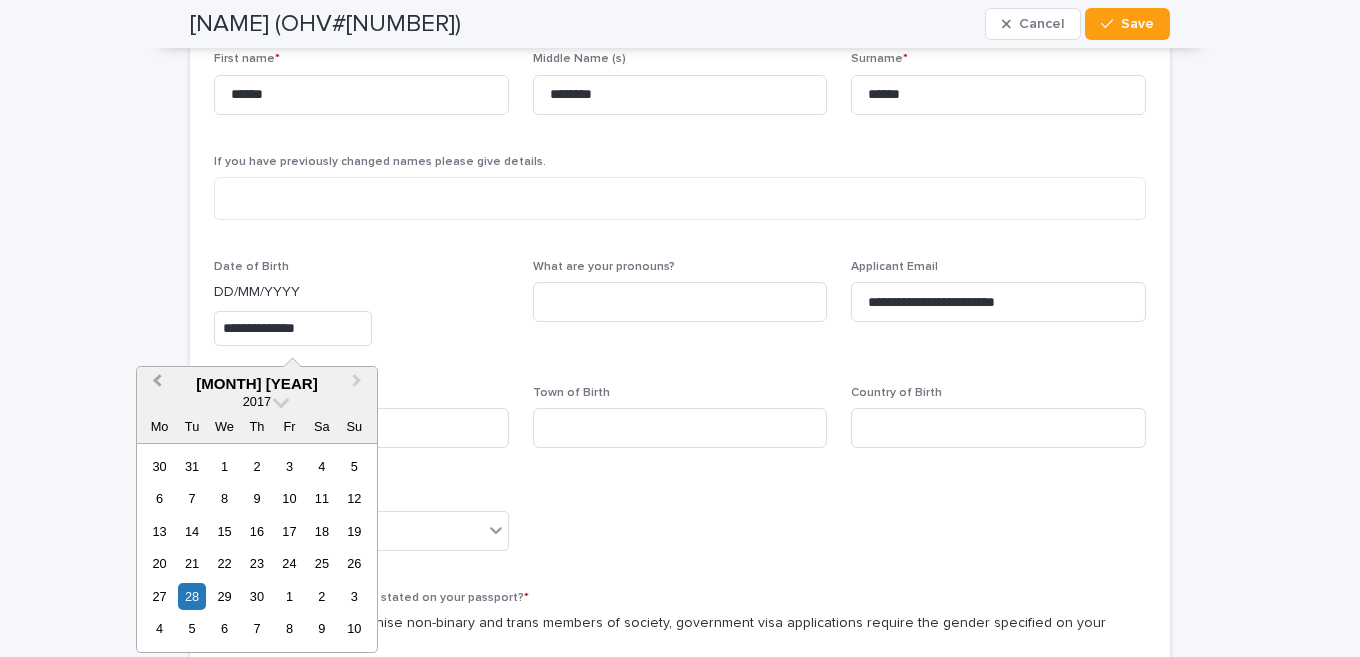 click on "Previous Month" at bounding box center (155, 385) 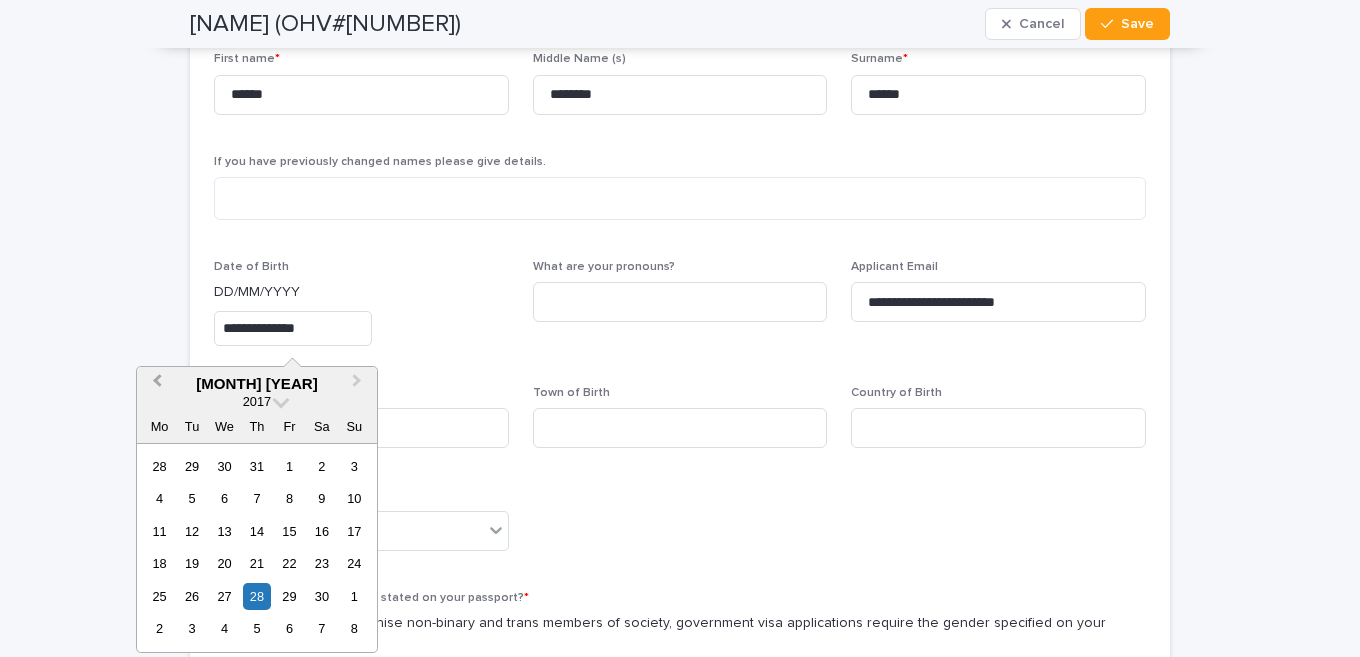 click on "Previous Month" at bounding box center (155, 385) 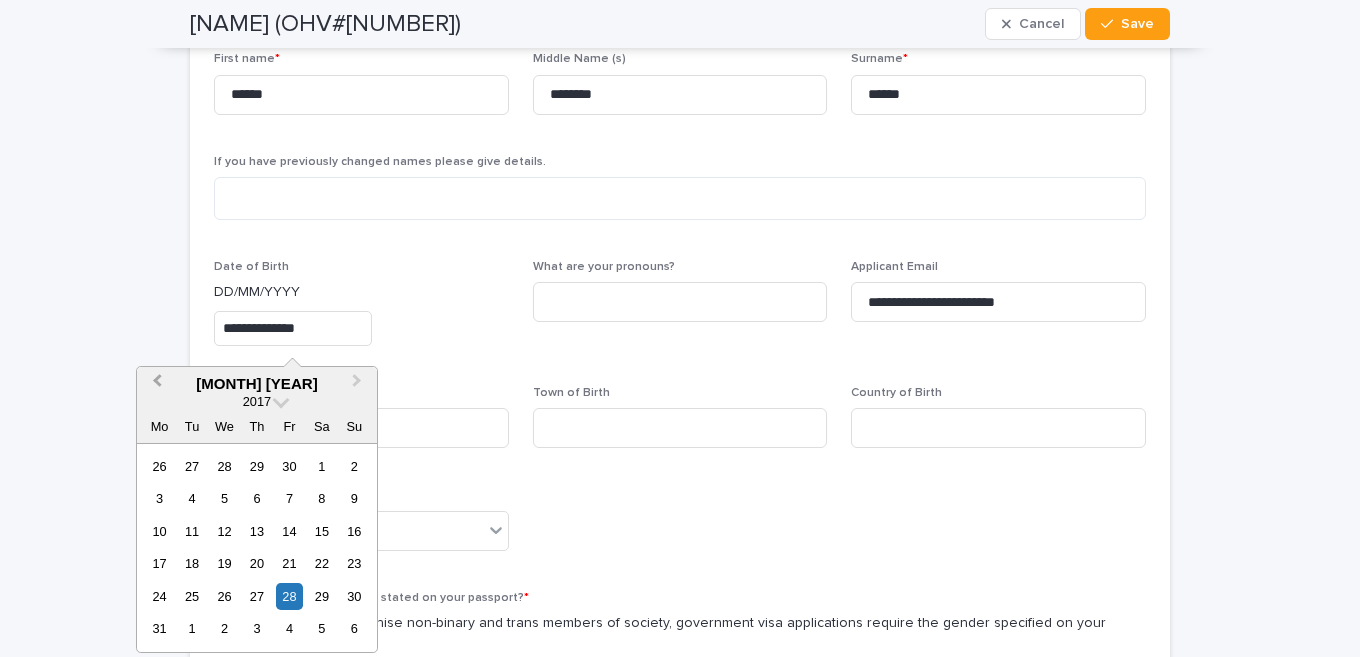 click on "Previous Month" at bounding box center [155, 385] 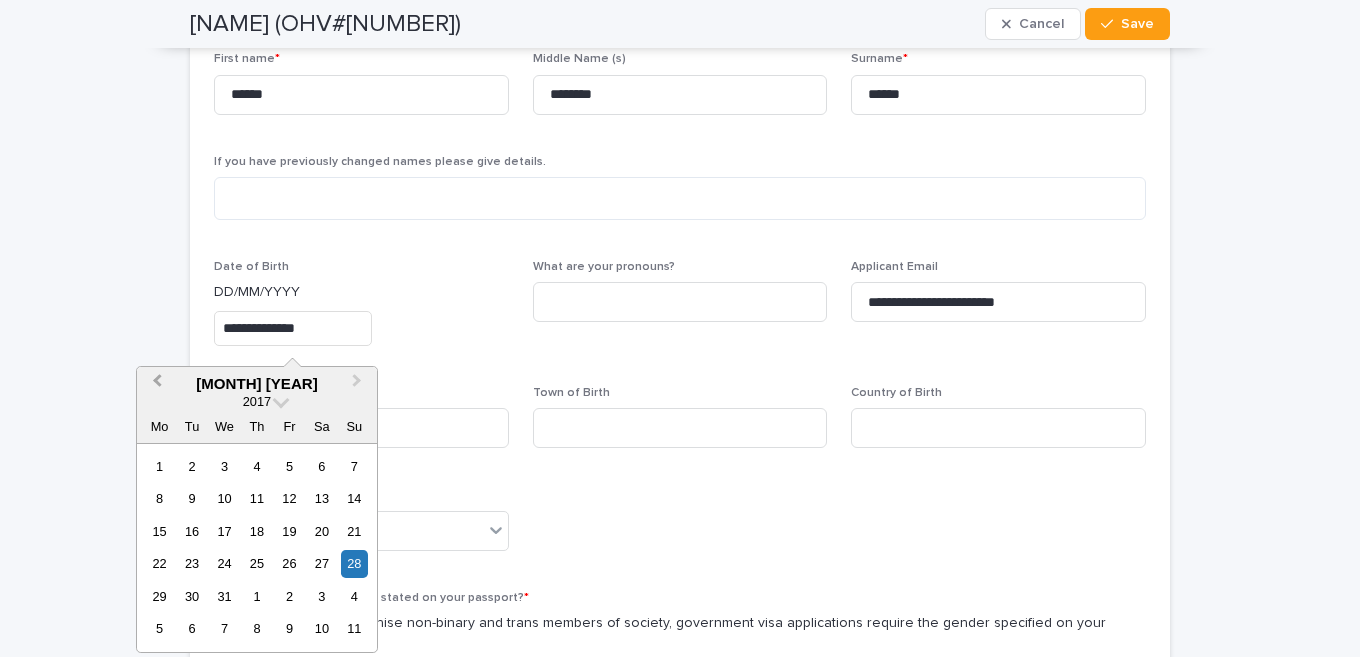 click on "Previous Month" at bounding box center (155, 385) 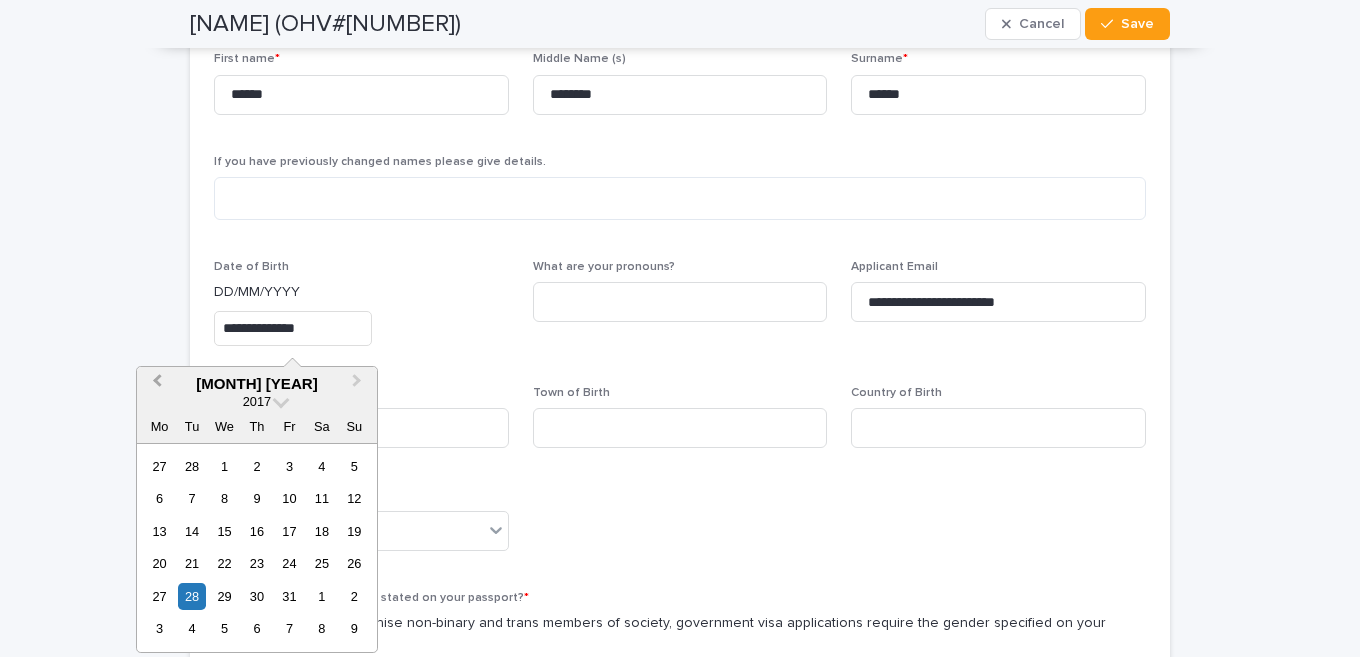 click on "Previous Month" at bounding box center (155, 385) 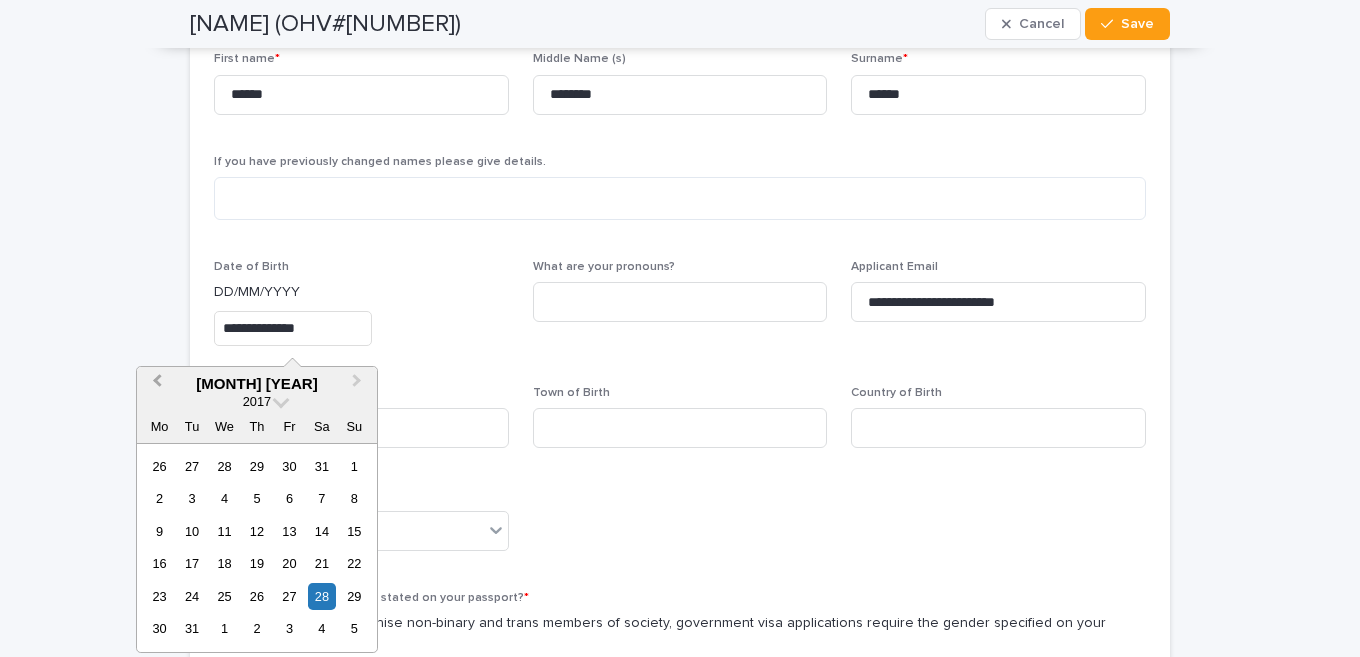 click on "Previous Month" at bounding box center (155, 385) 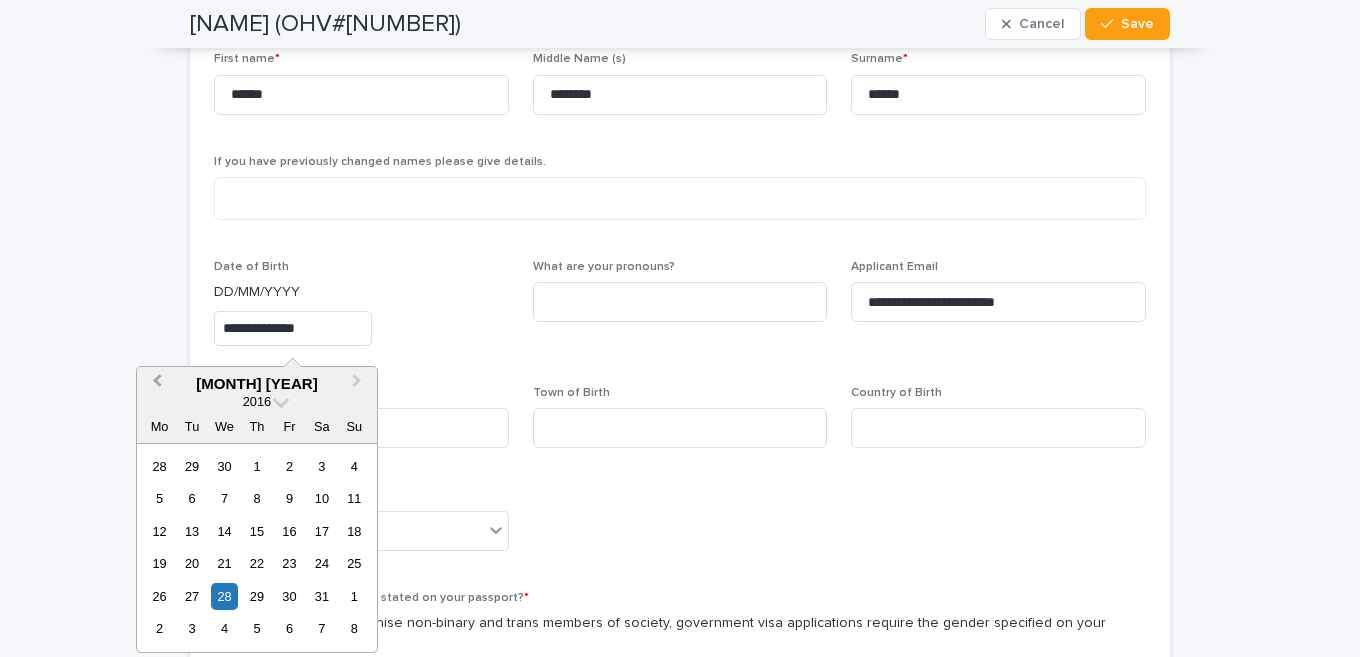 click on "Previous Month" at bounding box center [155, 385] 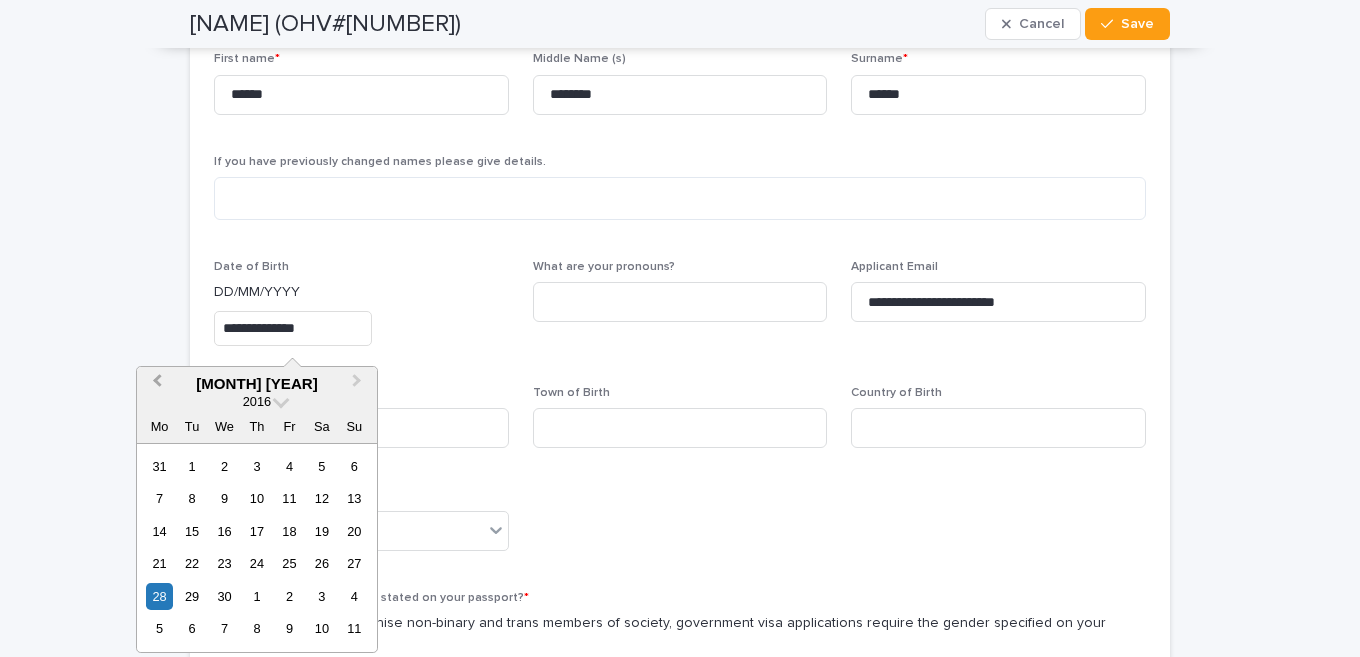 click on "Previous Month" at bounding box center [155, 385] 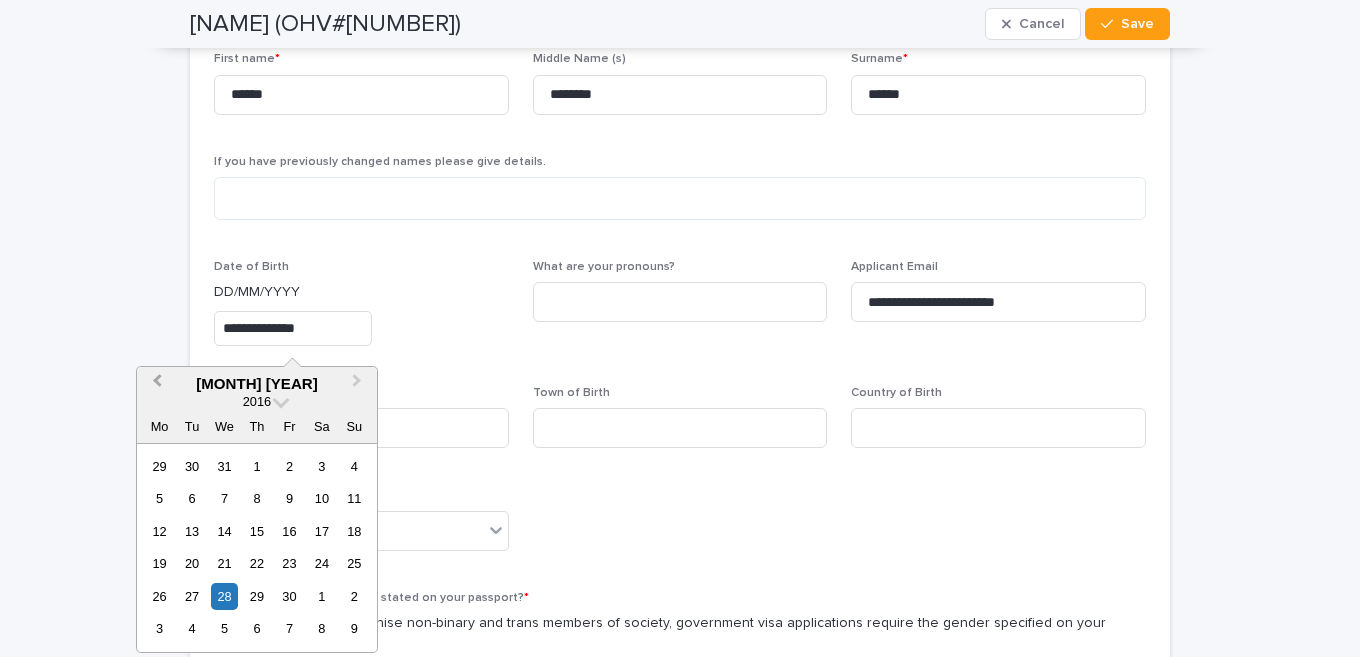 click on "Previous Month" at bounding box center (155, 385) 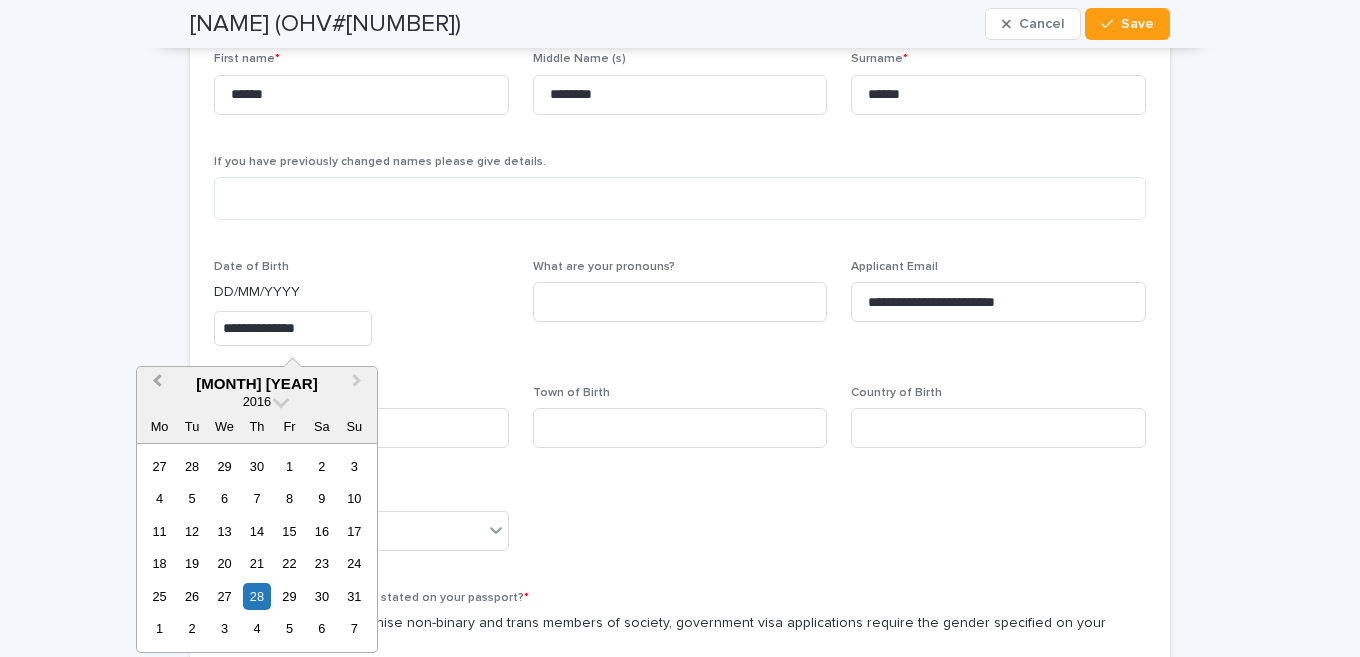 click on "Previous Month" at bounding box center (155, 385) 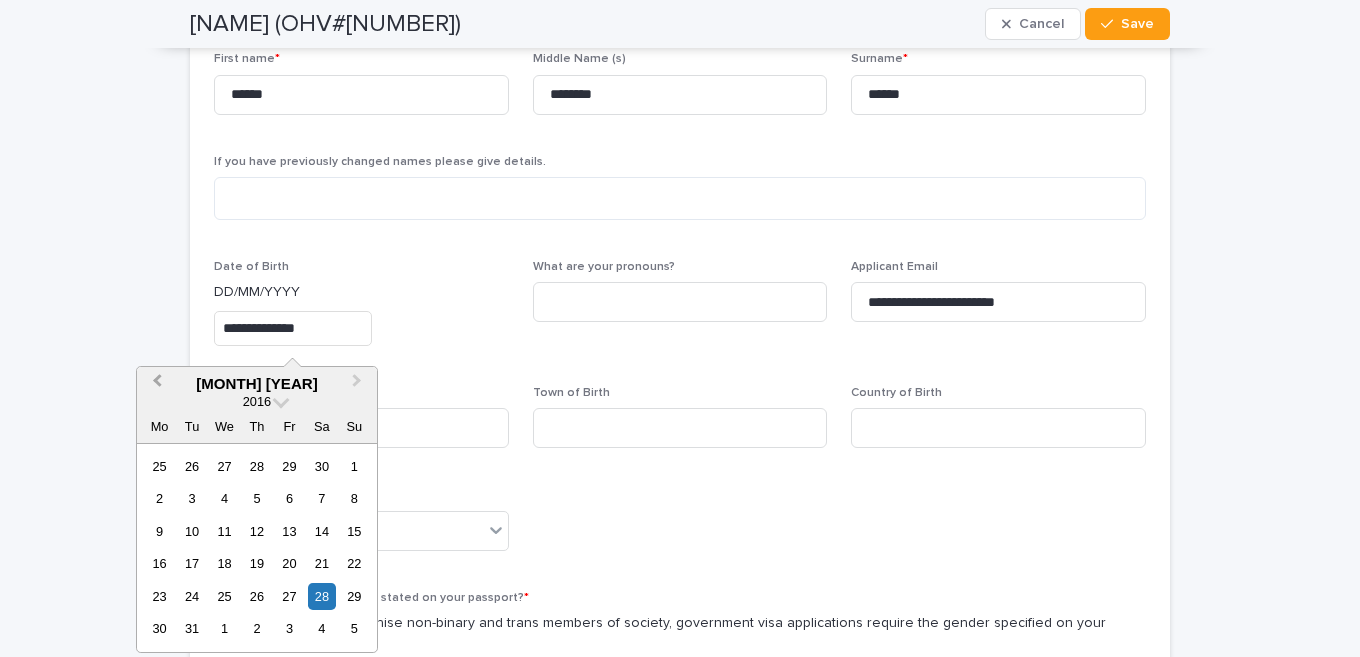 click on "Previous Month" at bounding box center [155, 385] 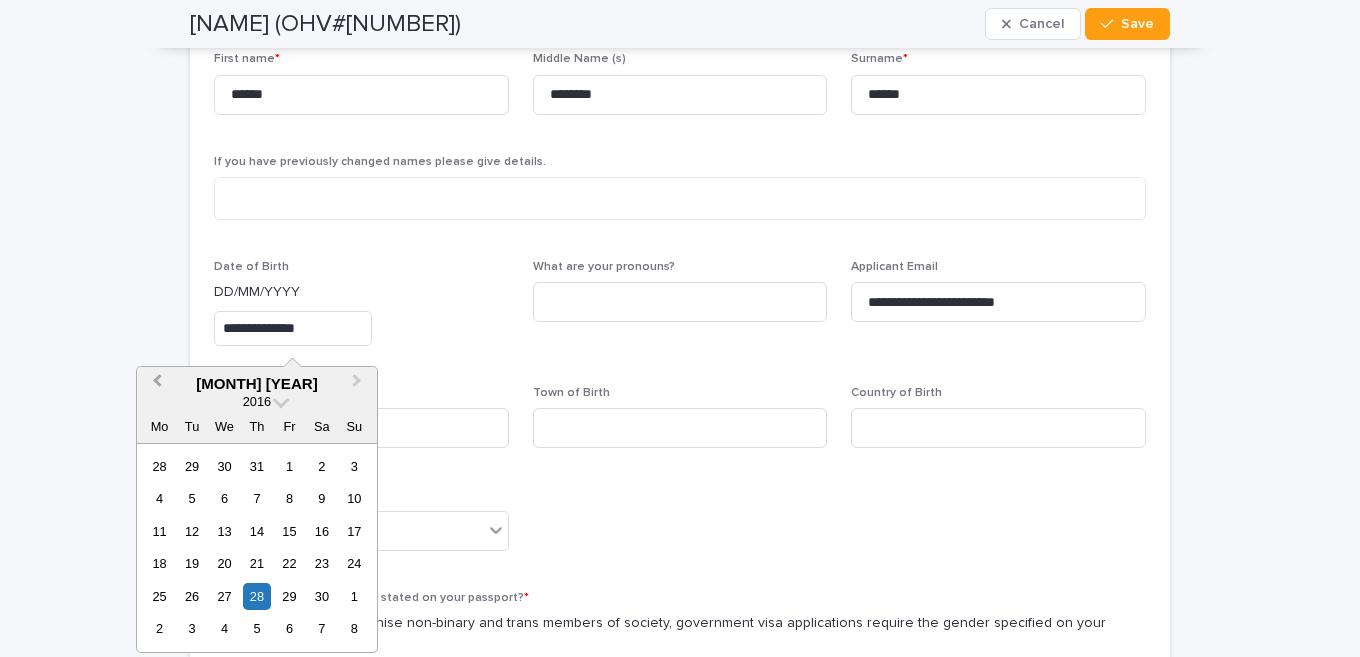 click on "Previous Month" at bounding box center [155, 385] 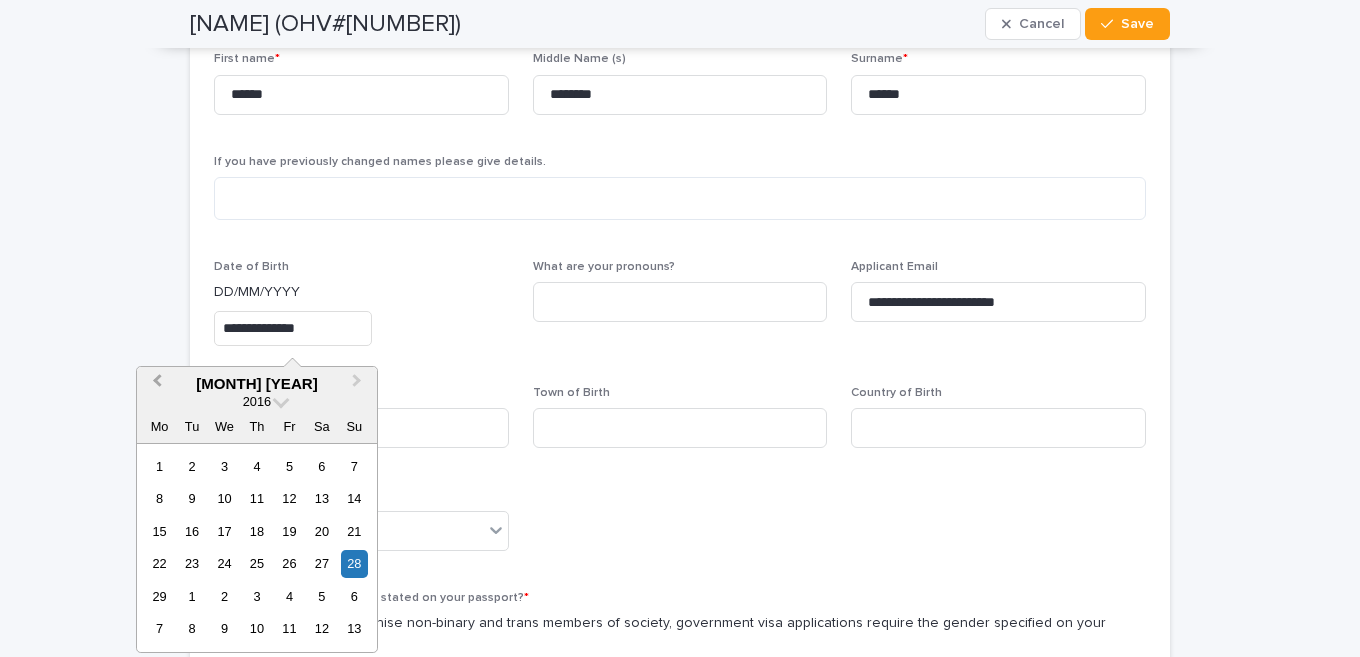click on "Previous Month" at bounding box center (155, 385) 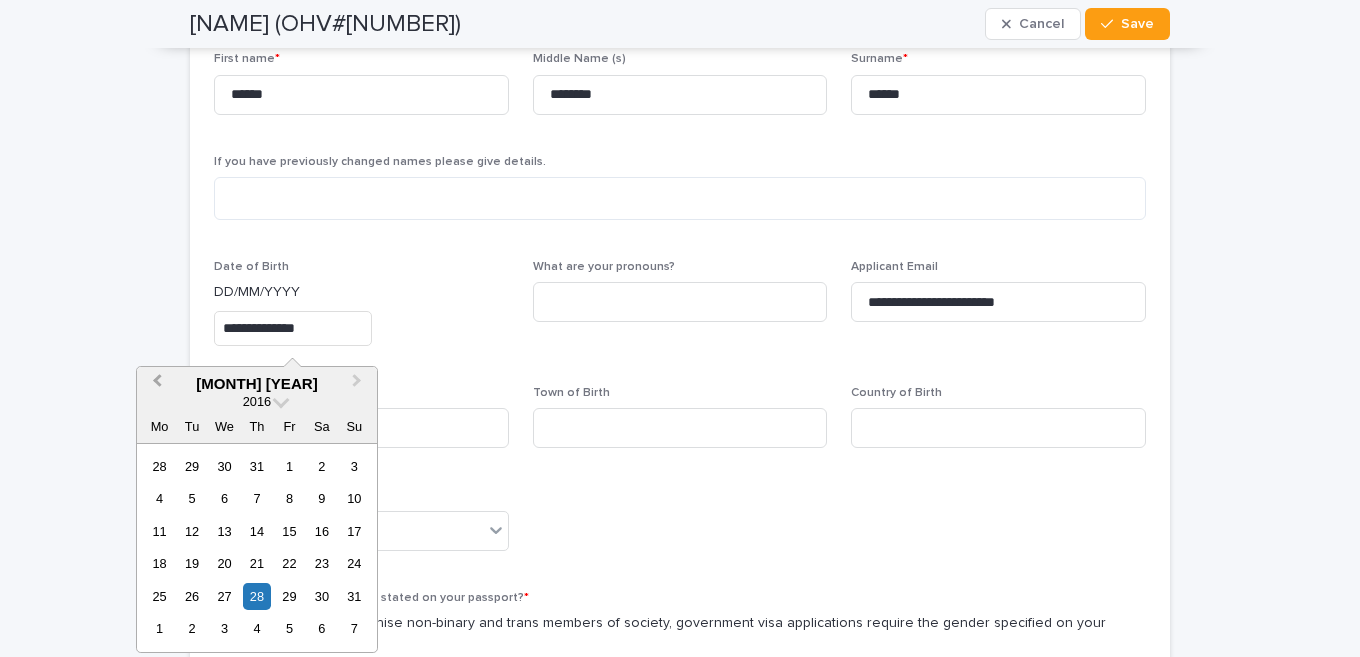 click on "Previous Month" at bounding box center (155, 385) 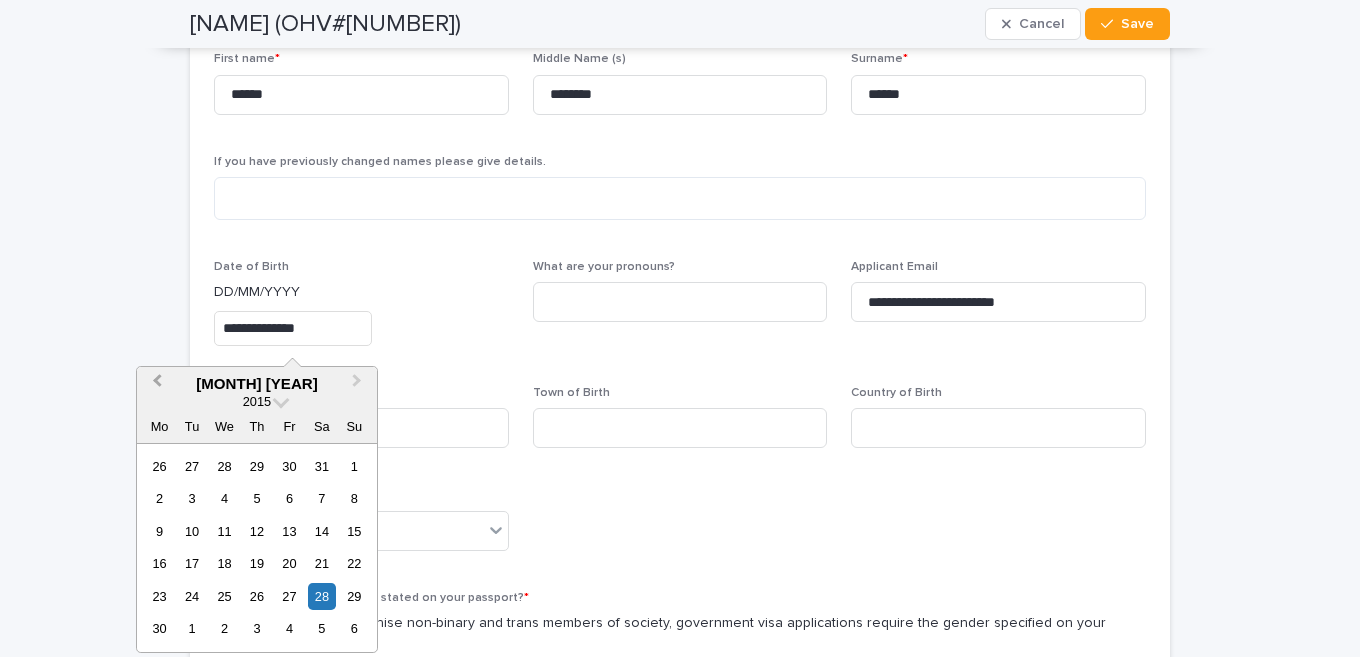 click on "Previous Month" at bounding box center (155, 385) 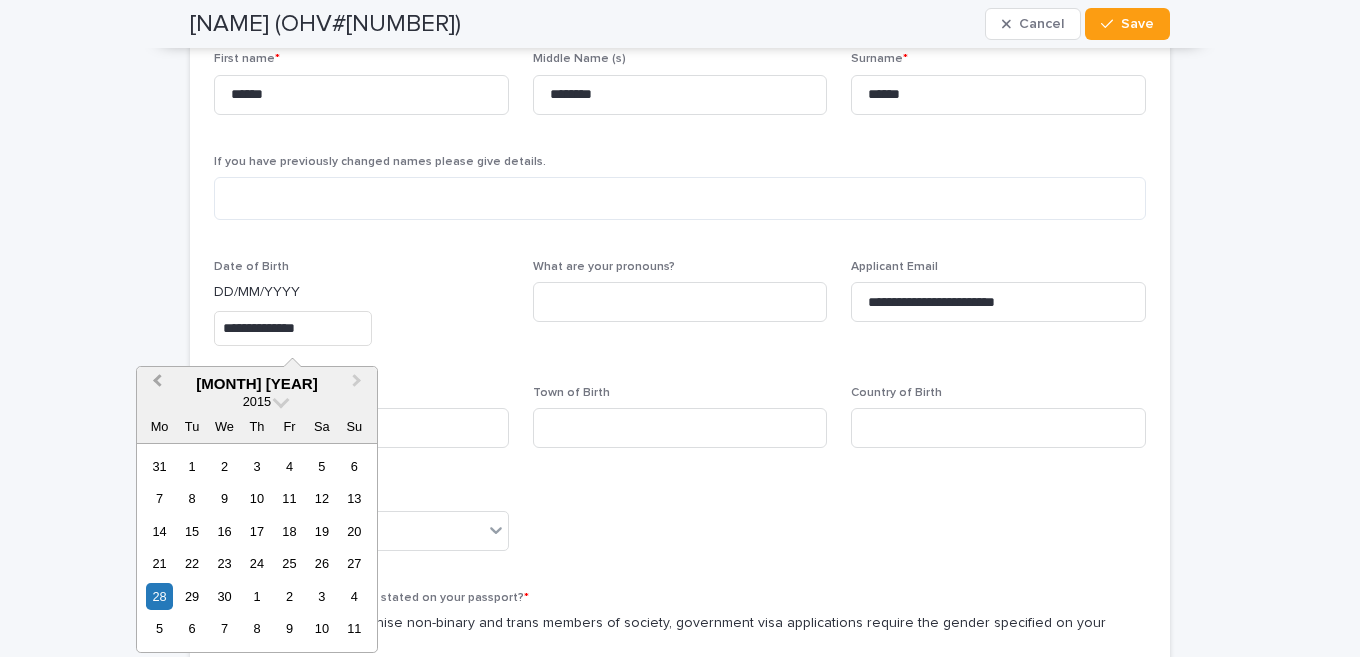click on "Previous Month" at bounding box center (155, 385) 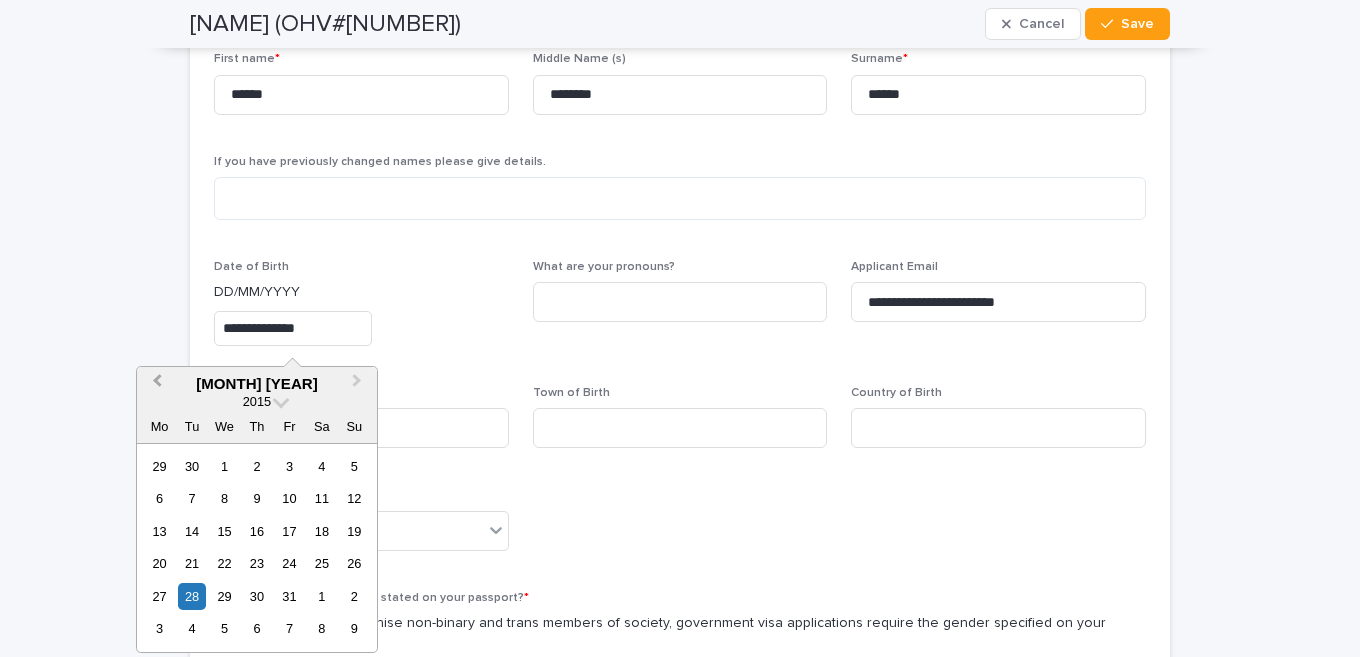 click on "Previous Month" at bounding box center [155, 385] 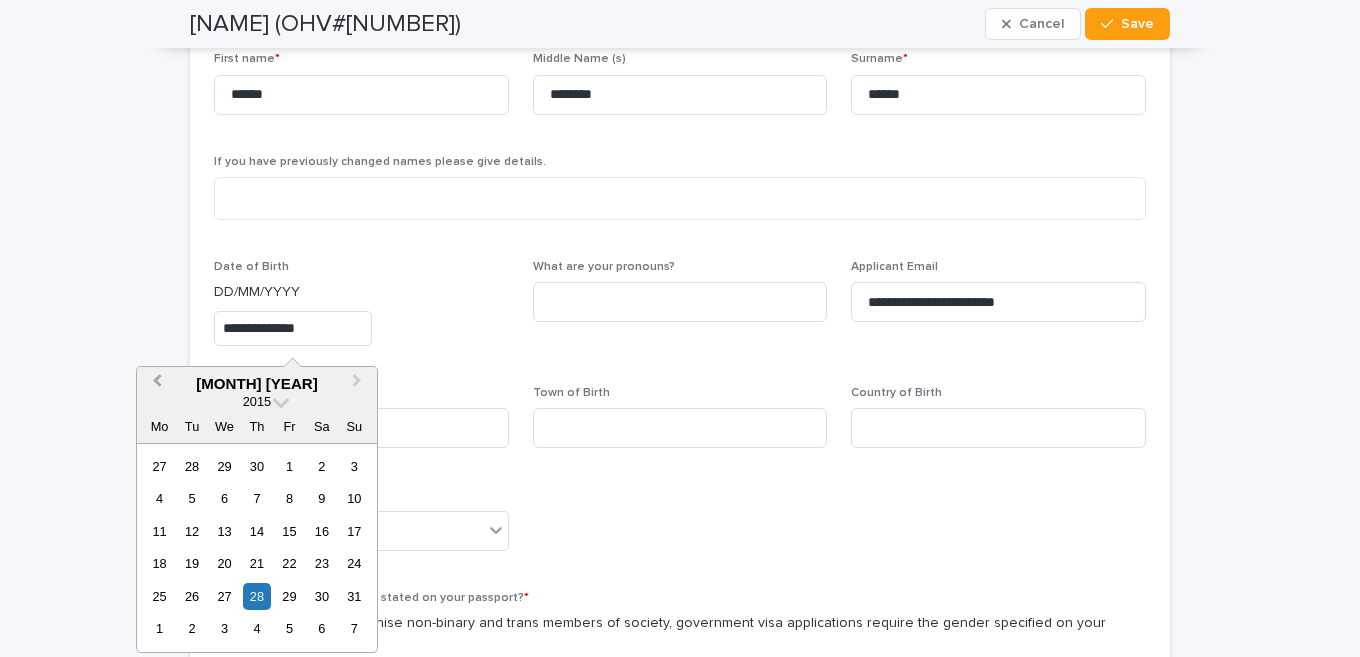 click on "Previous Month" at bounding box center [155, 385] 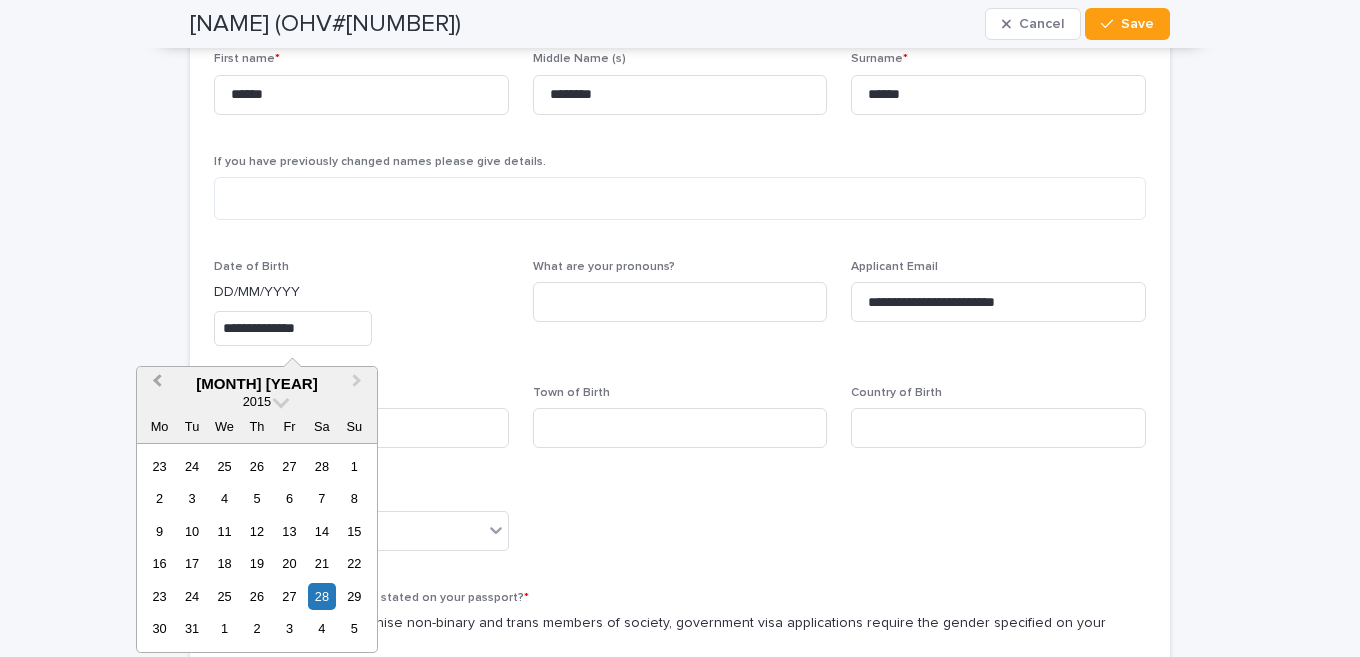 click on "Previous Month" at bounding box center (155, 385) 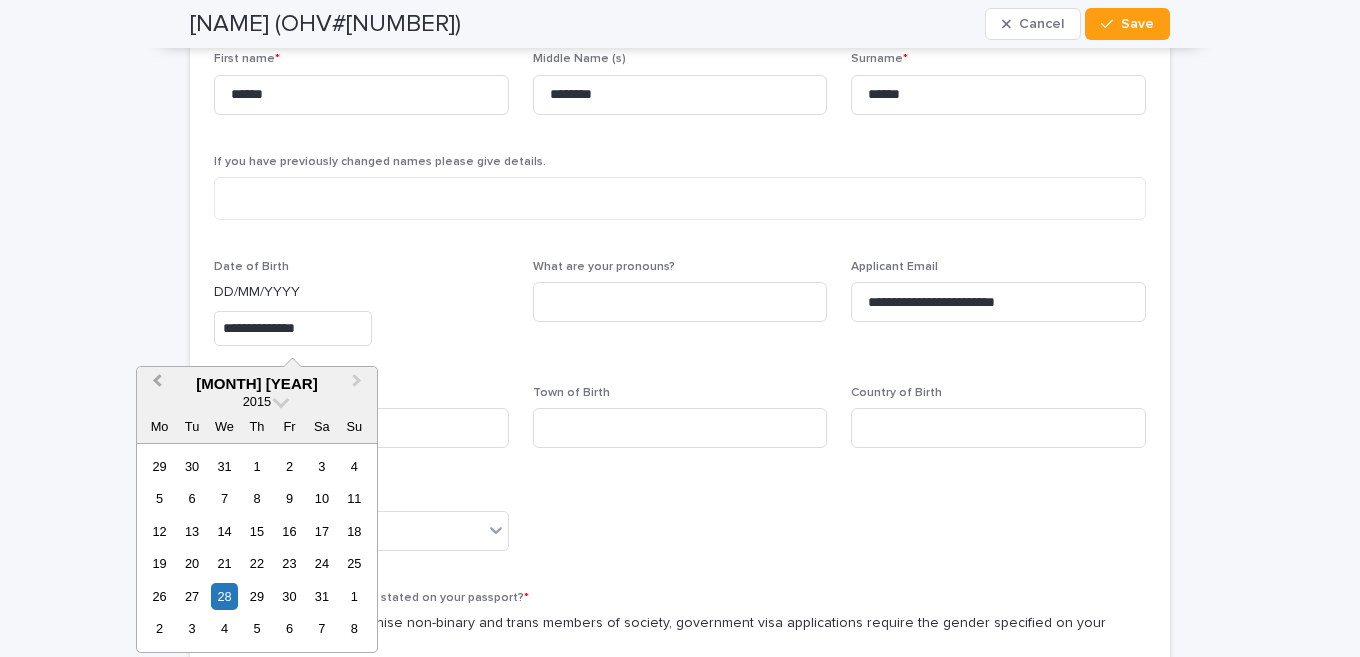 click on "Previous Month" at bounding box center [155, 385] 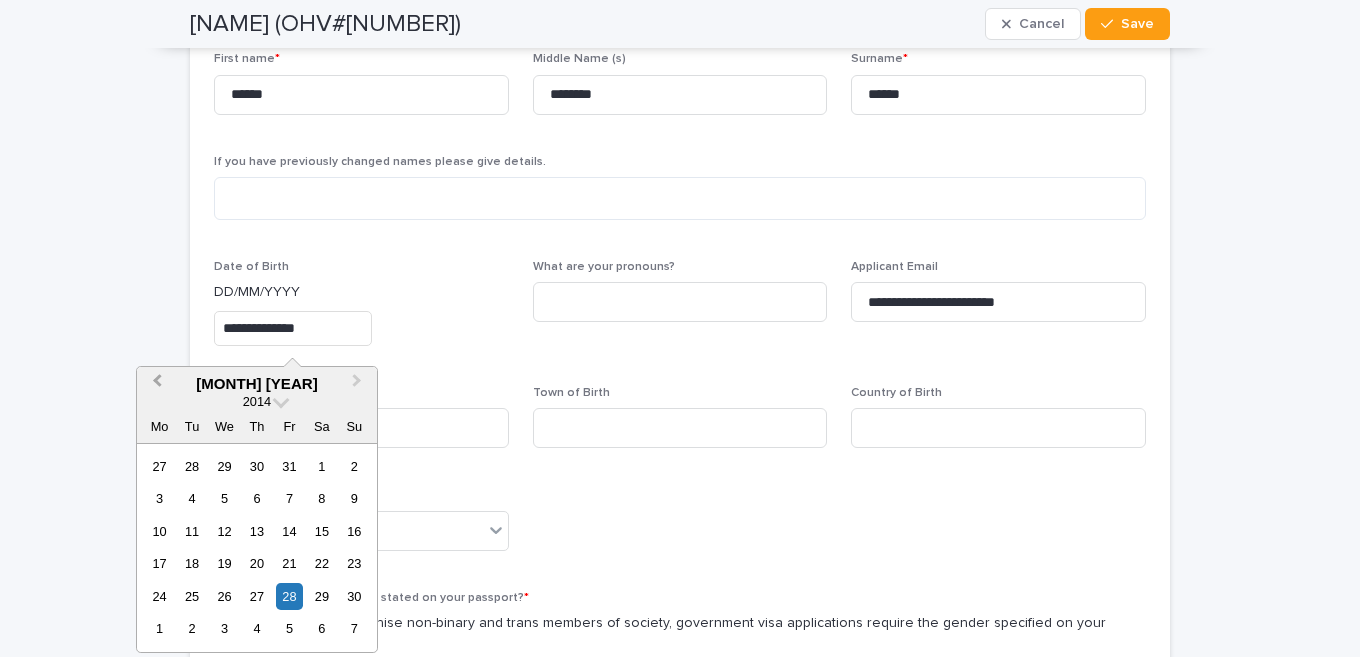 click on "Previous Month" at bounding box center [155, 385] 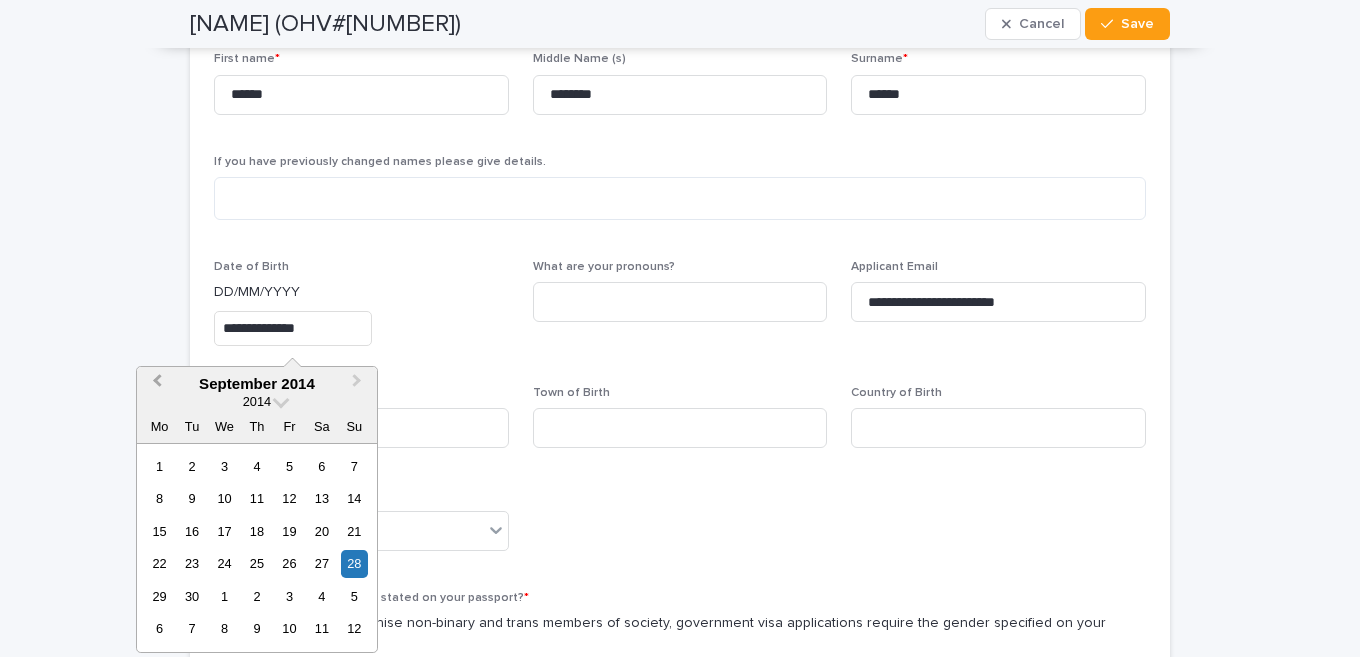 click on "Previous Month" at bounding box center (155, 385) 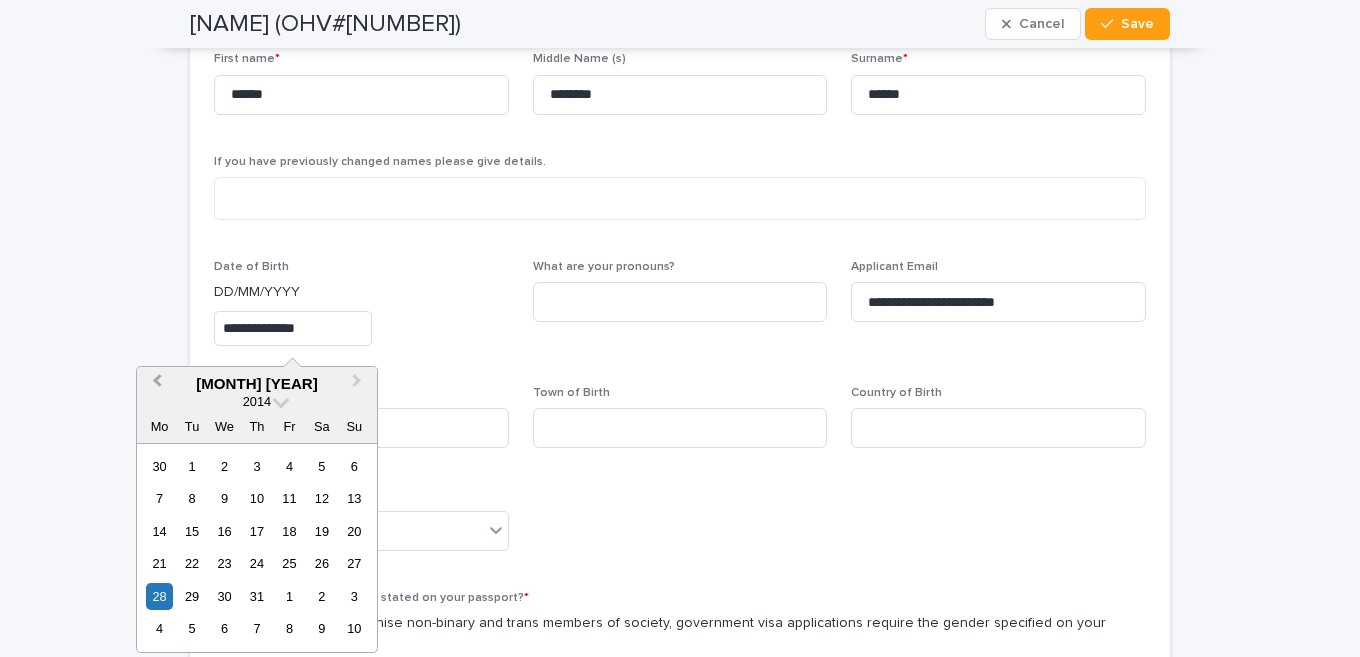 click on "Previous Month" at bounding box center (155, 385) 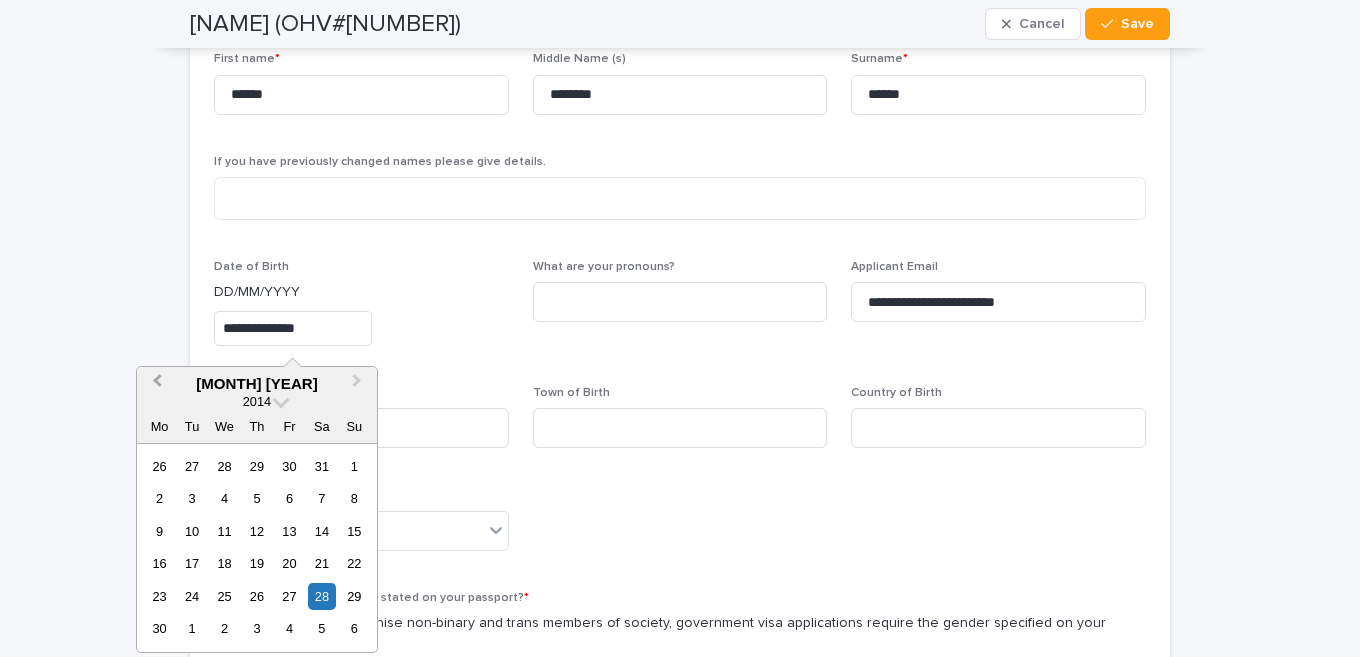click on "Previous Month" at bounding box center [155, 385] 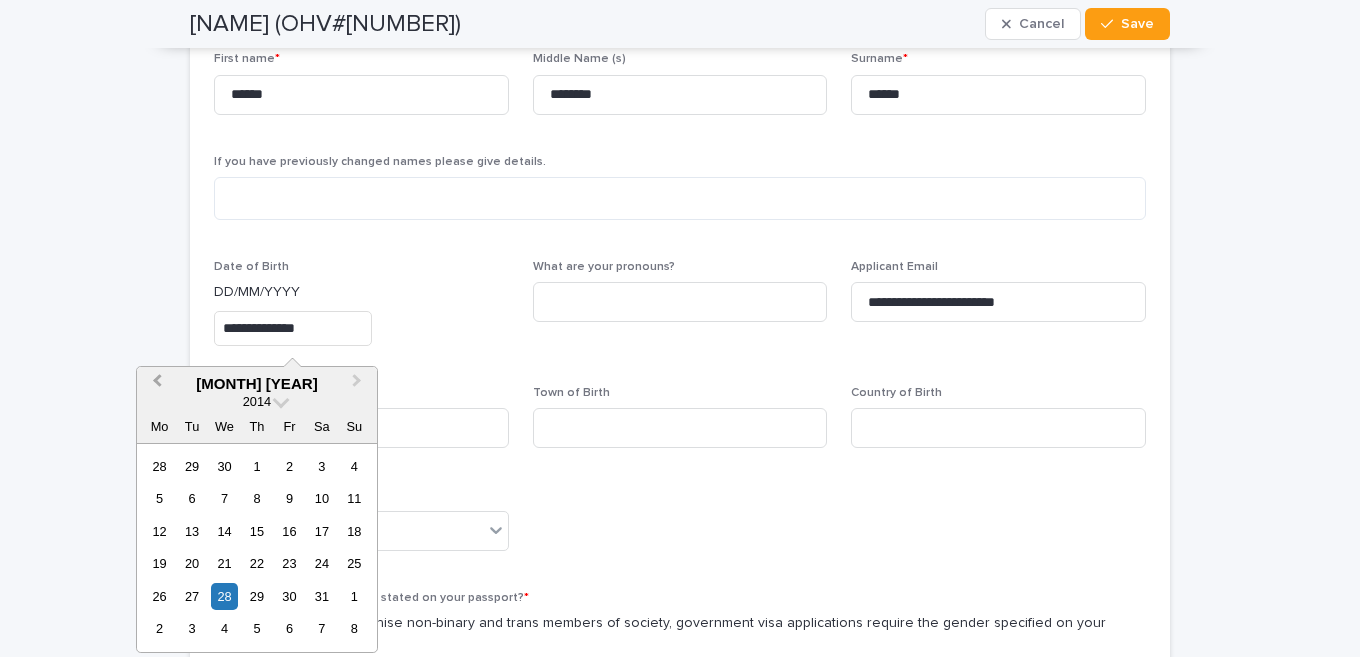 click on "Previous Month" at bounding box center (155, 385) 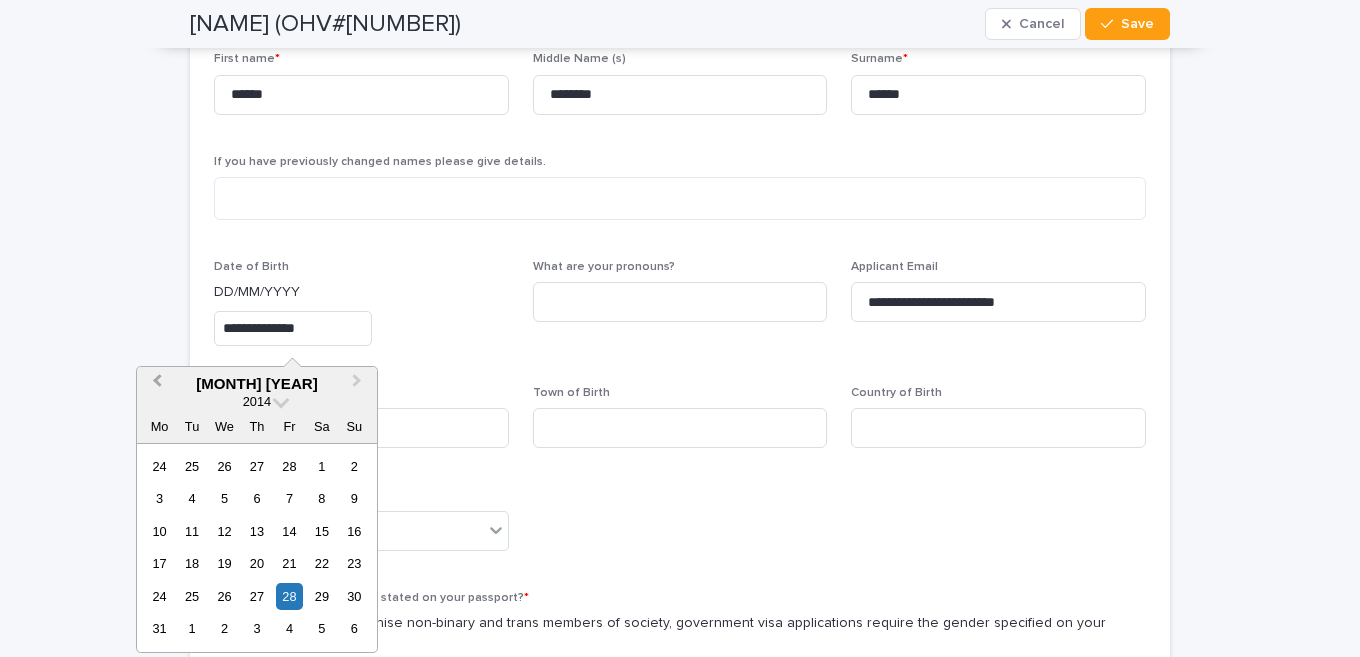 click on "Previous Month" at bounding box center (155, 385) 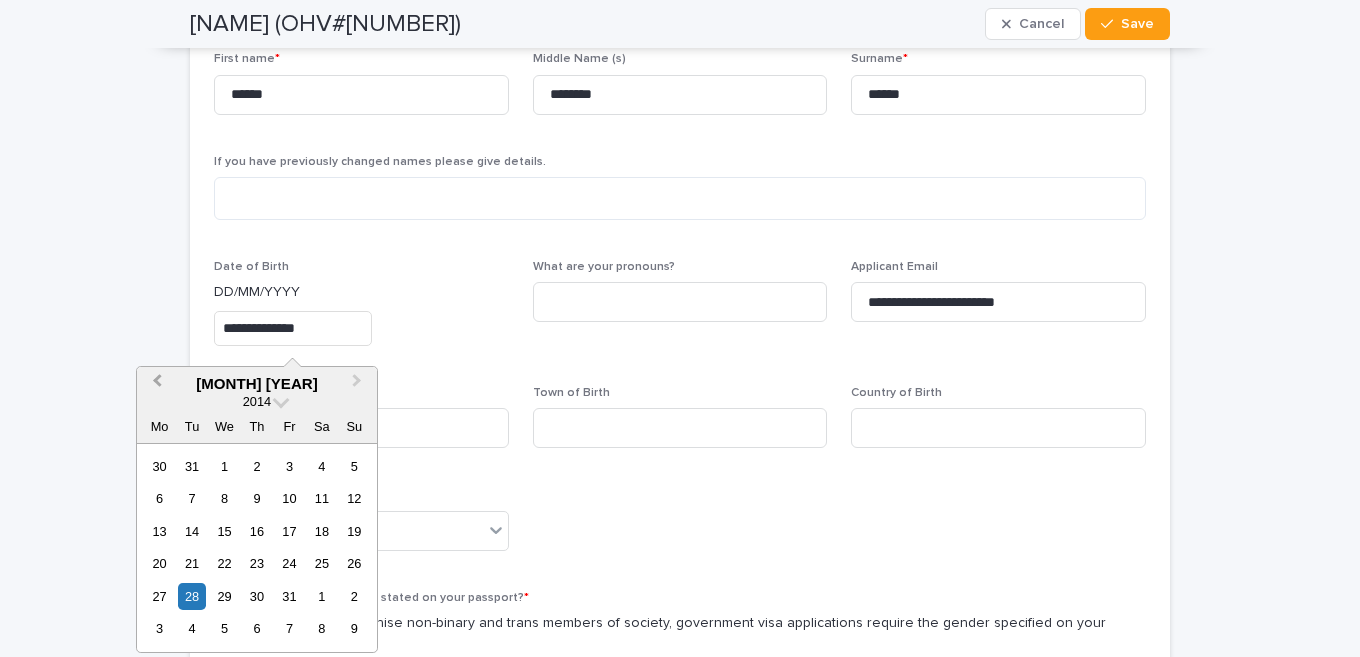click on "Previous Month" at bounding box center (155, 385) 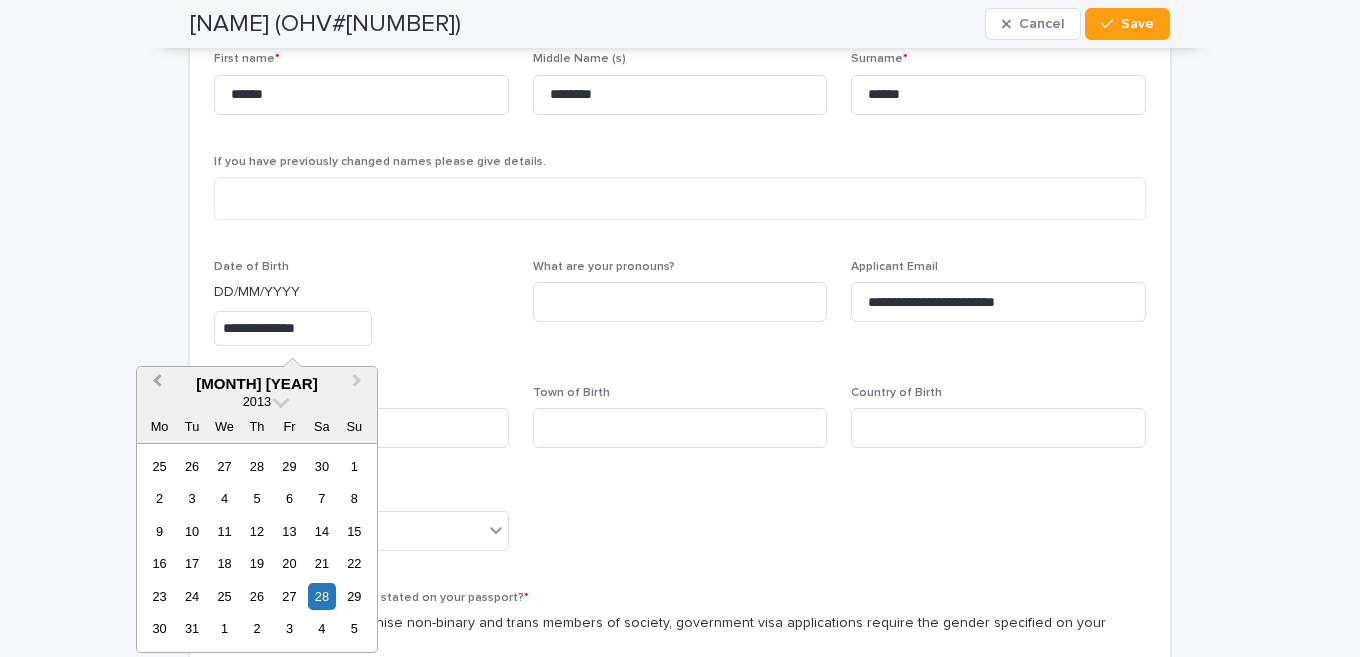 click on "Previous Month" at bounding box center [155, 385] 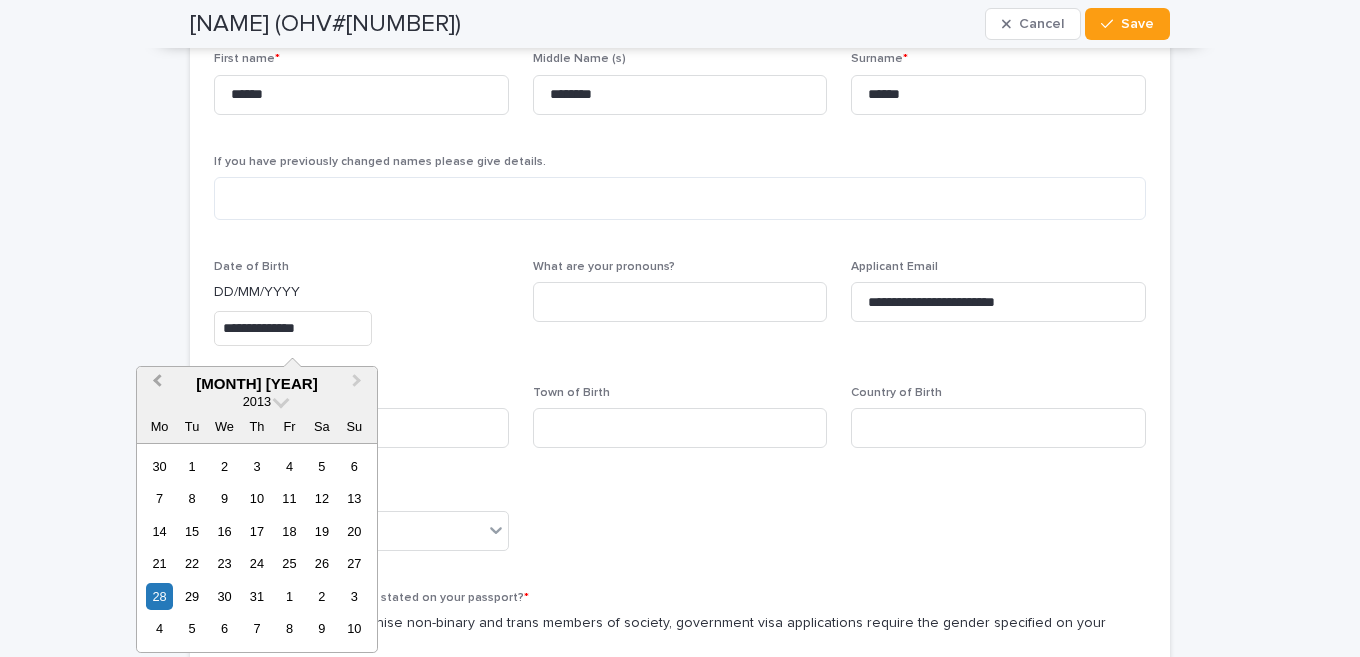 click on "Previous Month" at bounding box center [155, 385] 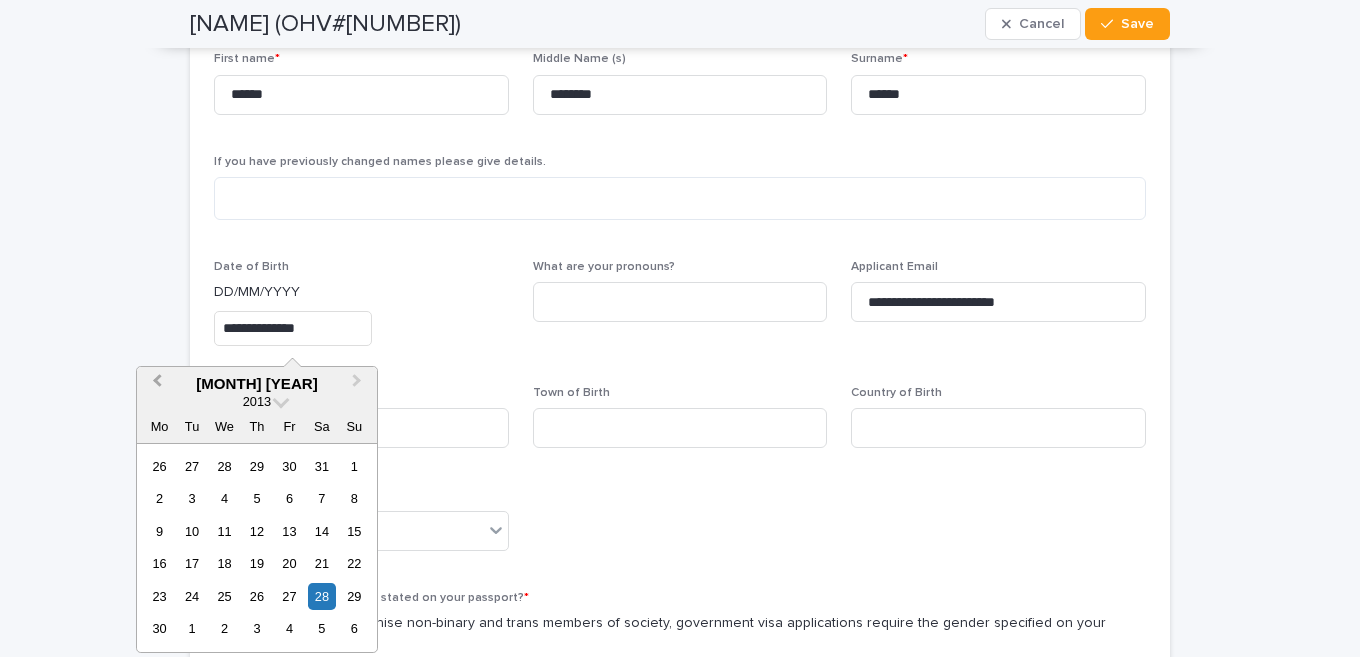 click on "Previous Month" at bounding box center [155, 385] 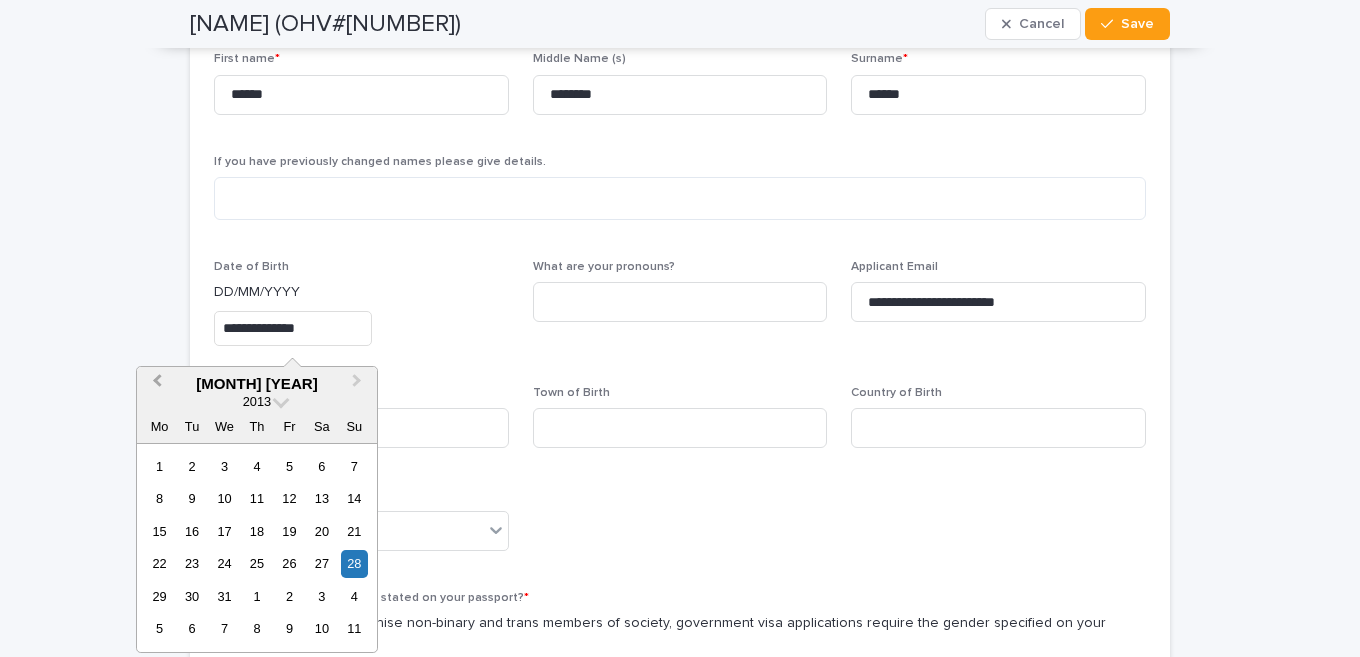 click on "Previous Month" at bounding box center (155, 385) 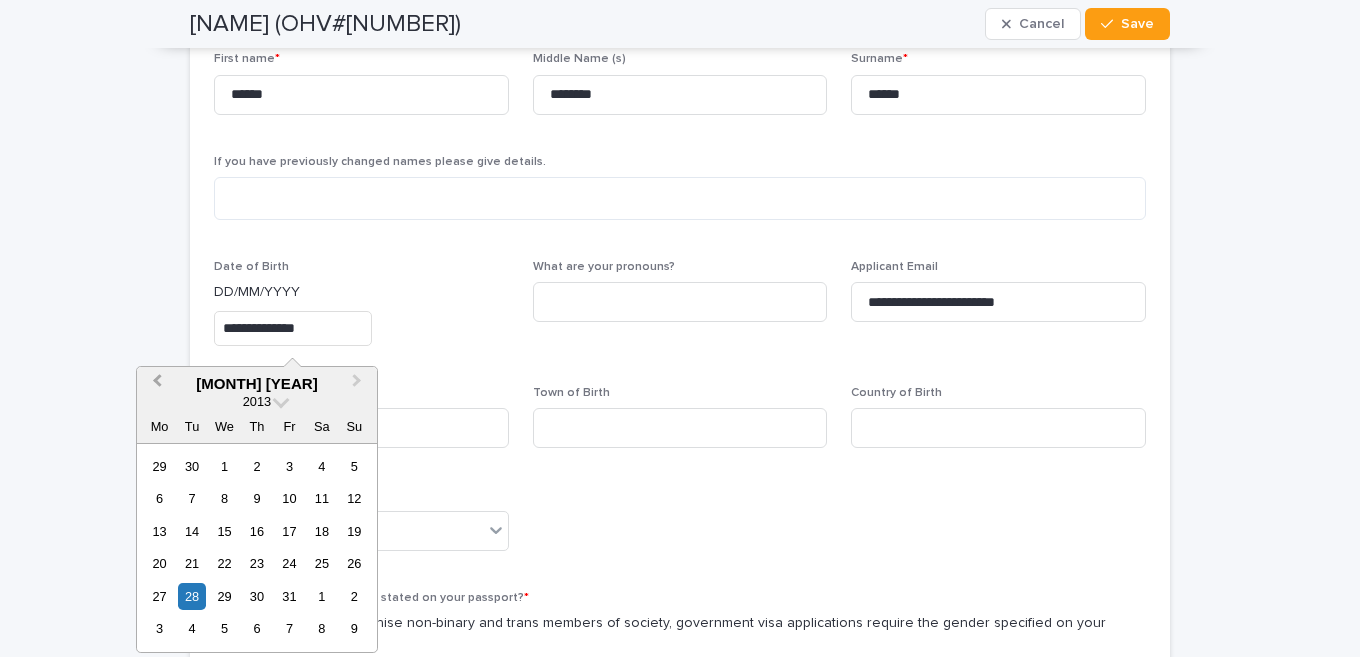 click on "Previous Month" at bounding box center [155, 385] 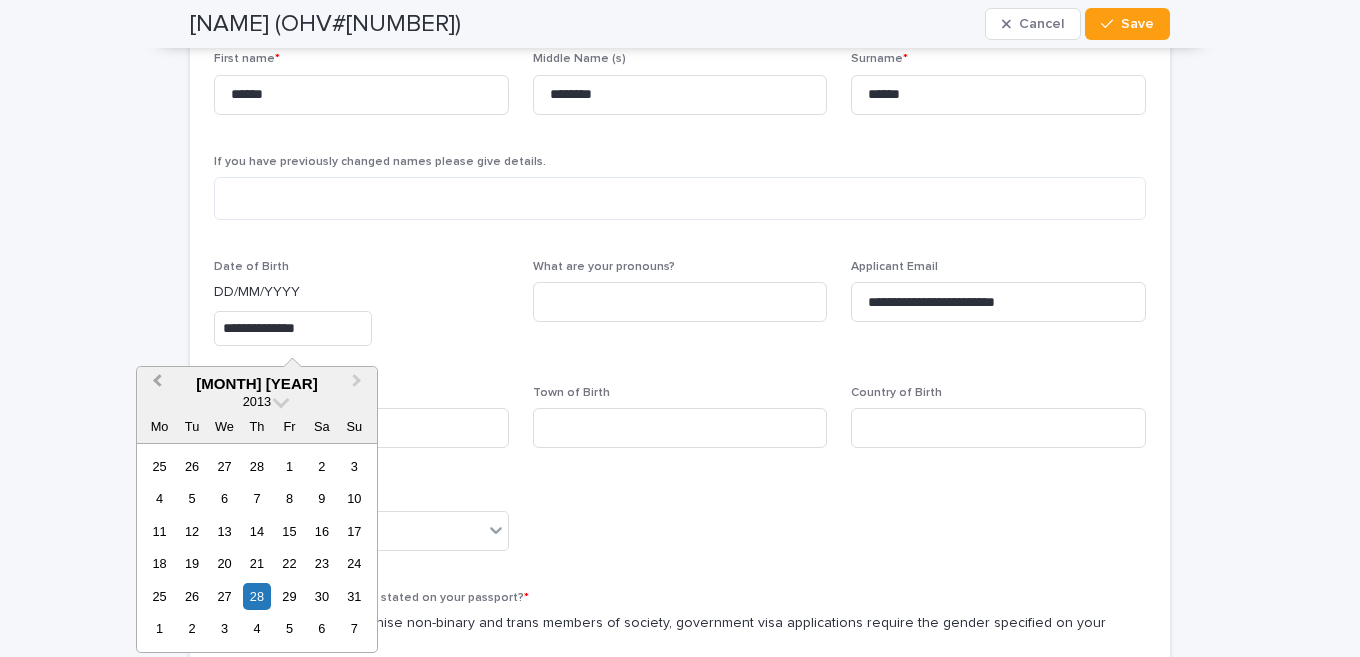 click on "Previous Month" at bounding box center [155, 385] 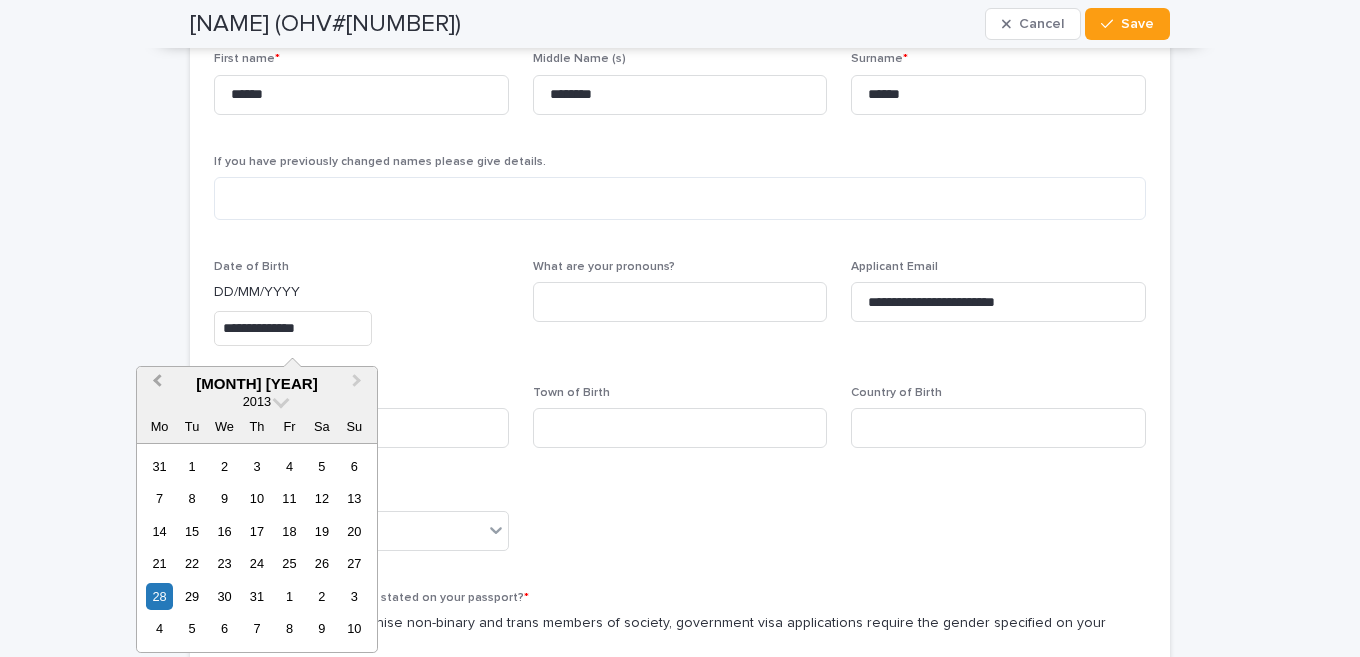 click on "Previous Month" at bounding box center (155, 385) 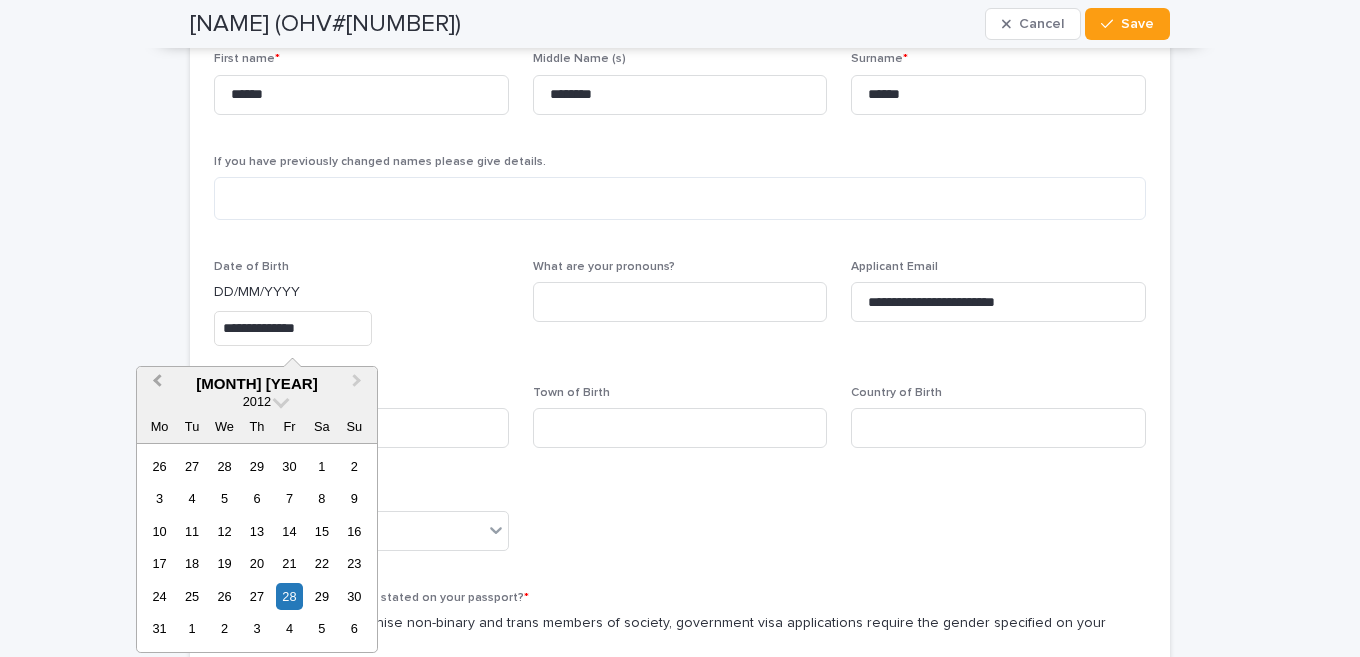 click on "Previous Month" at bounding box center [155, 385] 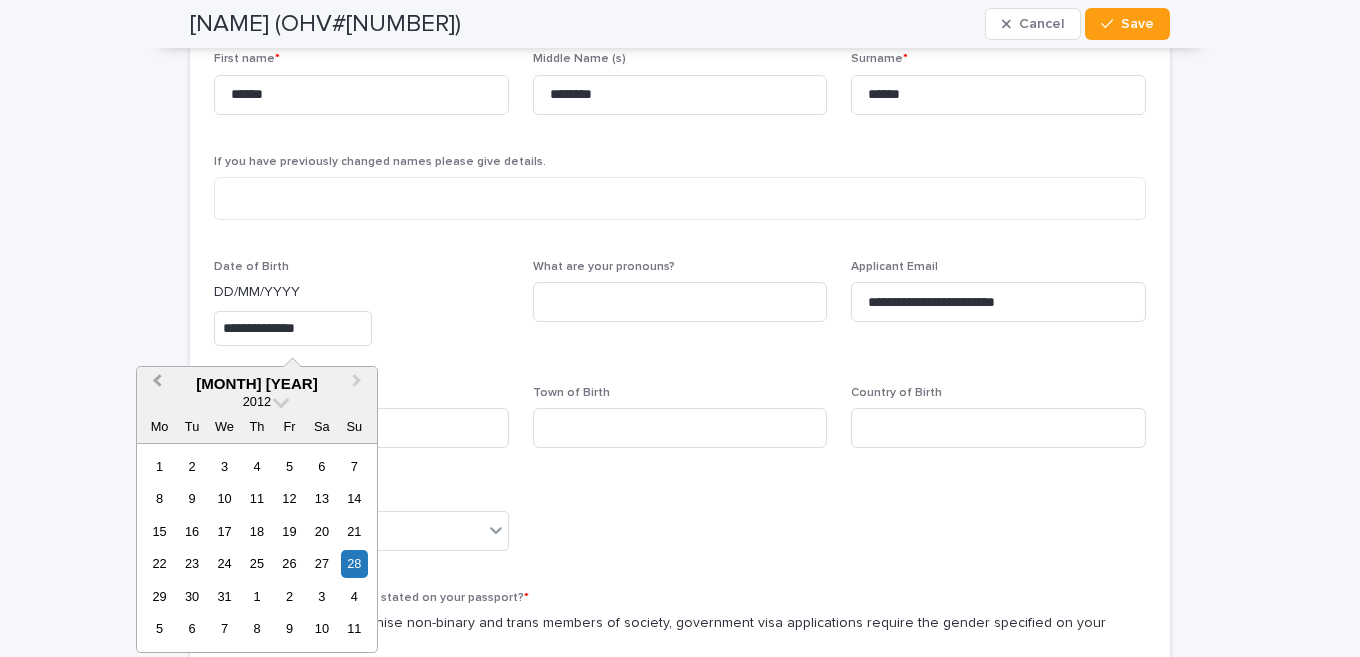 click on "Previous Month" at bounding box center (155, 385) 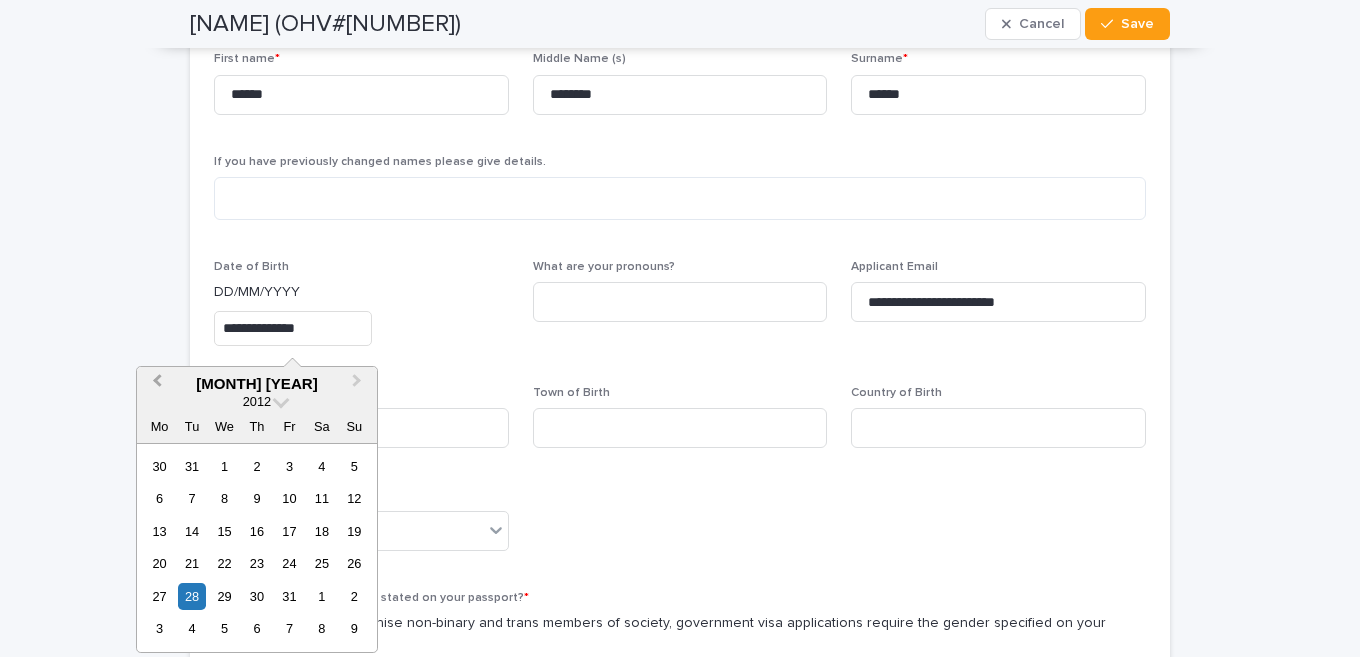 click on "Previous Month" at bounding box center (155, 385) 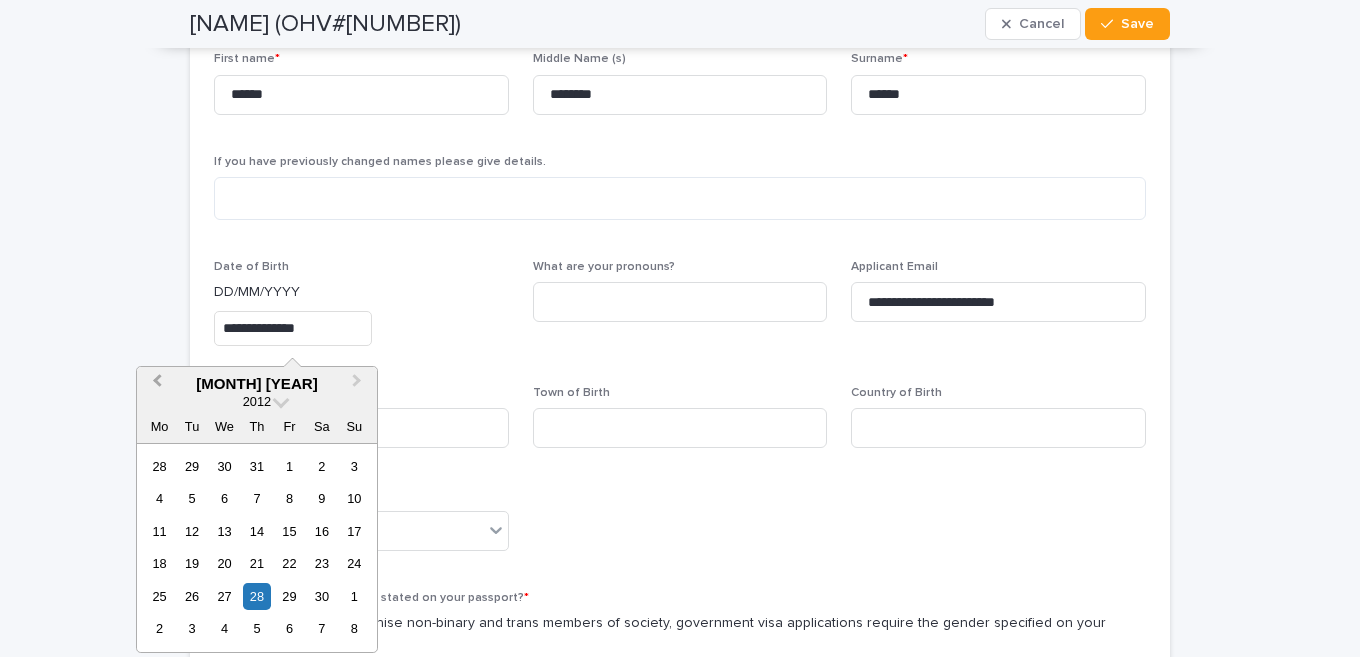 click on "Previous Month" at bounding box center [155, 385] 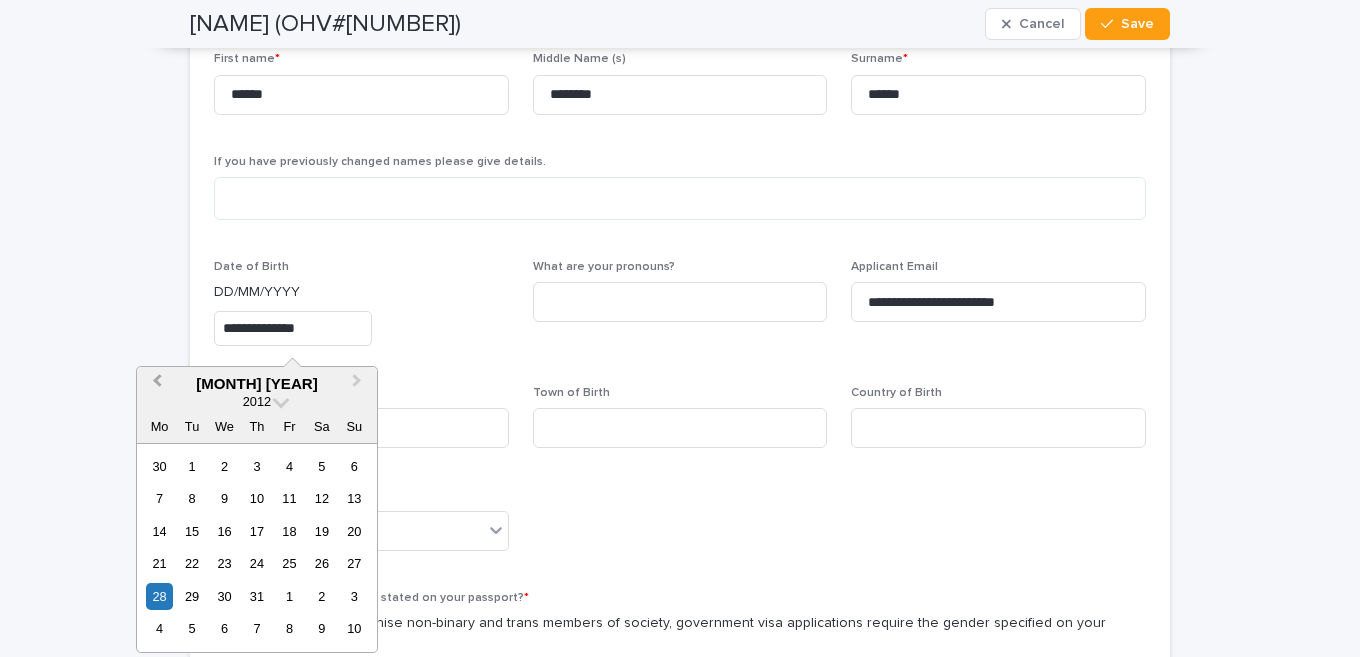 click on "Previous Month" at bounding box center (155, 385) 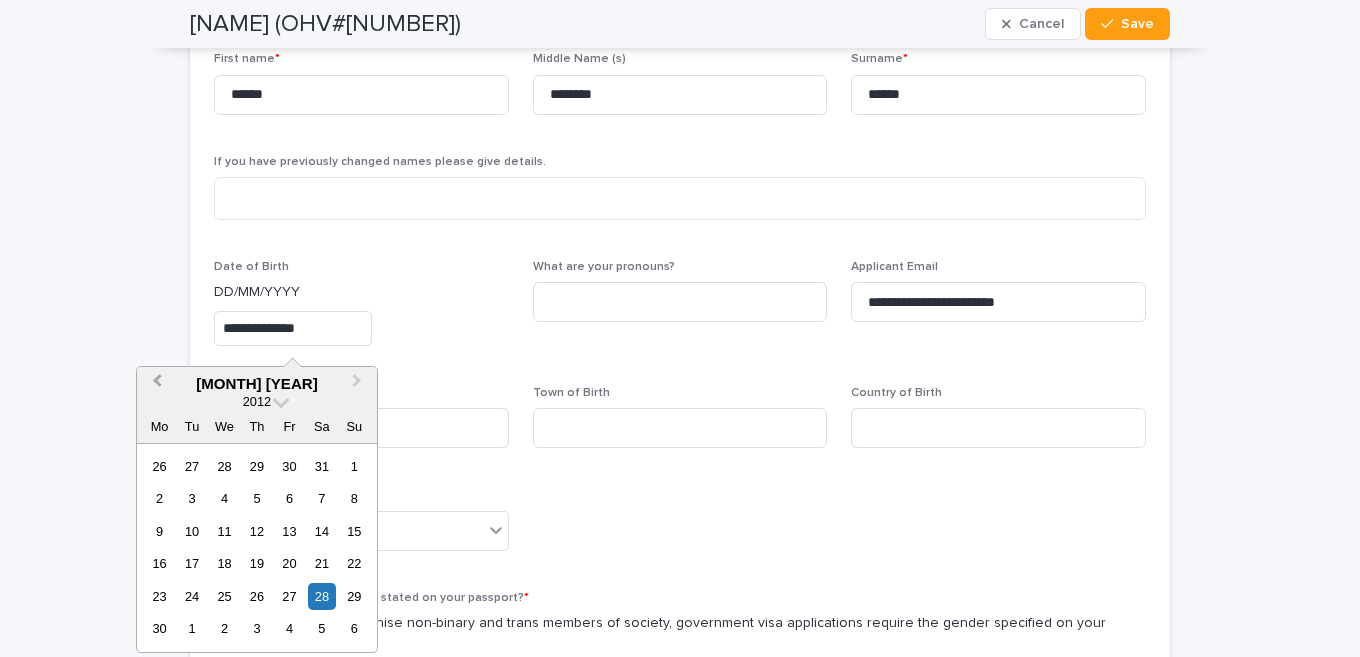 click on "Previous Month" at bounding box center (155, 385) 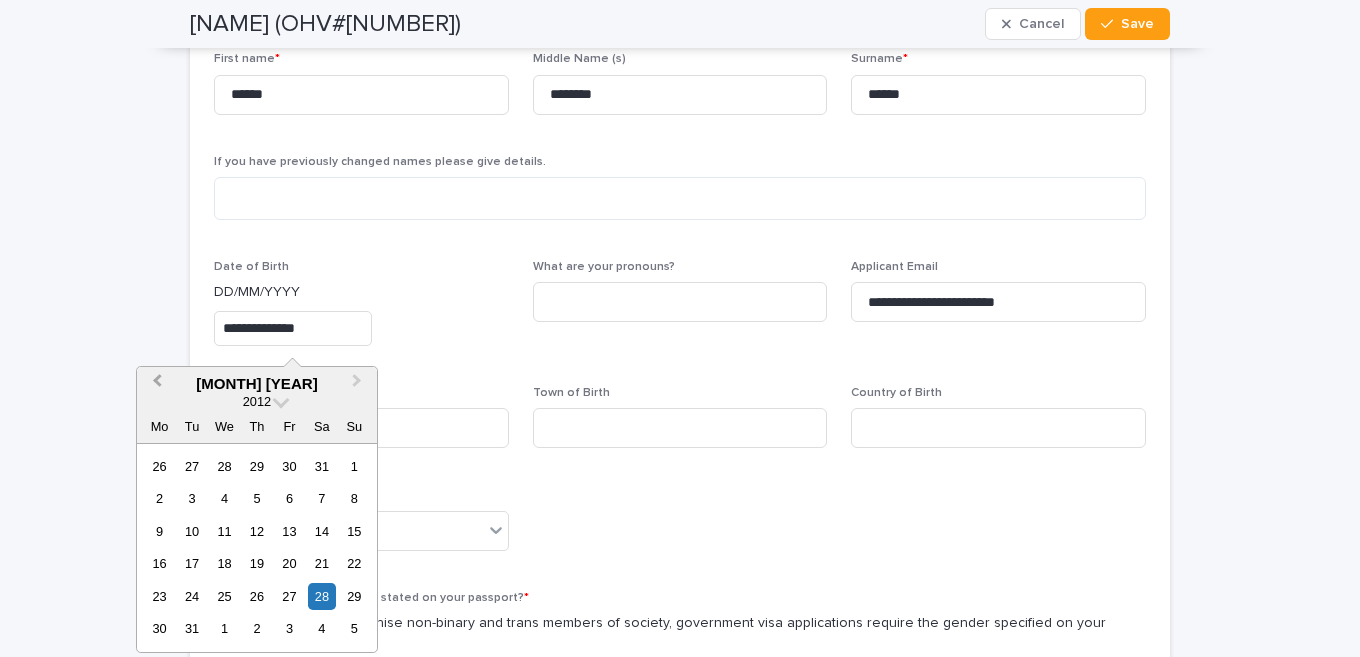 click on "Previous Month" at bounding box center (155, 385) 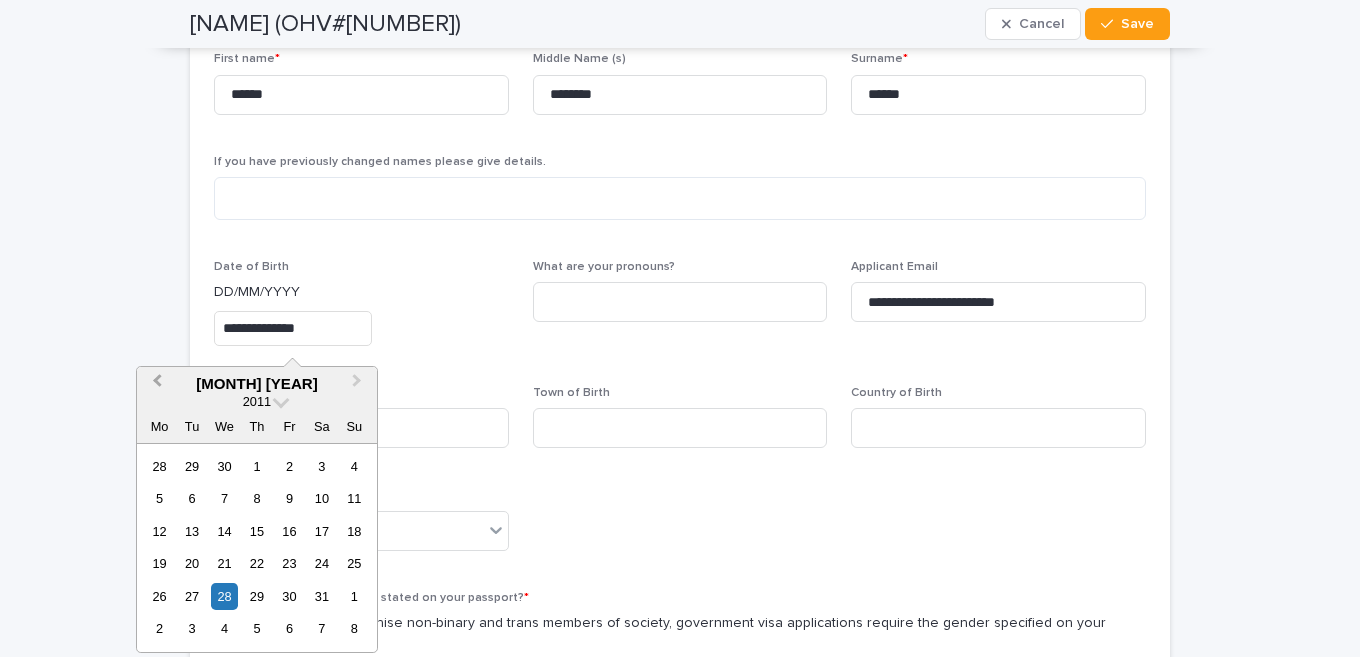 click on "Previous Month" at bounding box center [155, 385] 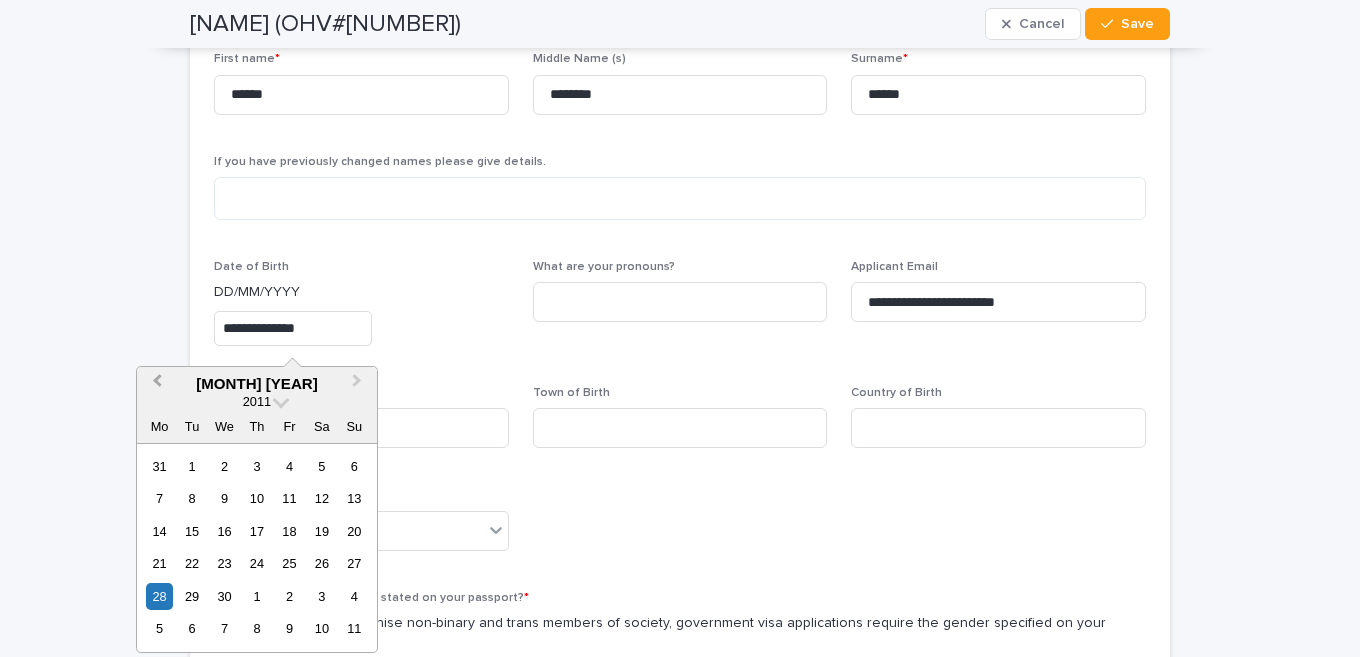 click on "Previous Month" at bounding box center [157, 383] 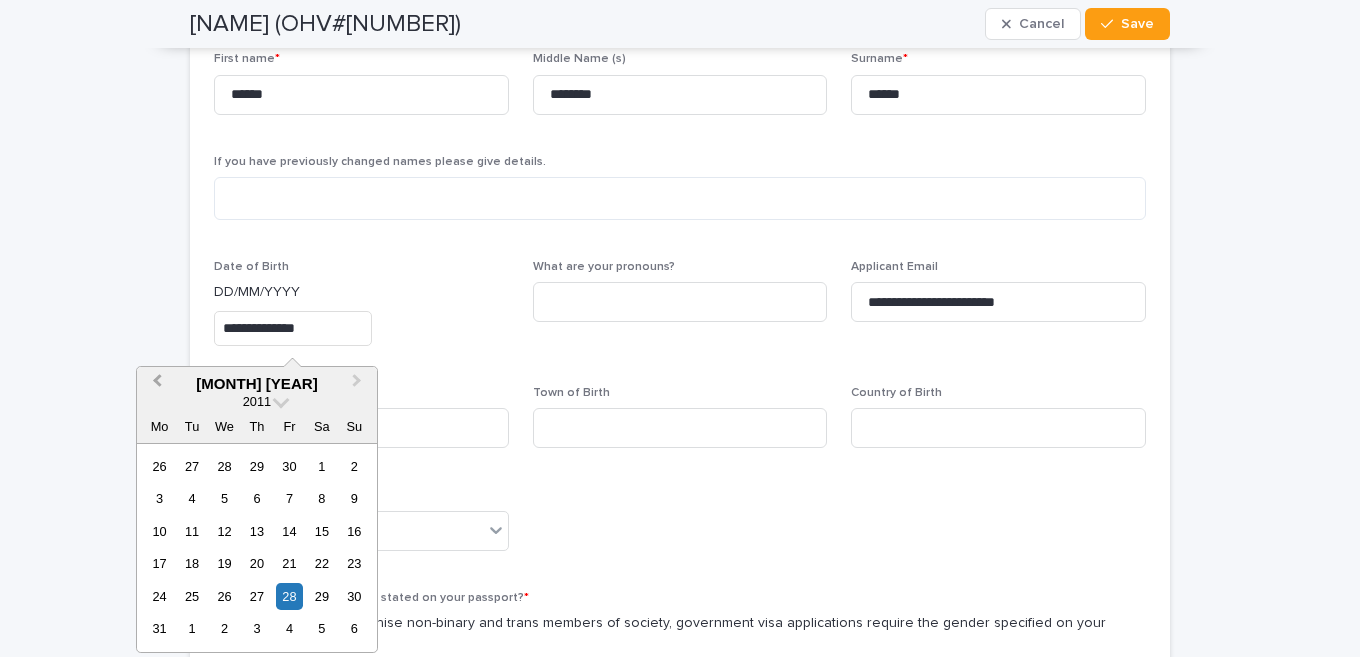 click on "Previous Month" at bounding box center (157, 383) 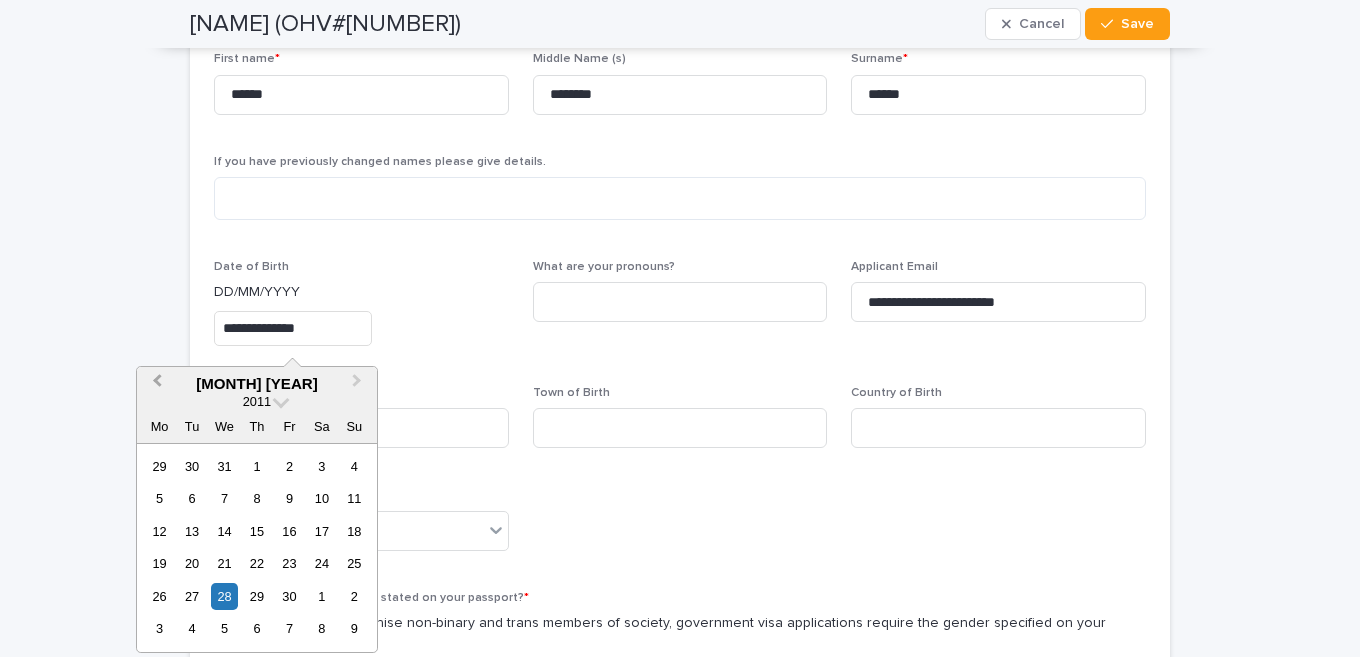 click on "Previous Month" at bounding box center [157, 383] 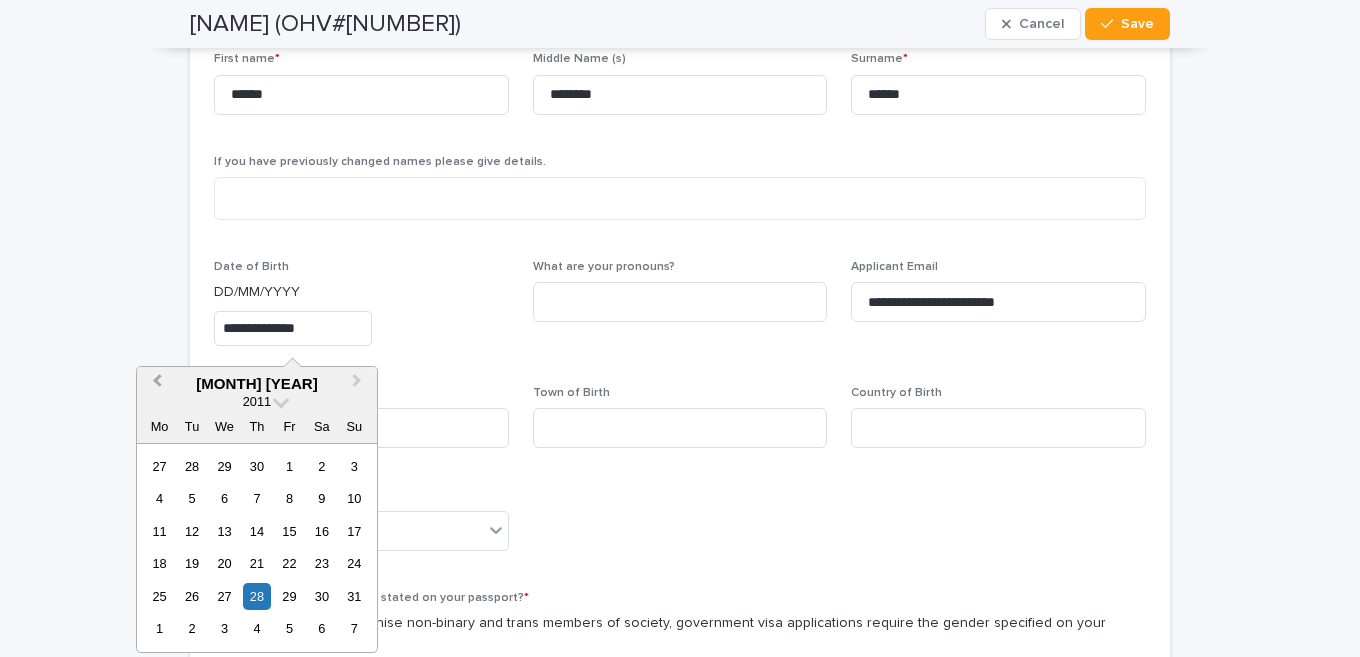 click on "Previous Month" at bounding box center (157, 383) 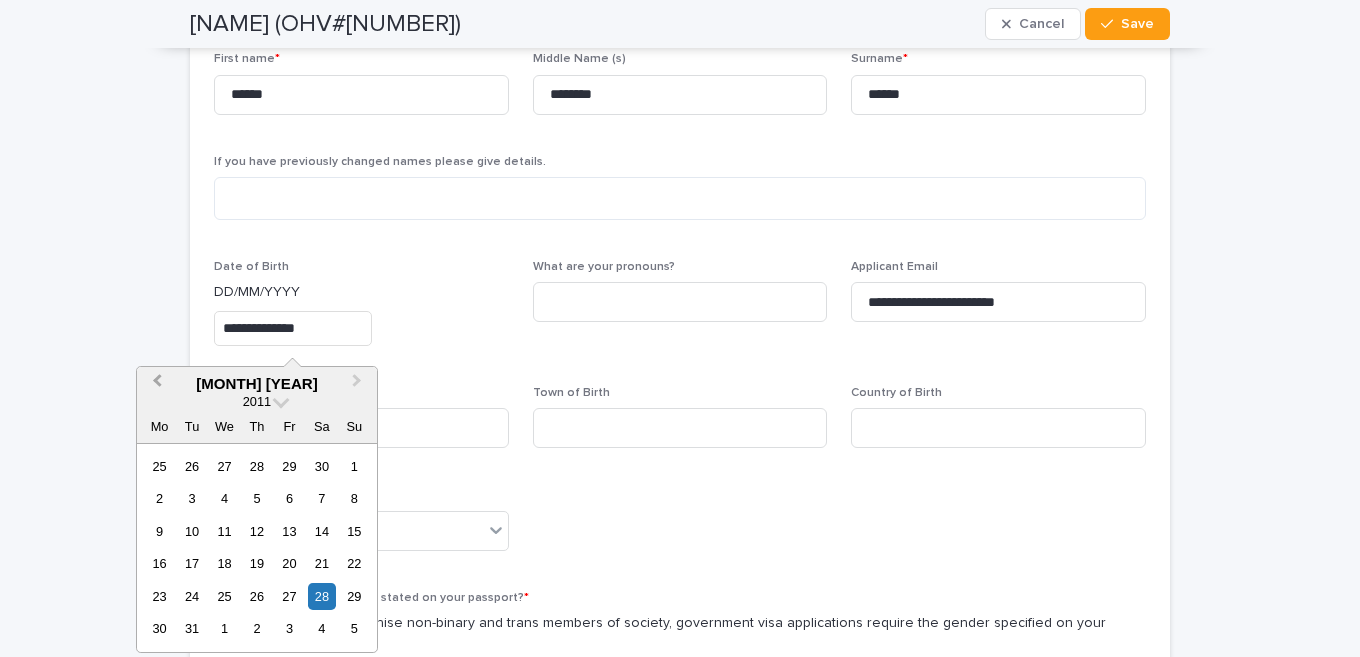 click on "Previous Month" at bounding box center (157, 383) 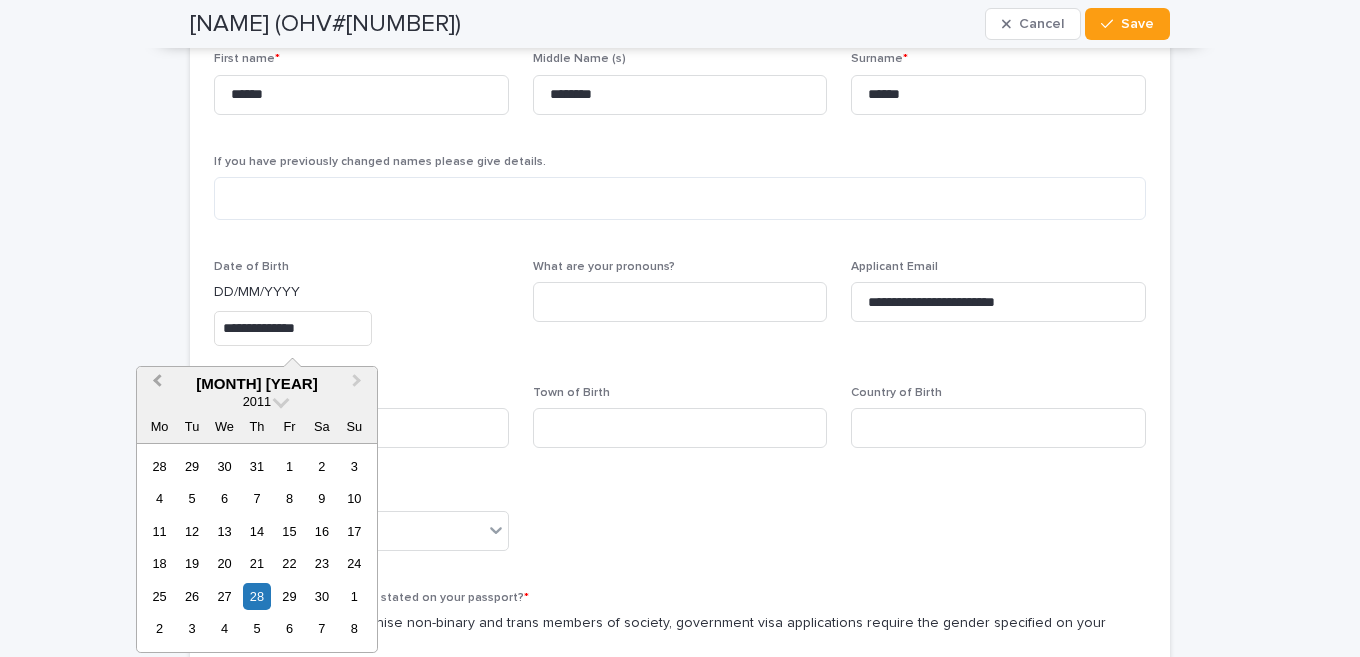 click on "Previous Month" at bounding box center (157, 383) 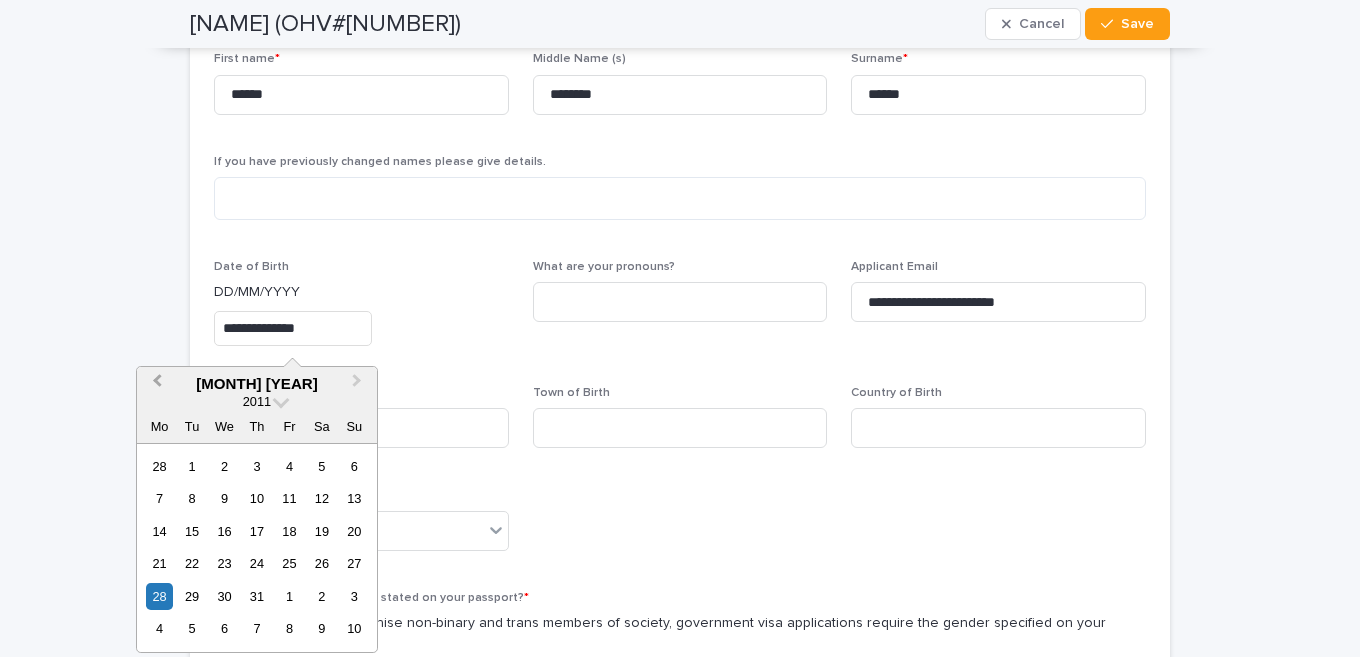click on "Previous Month" at bounding box center (157, 383) 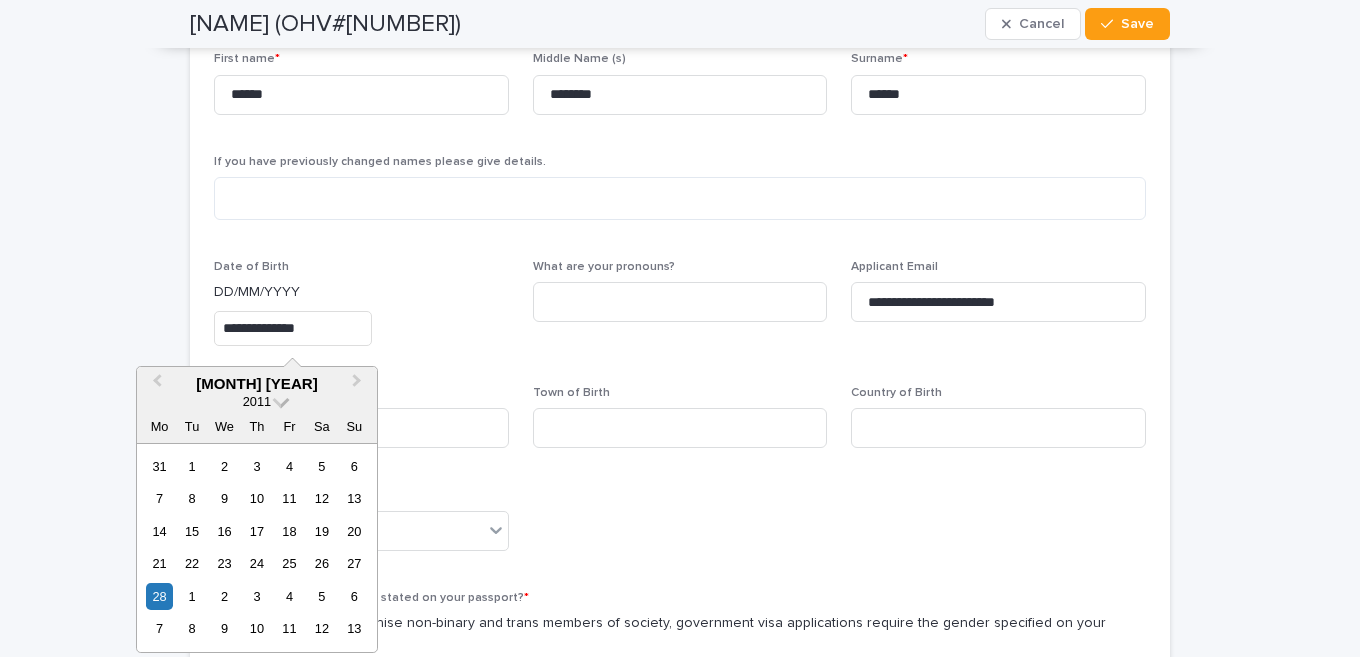 click at bounding box center [281, 400] 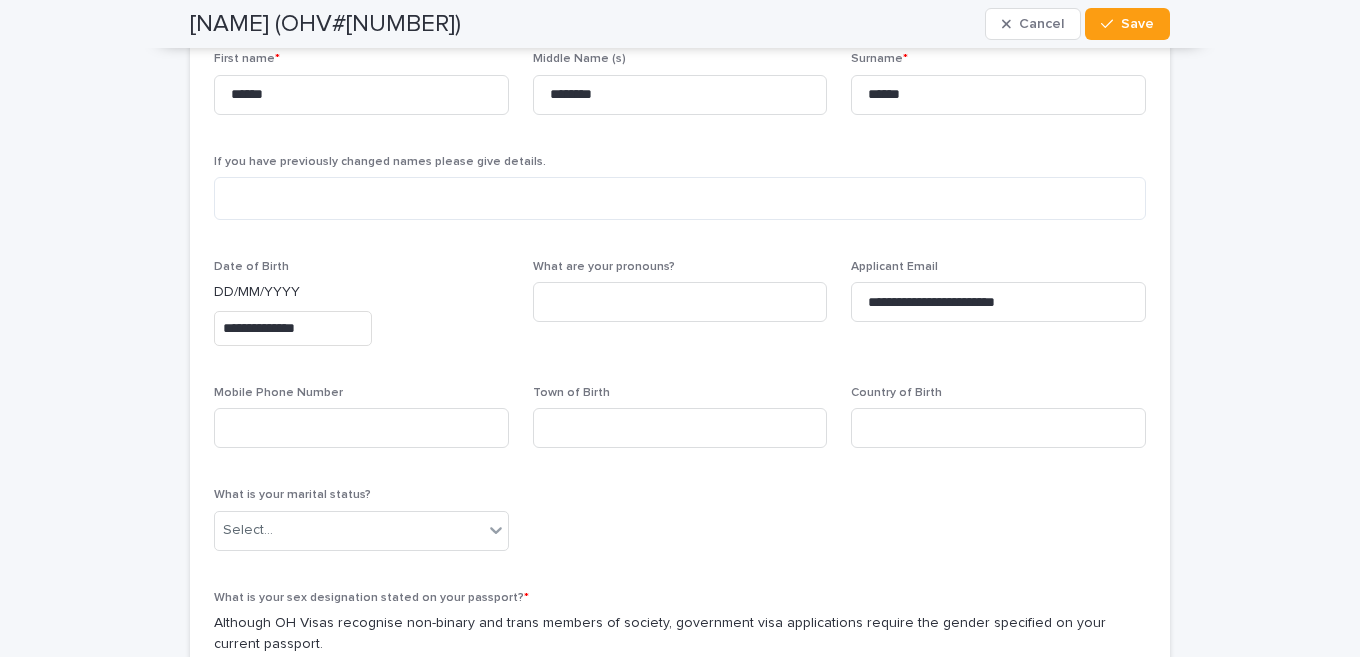 click on "**********" at bounding box center [680, 590] 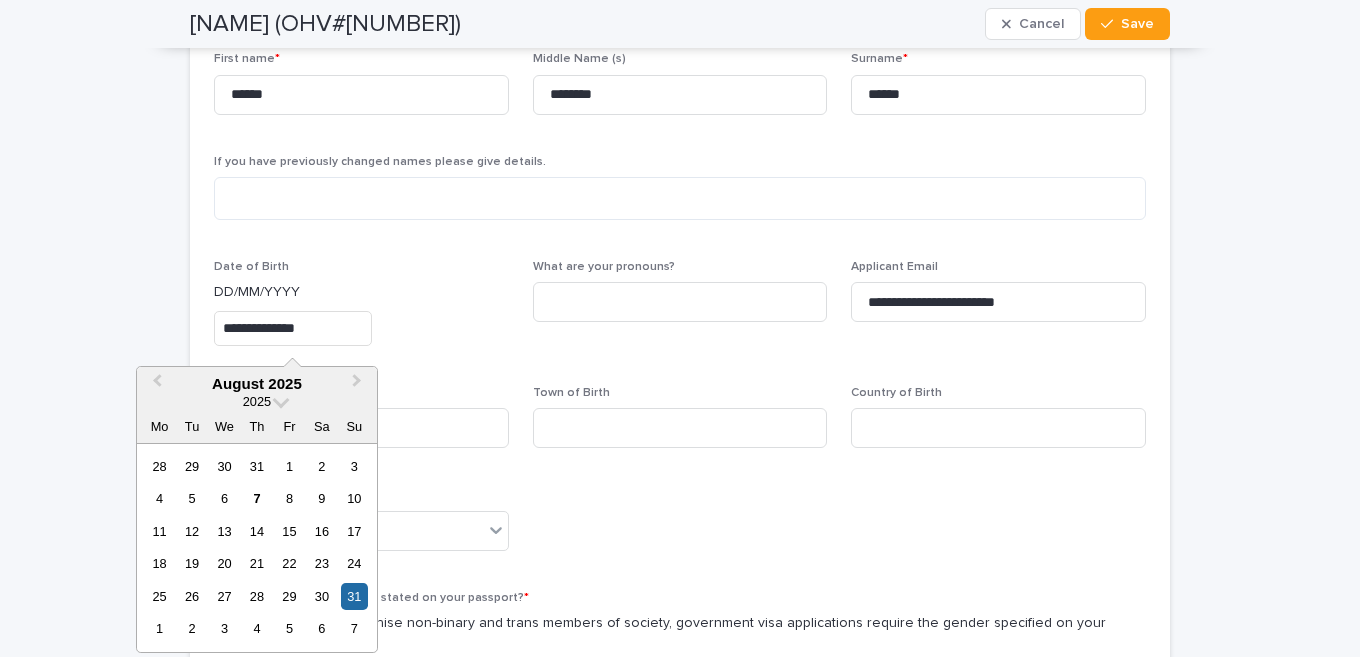 click on "**********" at bounding box center [293, 328] 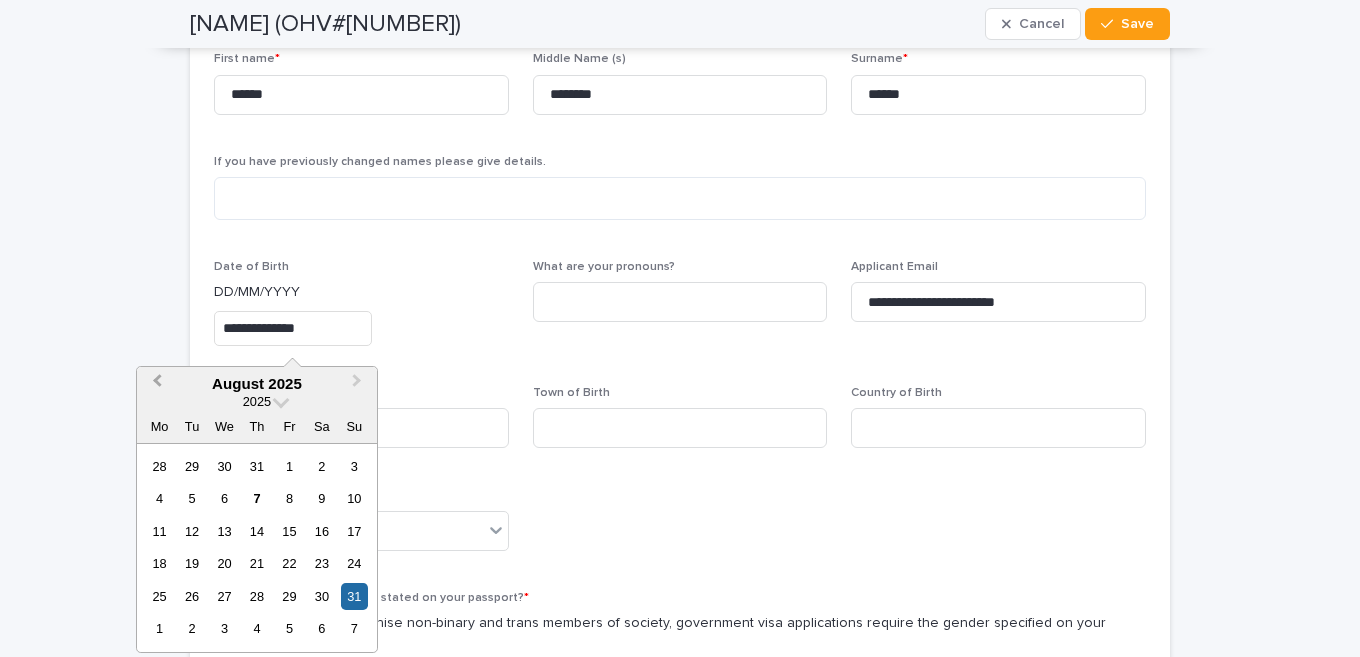 click on "Previous Month" at bounding box center [157, 383] 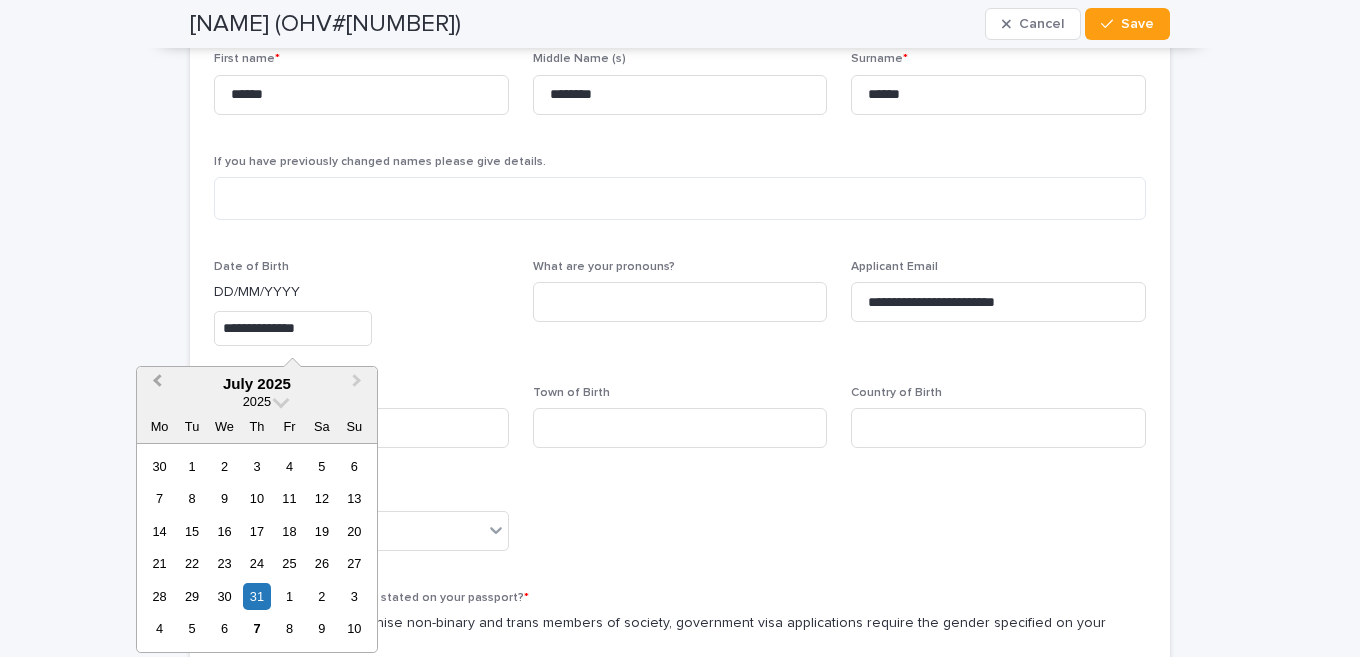 click on "Previous Month" at bounding box center [157, 383] 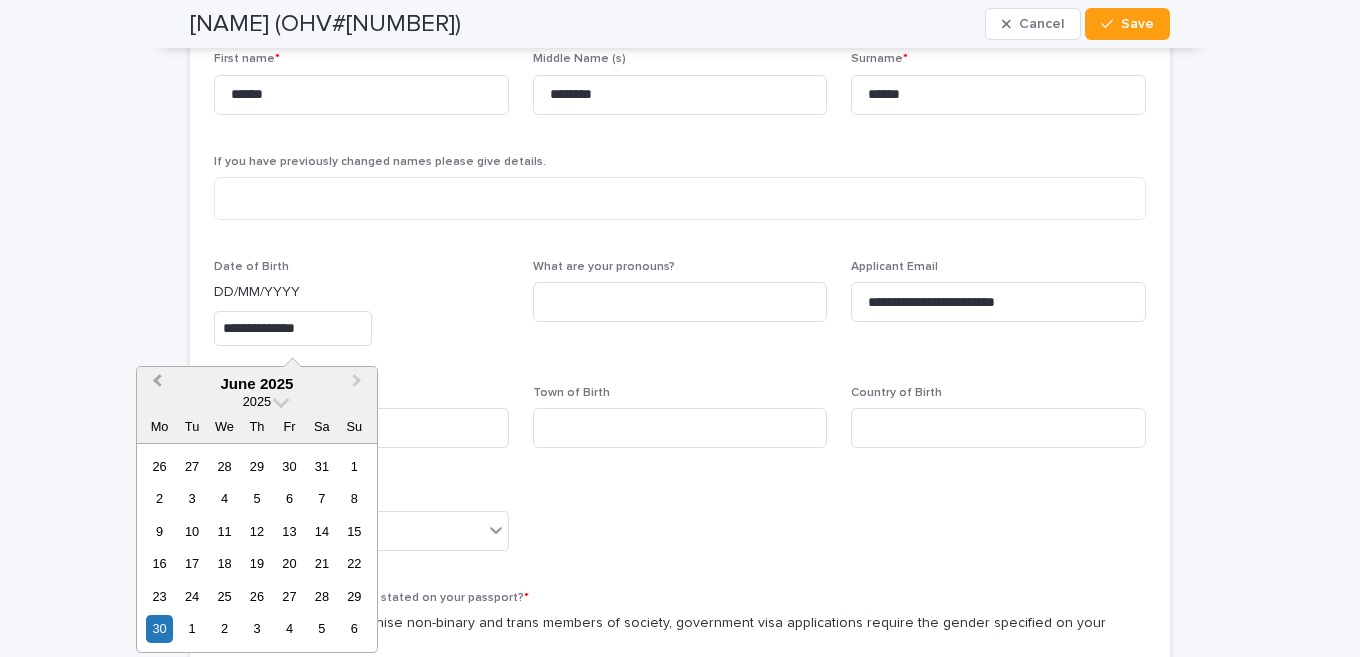 click on "Previous Month" at bounding box center [157, 383] 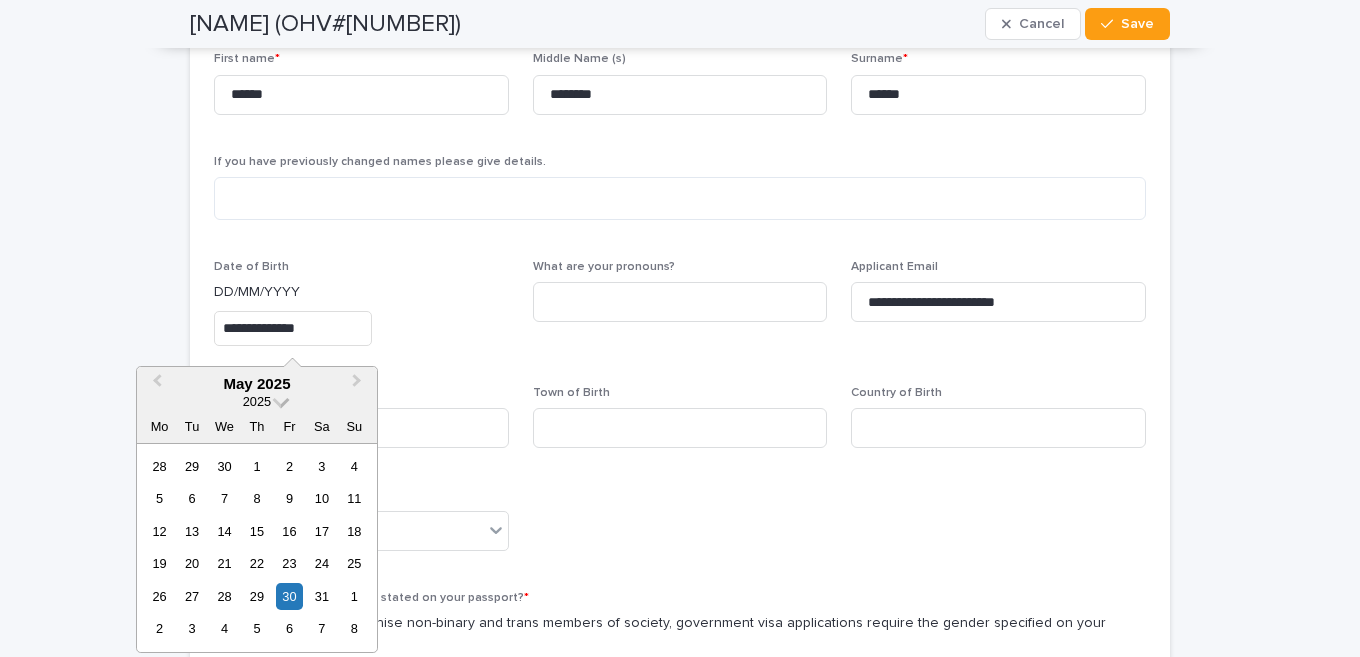 click at bounding box center (281, 400) 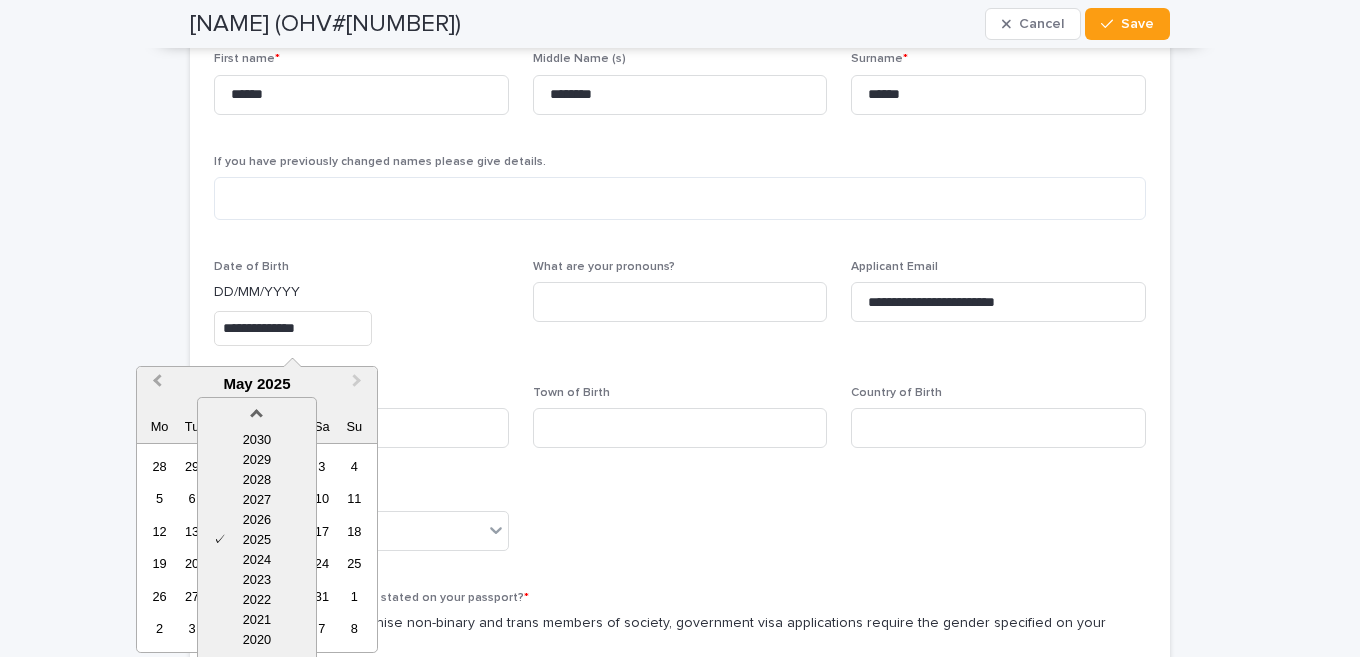 click on "Previous Month" at bounding box center [157, 383] 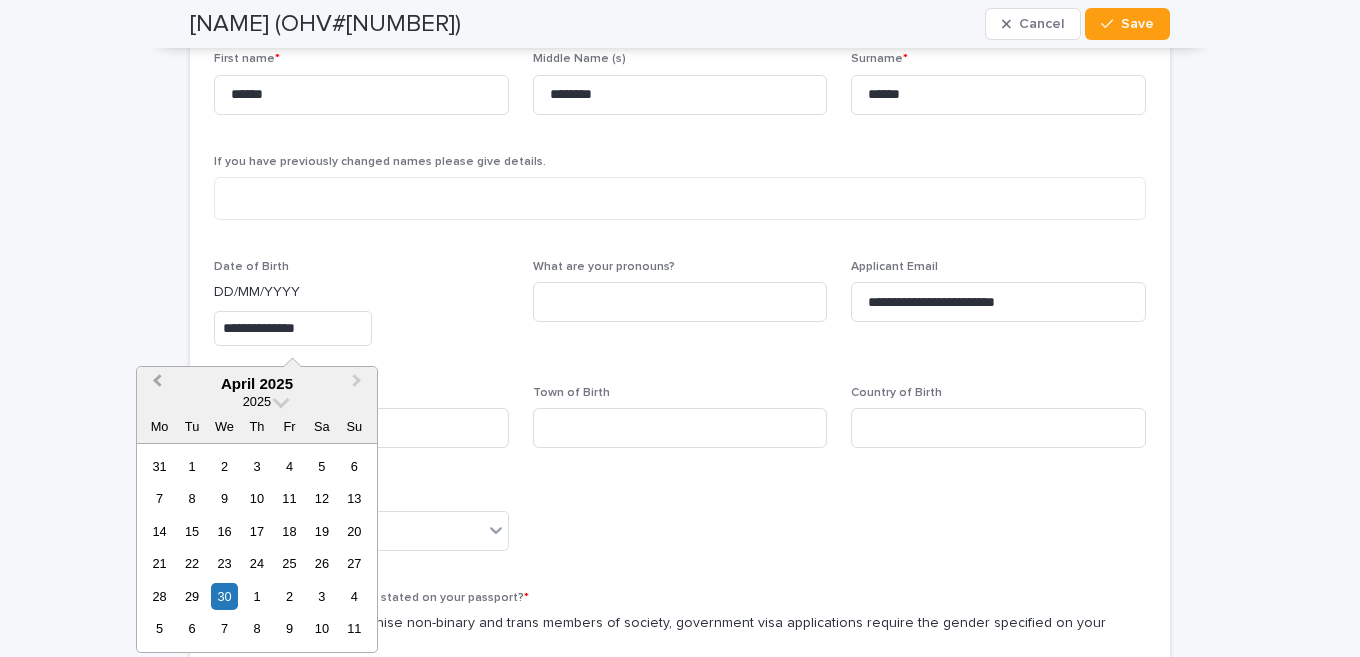click on "Previous Month" at bounding box center (157, 383) 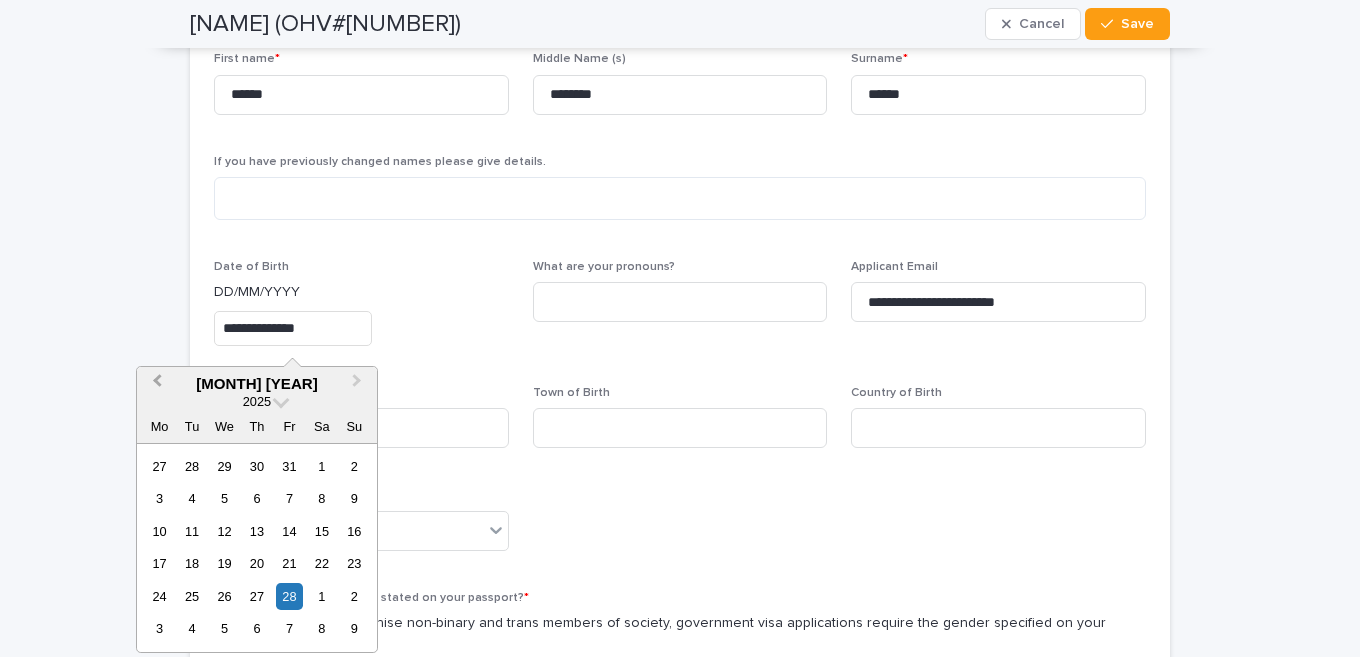 click on "Previous Month" at bounding box center [157, 383] 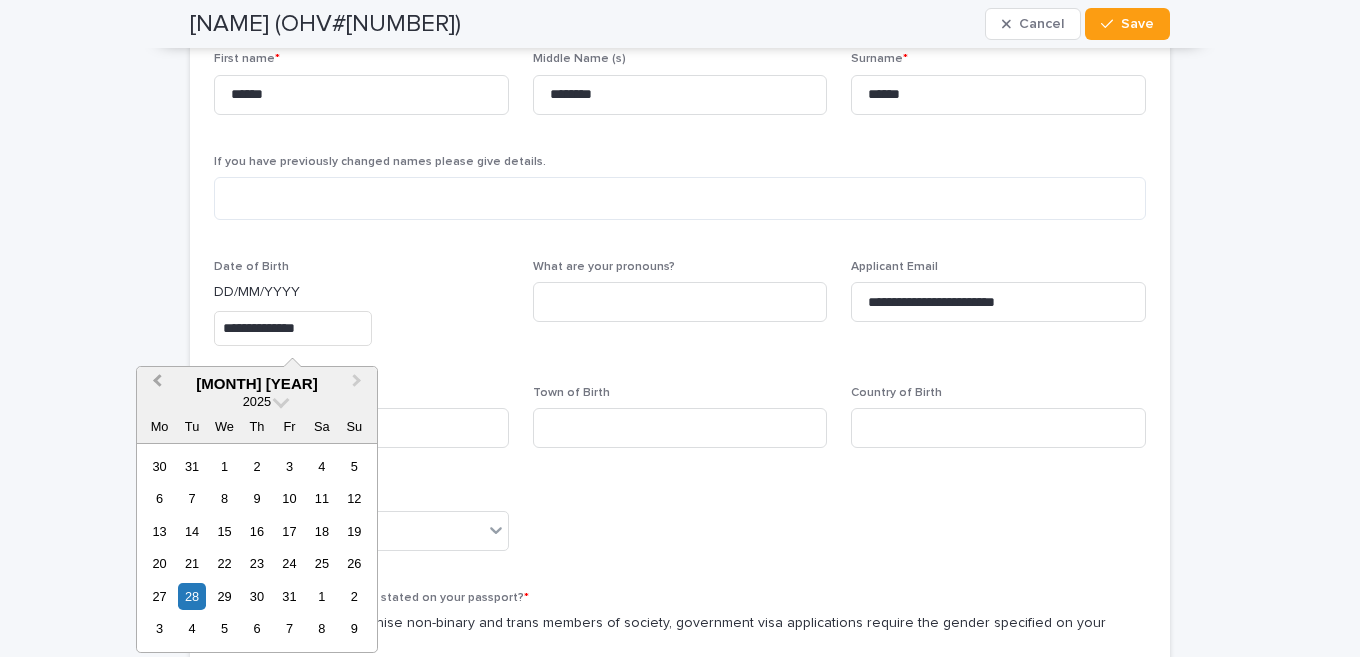 click on "Previous Month" at bounding box center [157, 383] 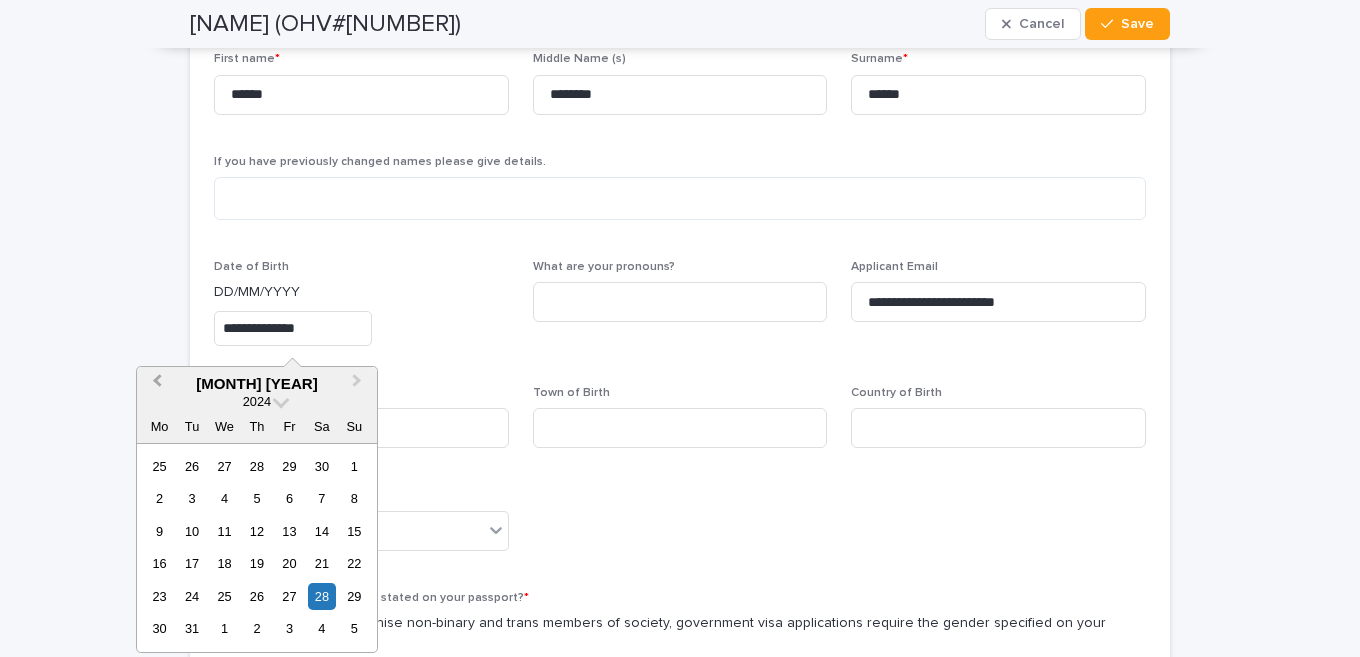 click on "Previous Month" at bounding box center [157, 383] 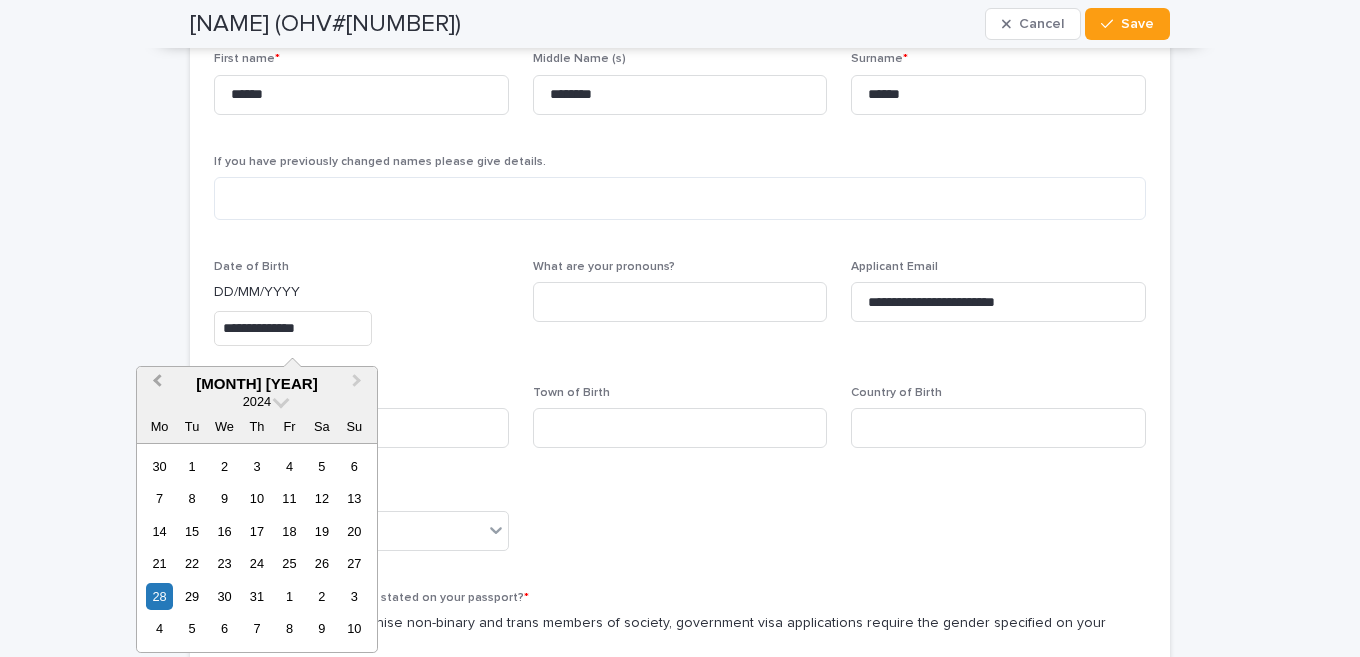 click on "Previous Month" at bounding box center [157, 383] 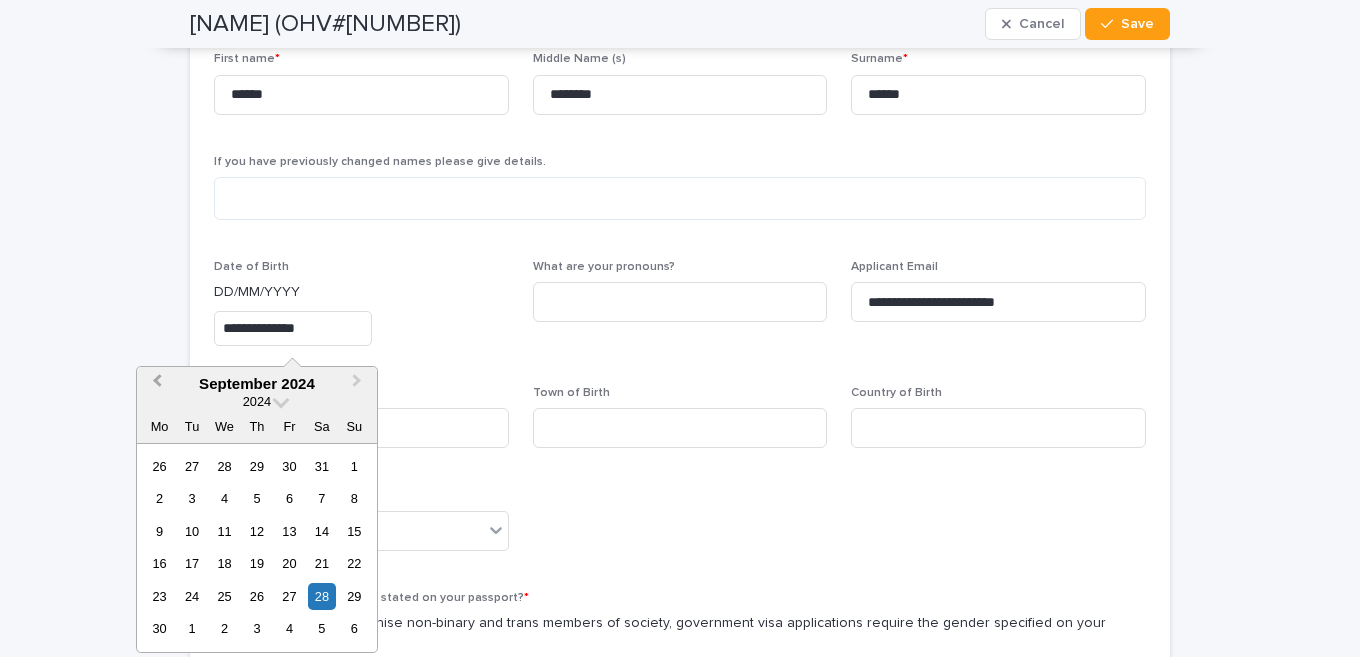 click on "Previous Month" at bounding box center [157, 383] 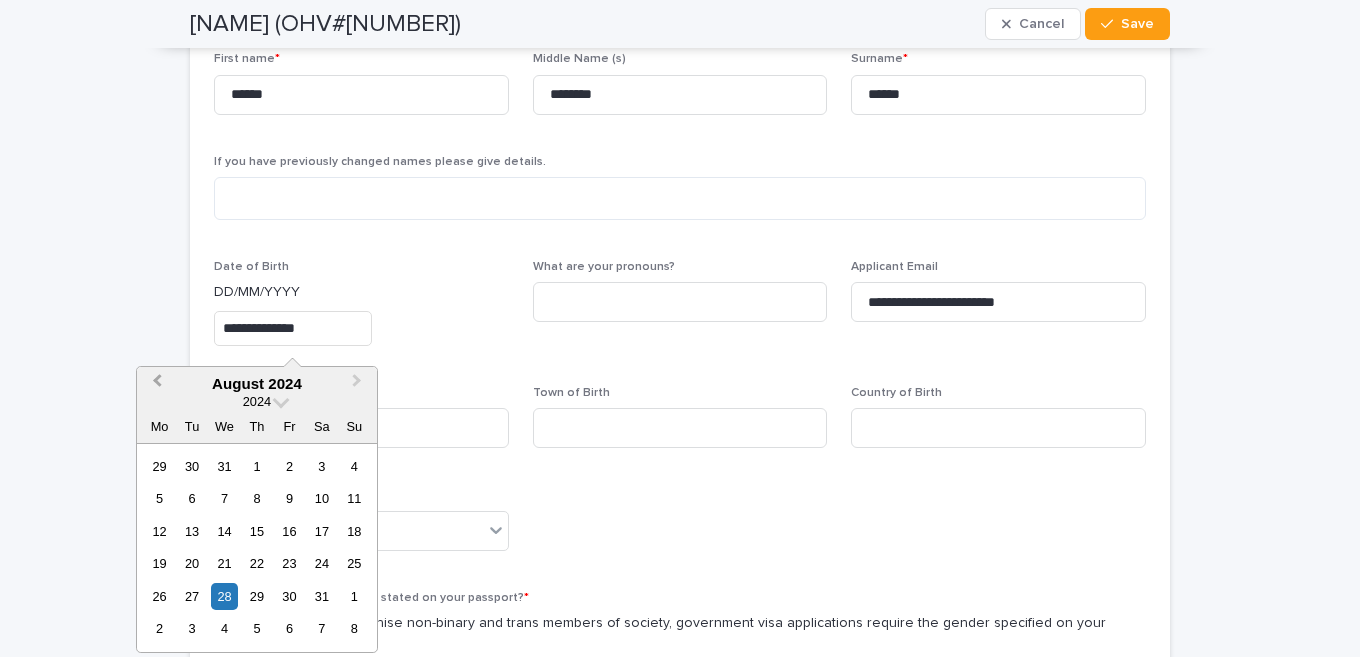 click on "Previous Month" at bounding box center (157, 383) 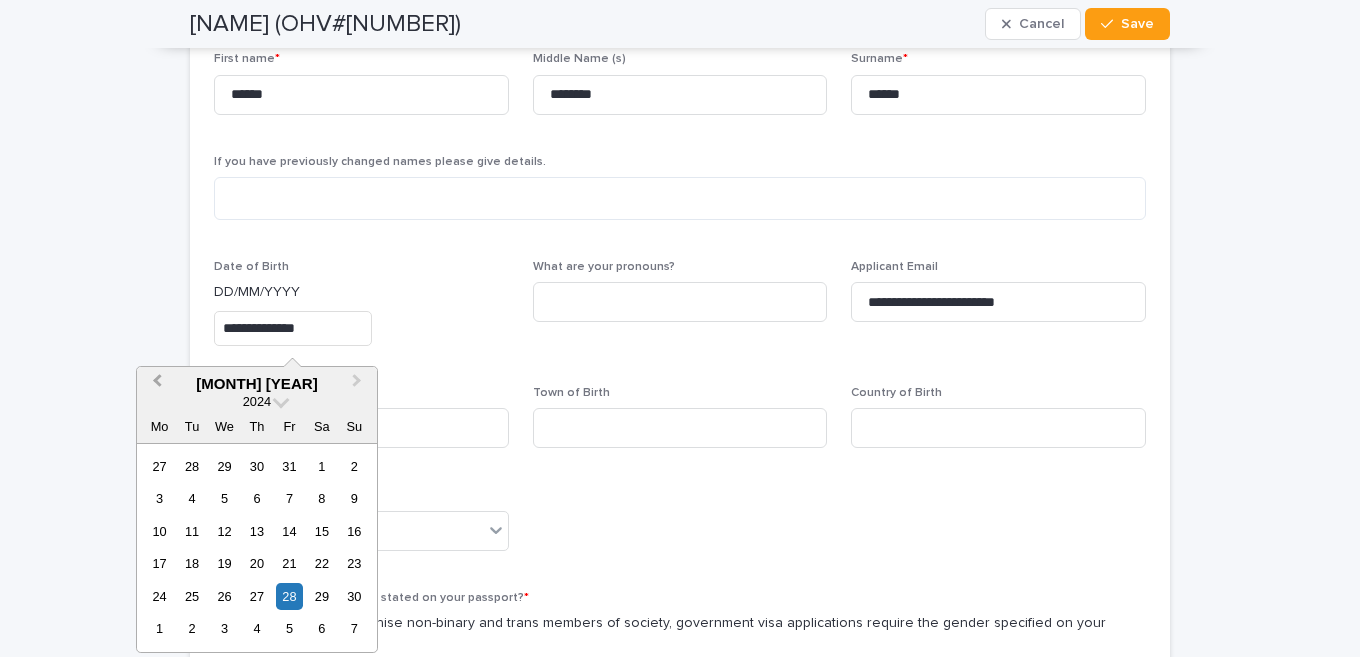 click on "Previous Month" at bounding box center [157, 383] 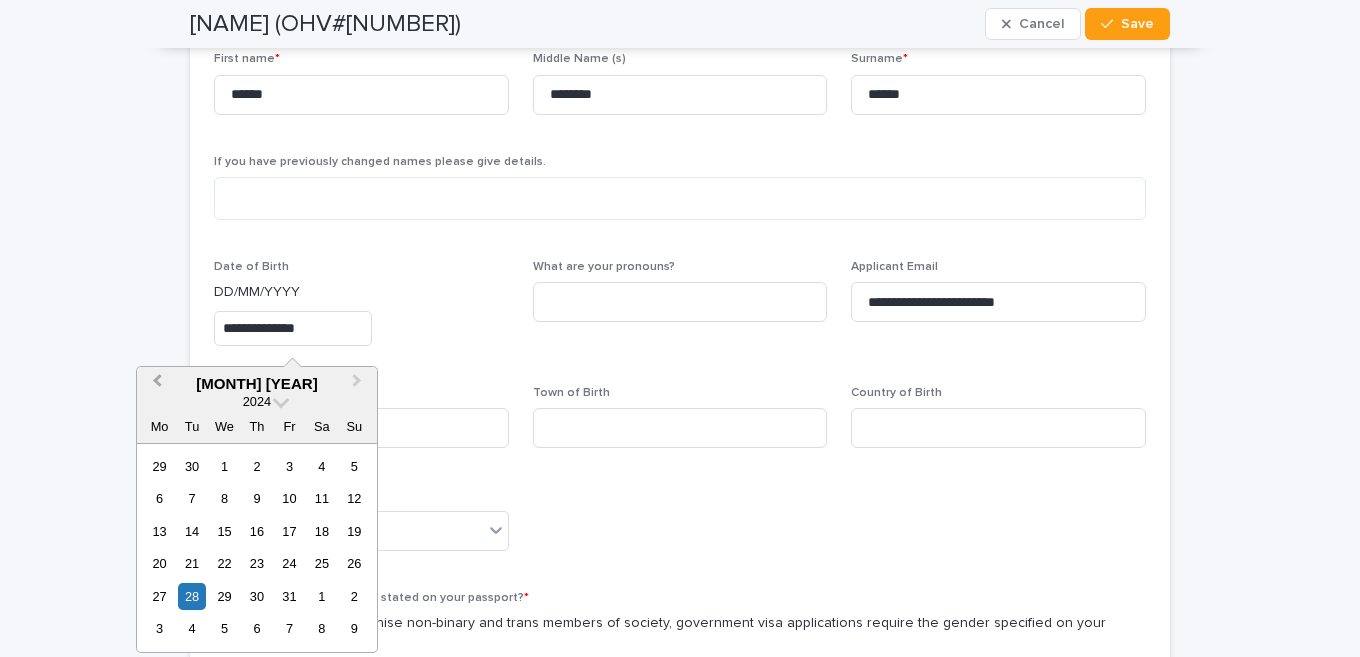 click on "Previous Month" at bounding box center [157, 383] 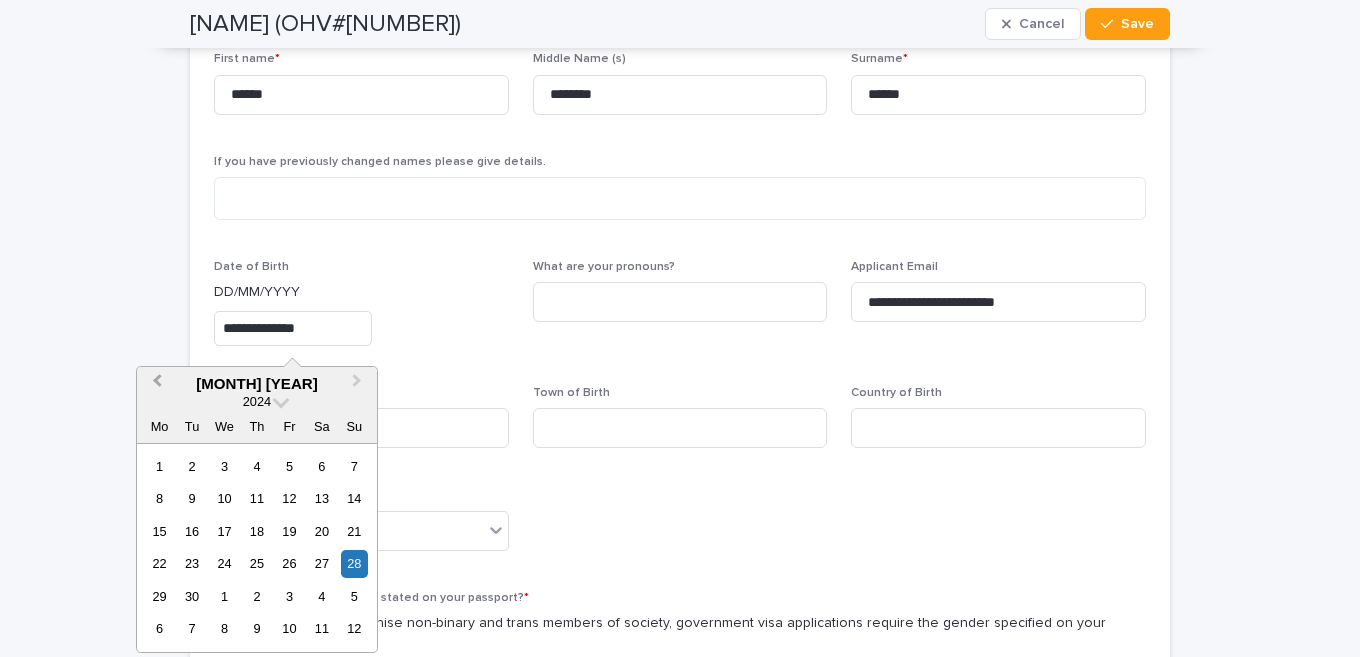 click on "Previous Month" at bounding box center (157, 383) 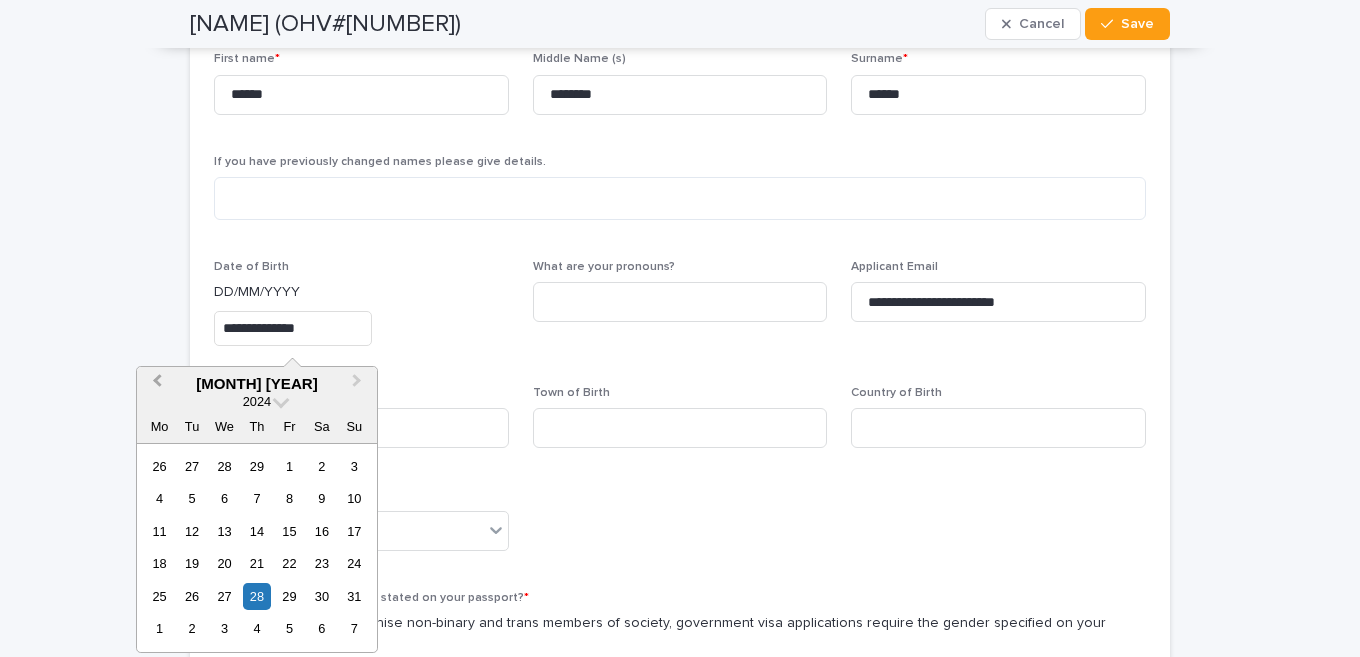 click on "Previous Month" at bounding box center [157, 383] 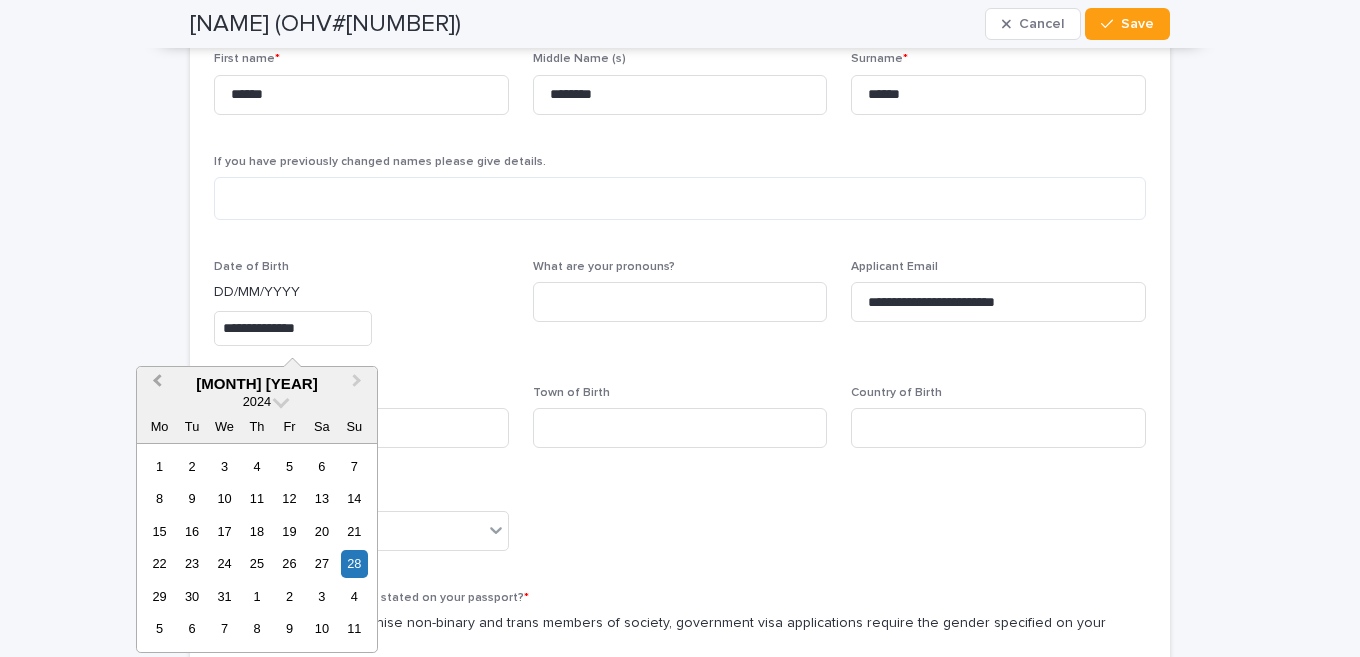 click on "Previous Month" at bounding box center [157, 383] 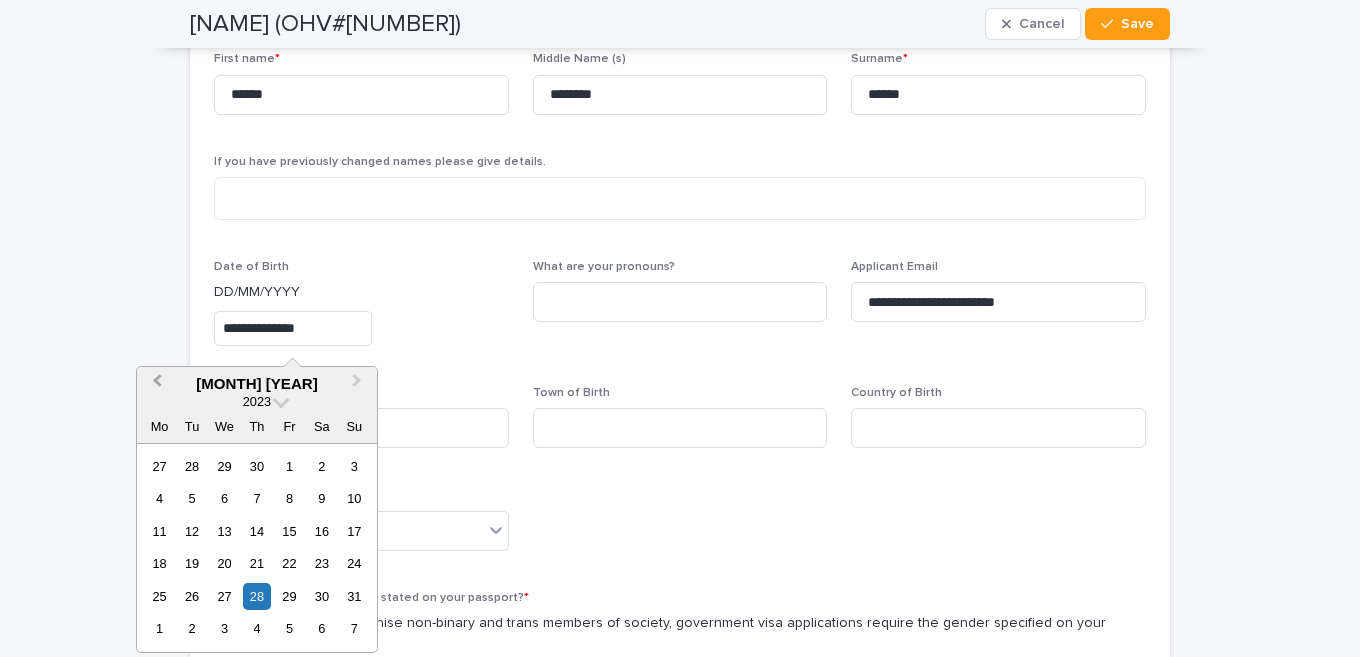 click on "Previous Month" at bounding box center (157, 383) 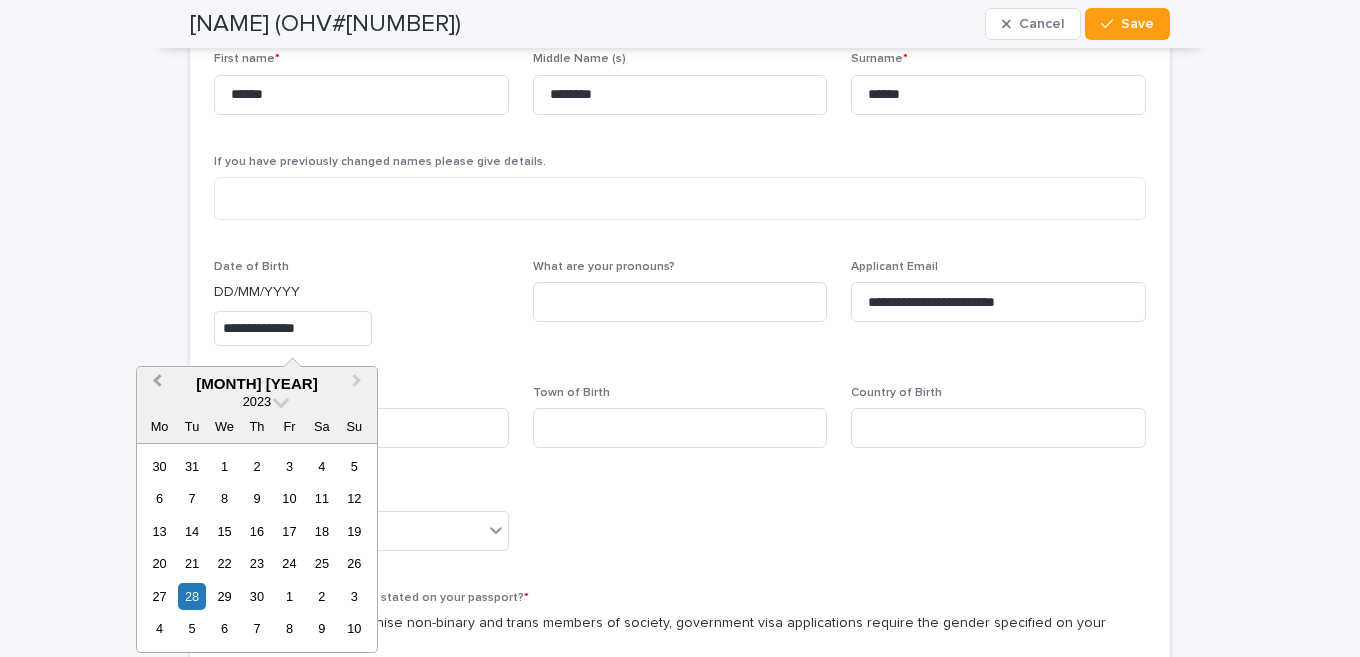 click on "Previous Month" at bounding box center [157, 383] 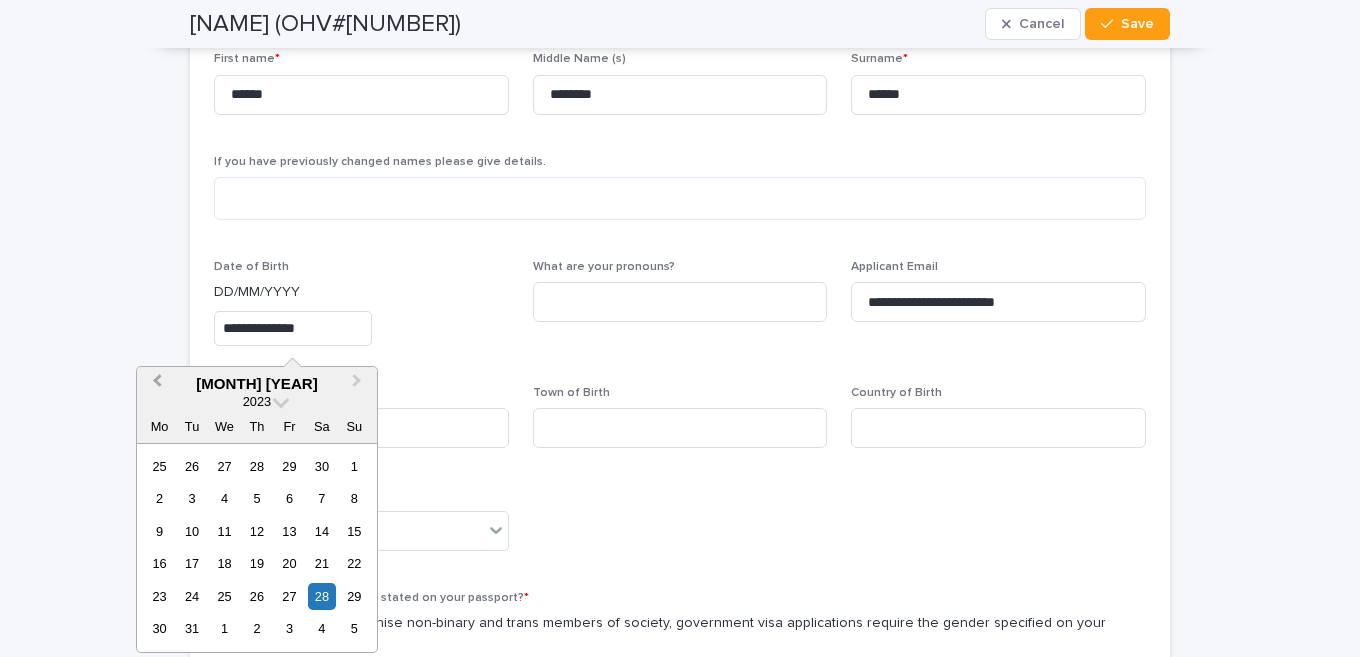 click on "Previous Month" at bounding box center [157, 383] 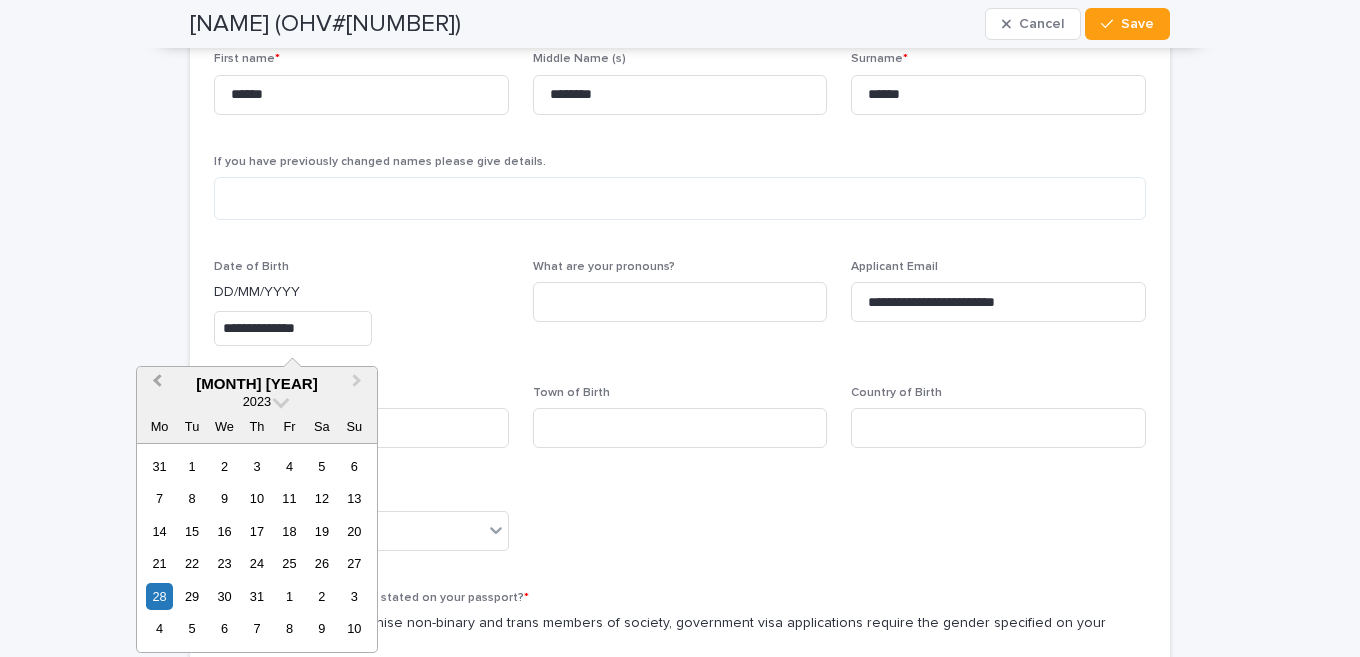 click on "Previous Month" at bounding box center [157, 383] 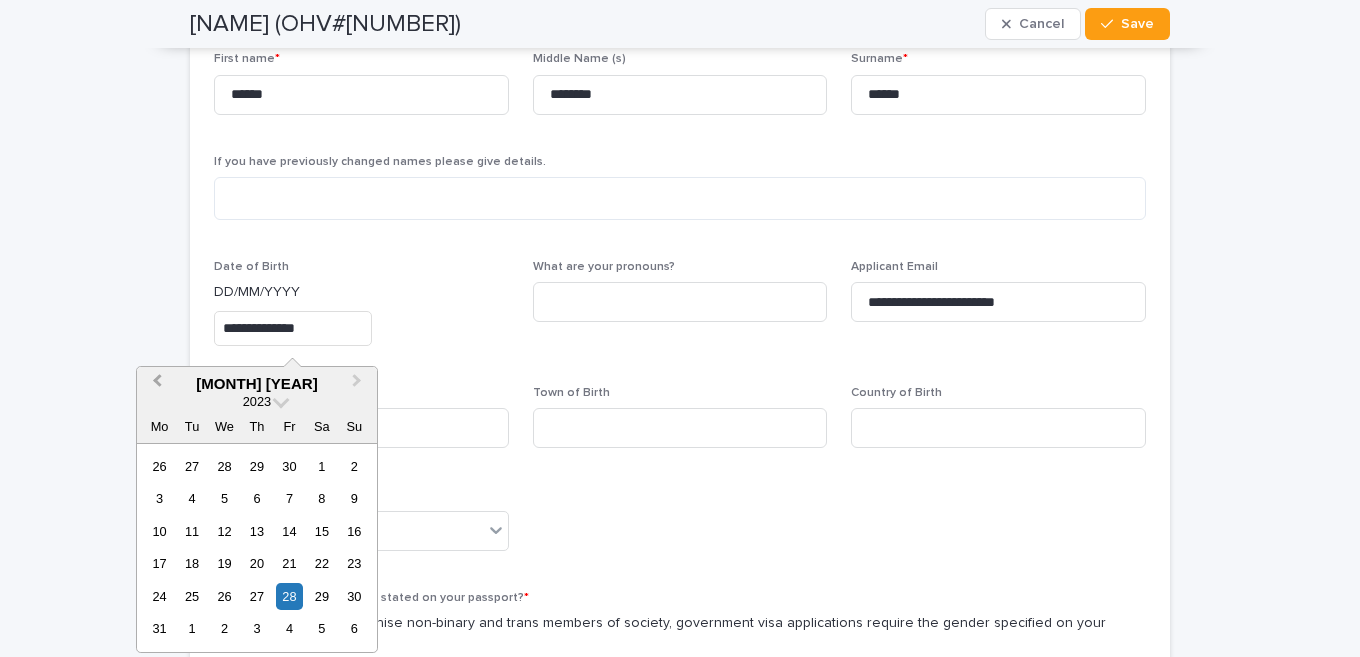 click on "Previous Month" at bounding box center [157, 383] 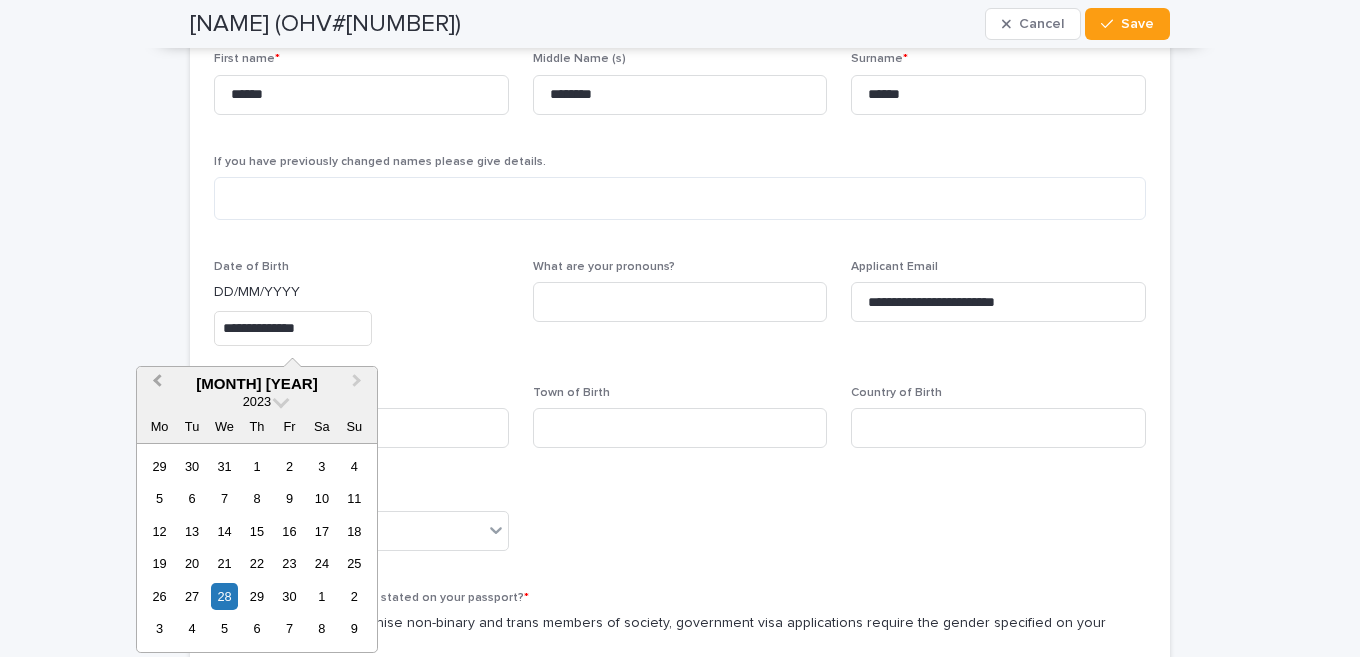 click on "Previous Month" at bounding box center [157, 383] 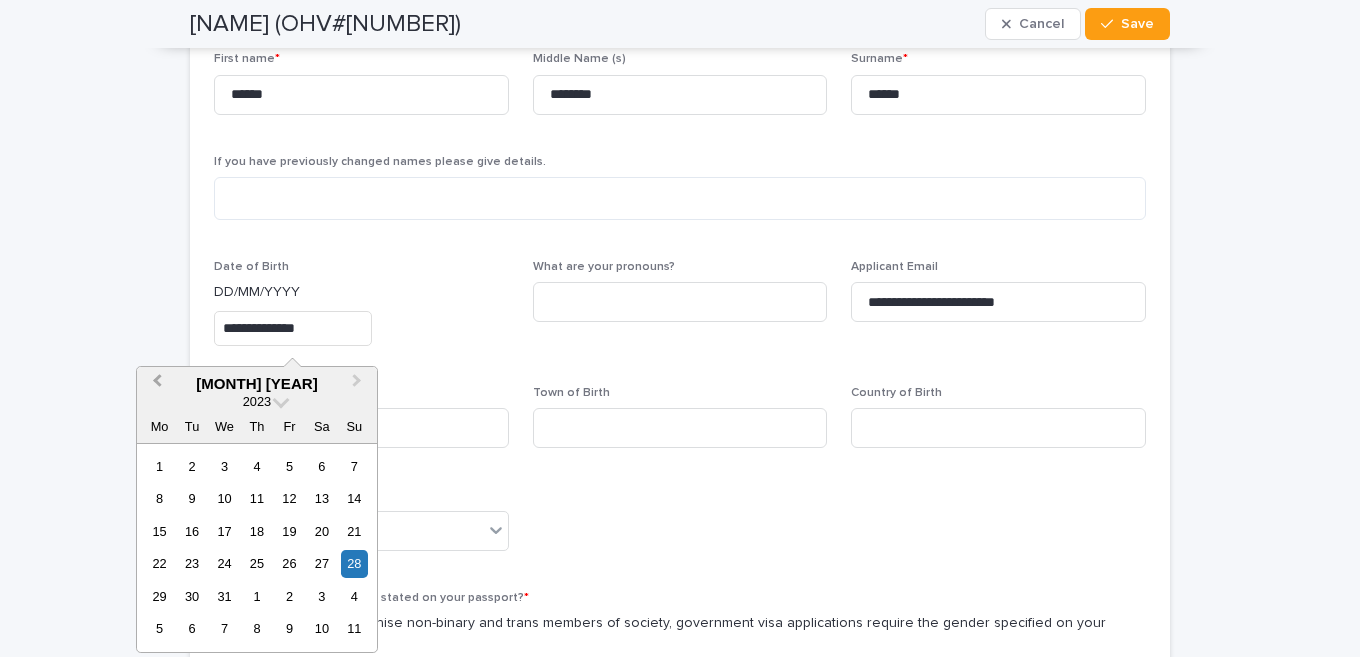 click on "Previous Month" at bounding box center [157, 383] 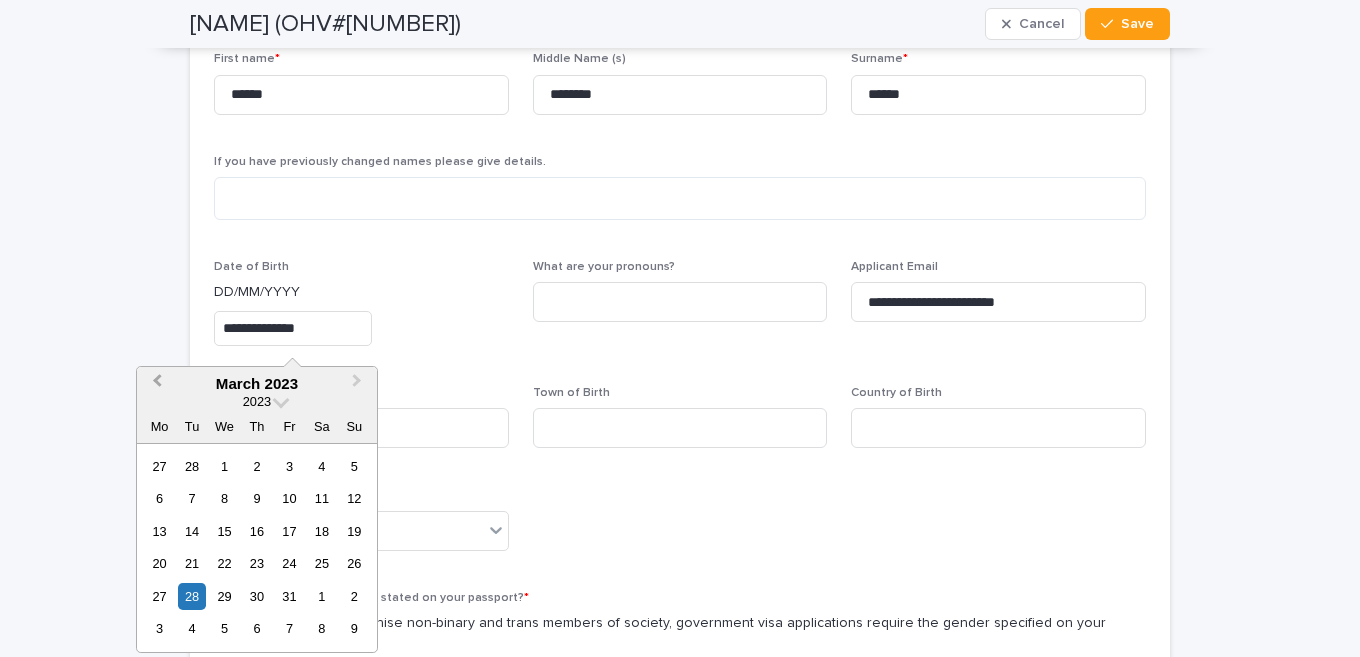 click on "Previous Month" at bounding box center [157, 383] 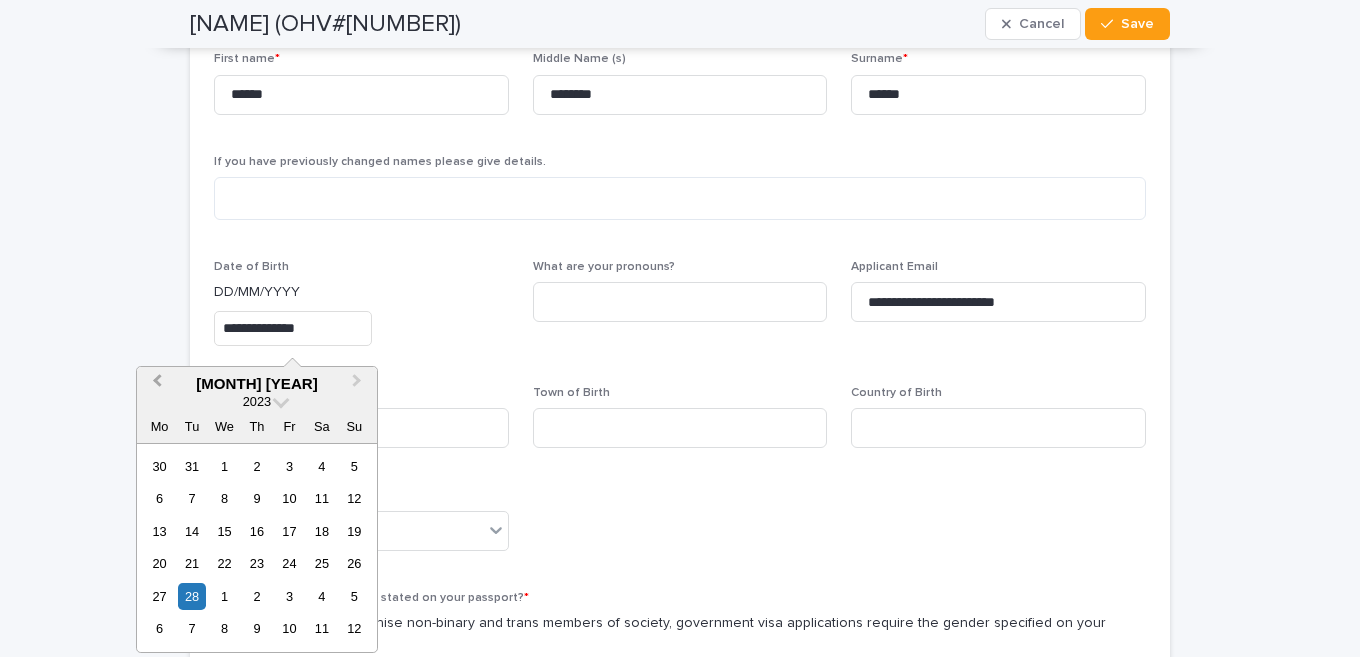 click on "Previous Month" at bounding box center [157, 383] 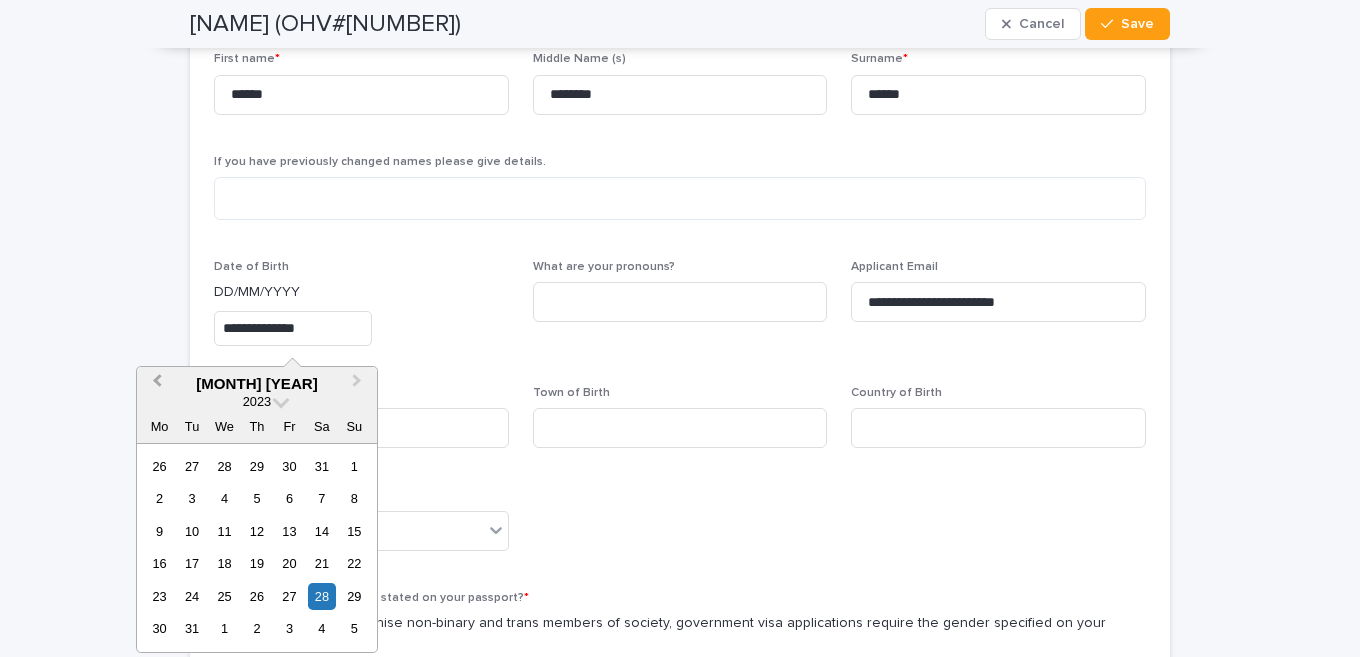 click on "Previous Month" at bounding box center (157, 383) 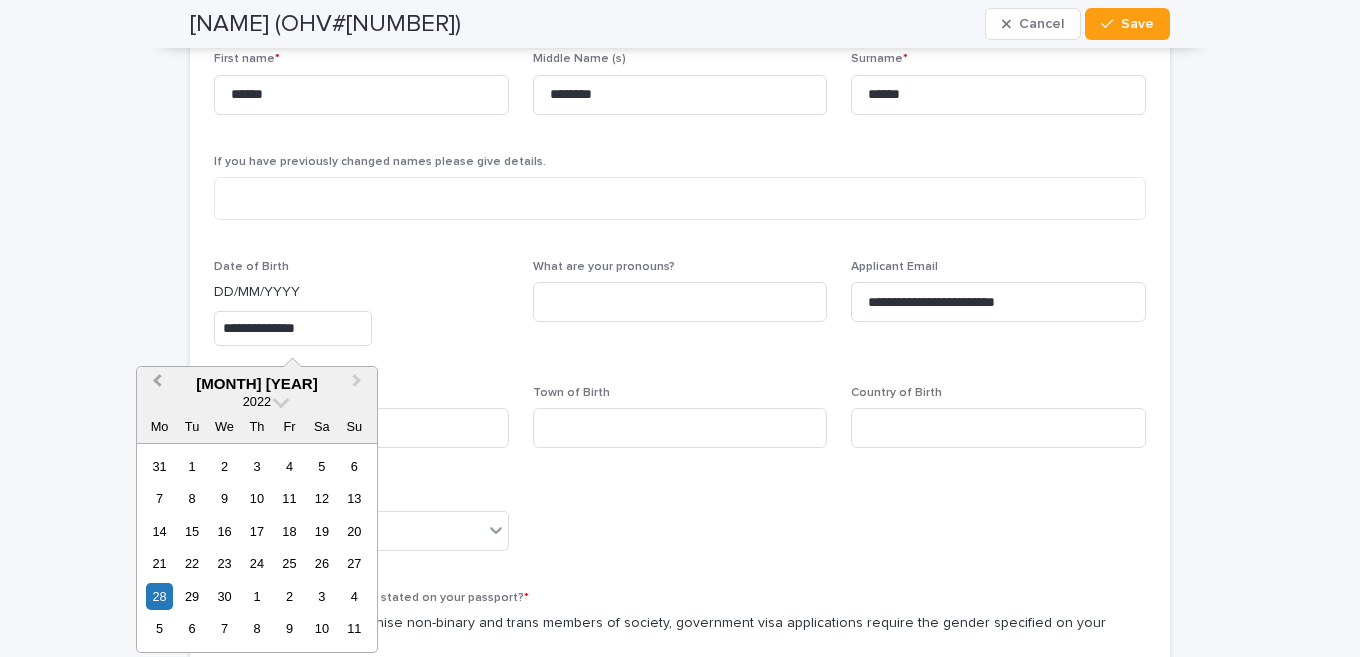 click on "Previous Month" at bounding box center (157, 383) 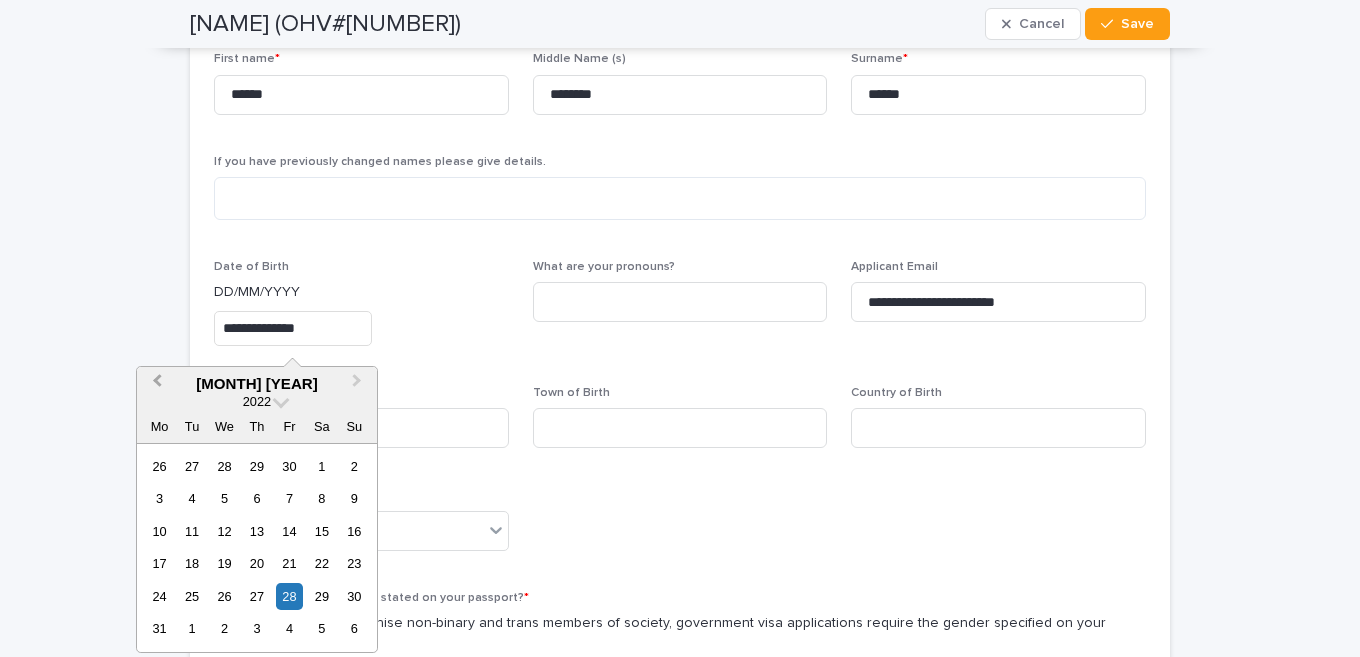 click on "Previous Month" at bounding box center (157, 383) 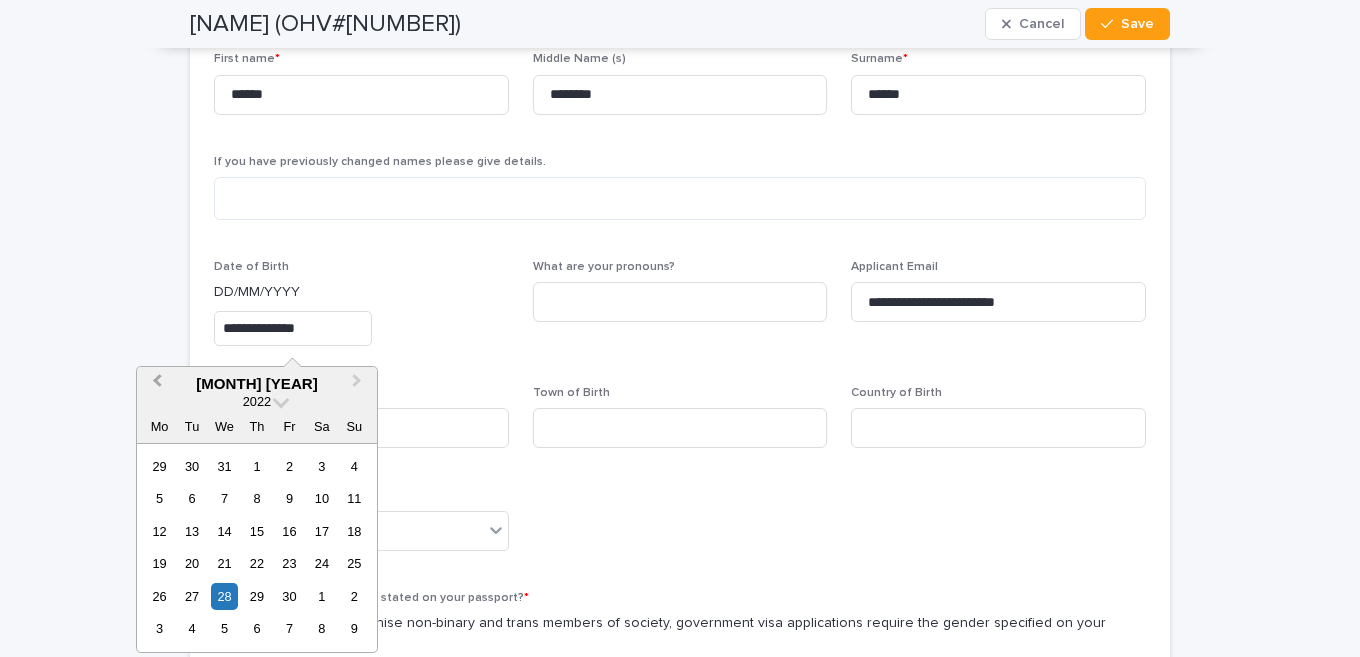 click on "Previous Month" at bounding box center (157, 383) 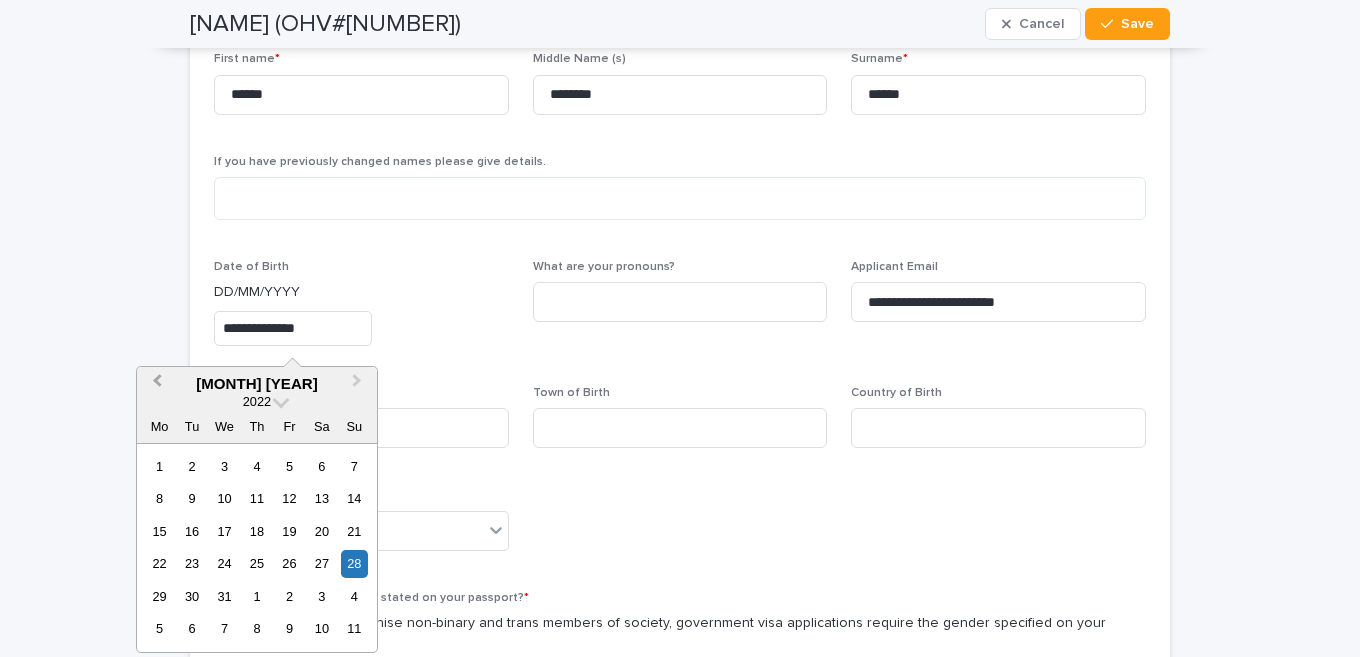 click on "Previous Month" at bounding box center (157, 383) 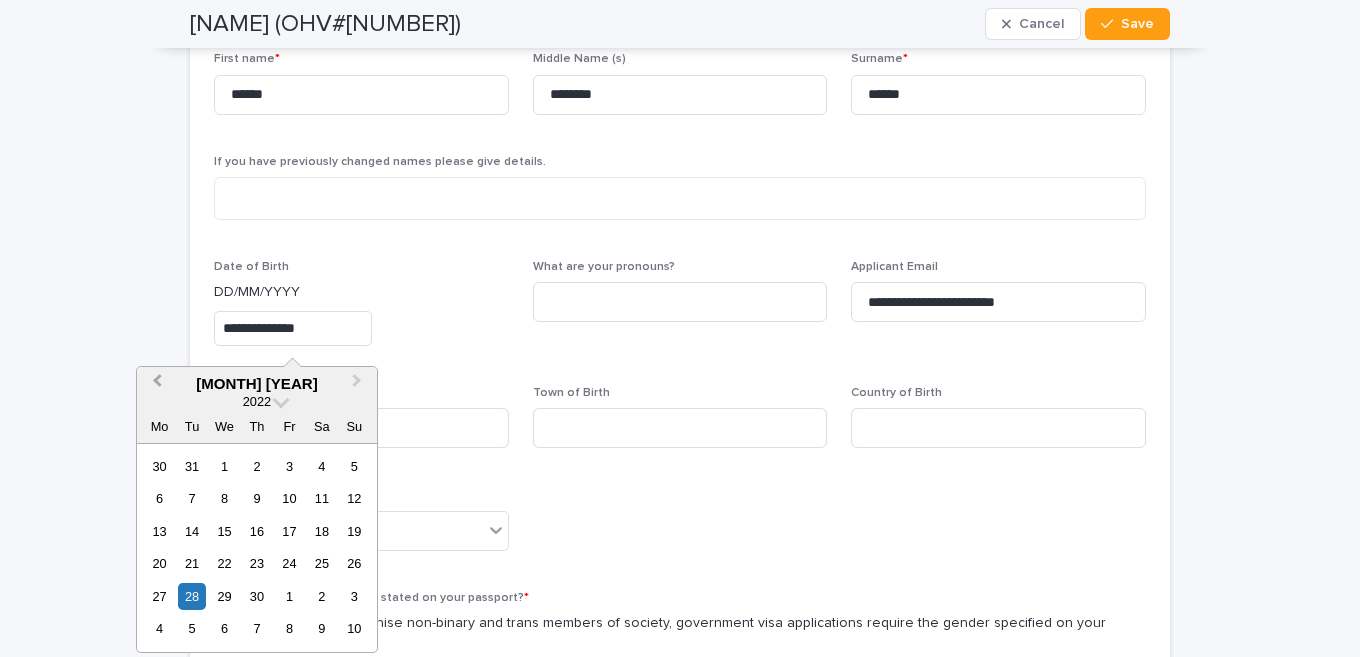 click on "Previous Month" at bounding box center [157, 383] 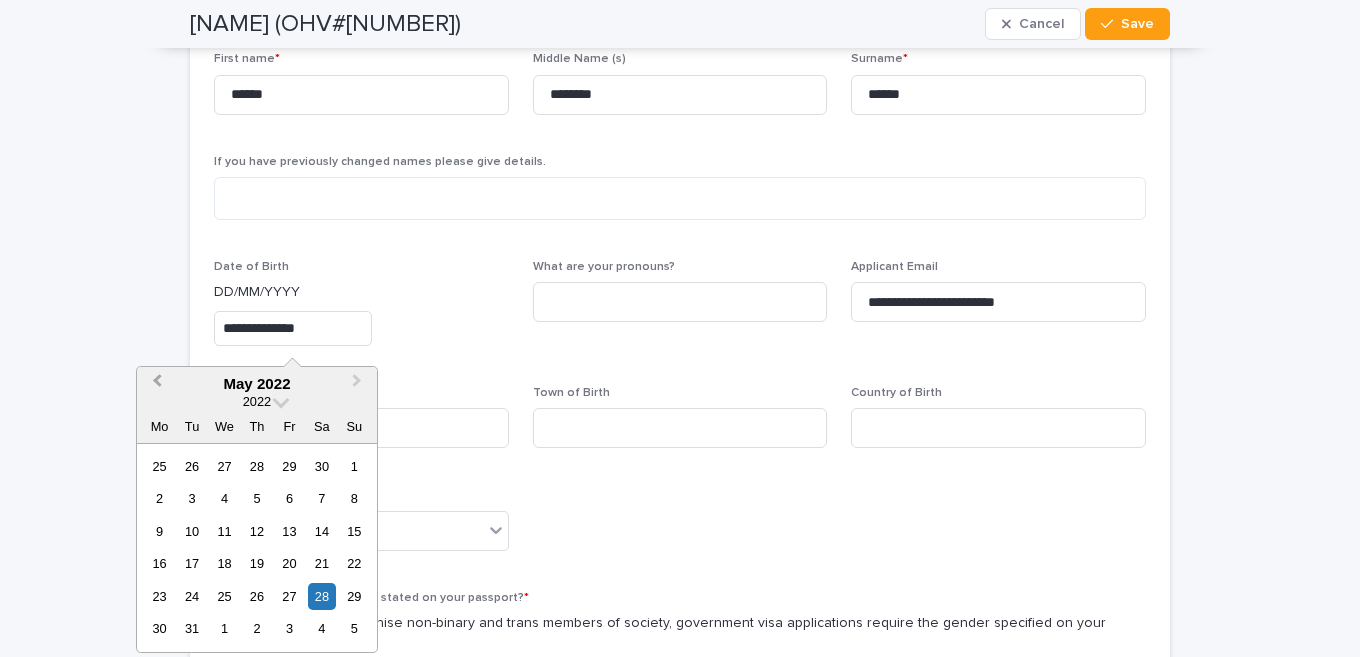 click on "Previous Month" at bounding box center (157, 383) 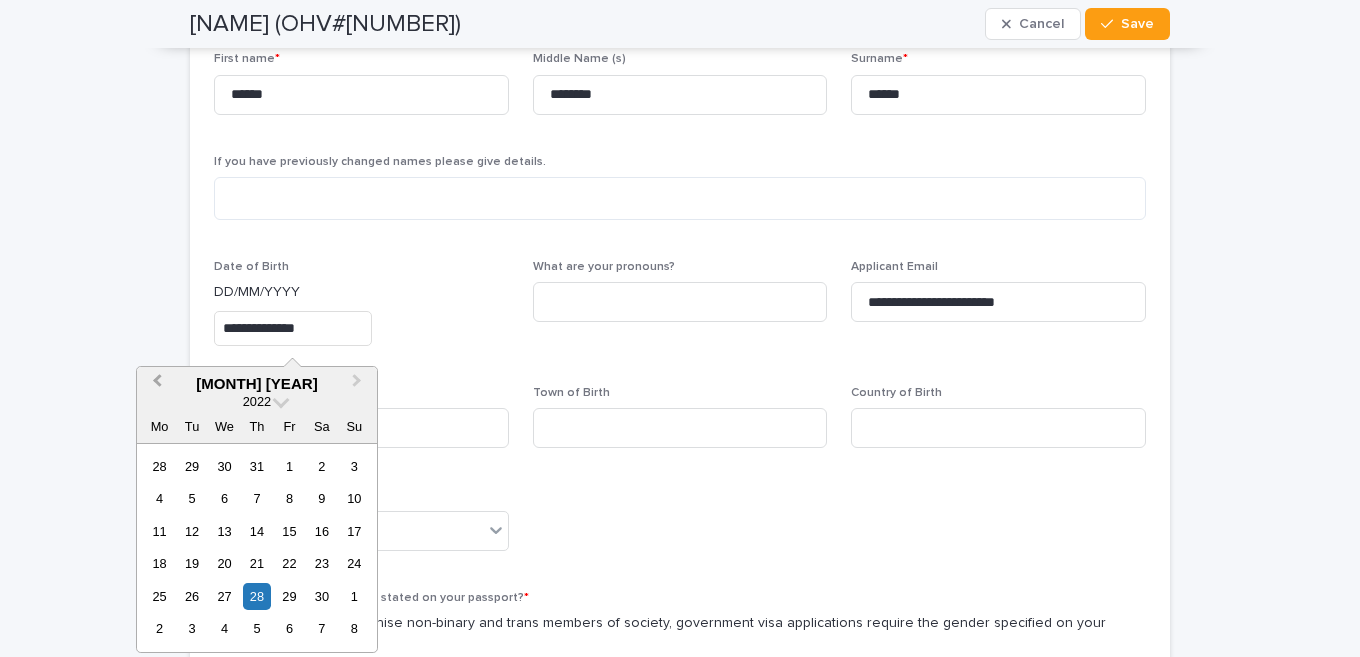 click on "Previous Month" at bounding box center (157, 383) 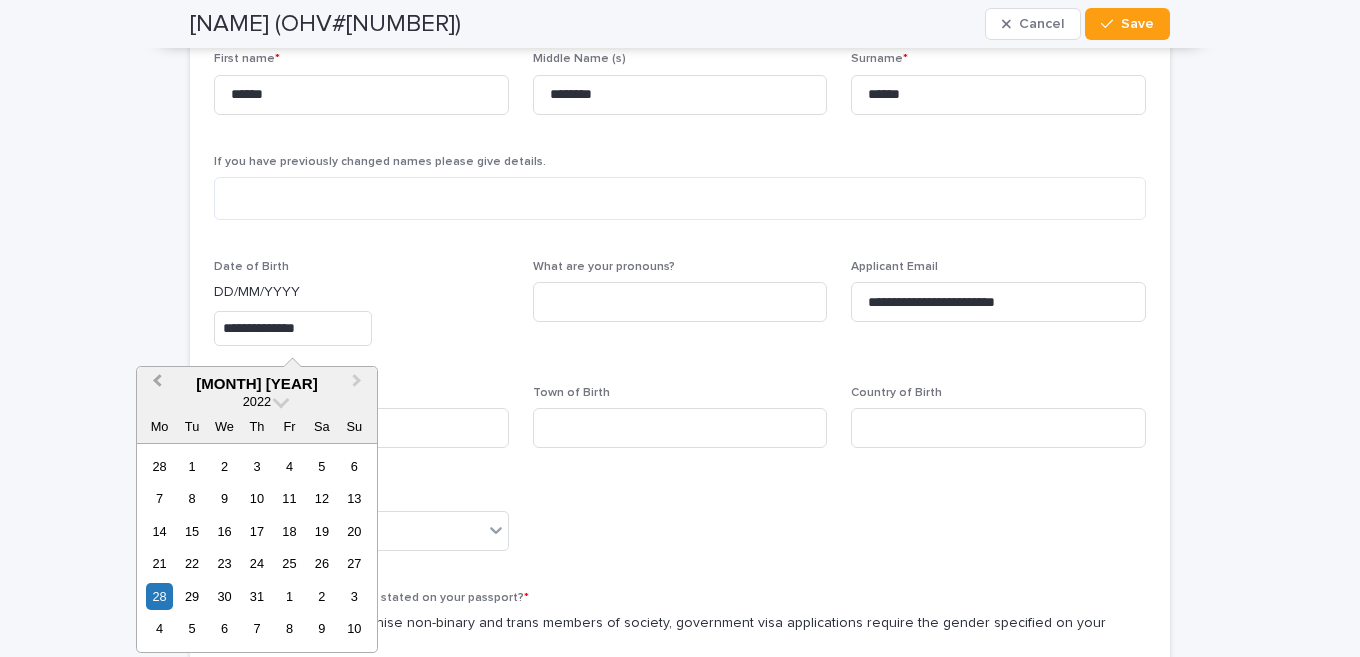 click on "Previous Month" at bounding box center [157, 383] 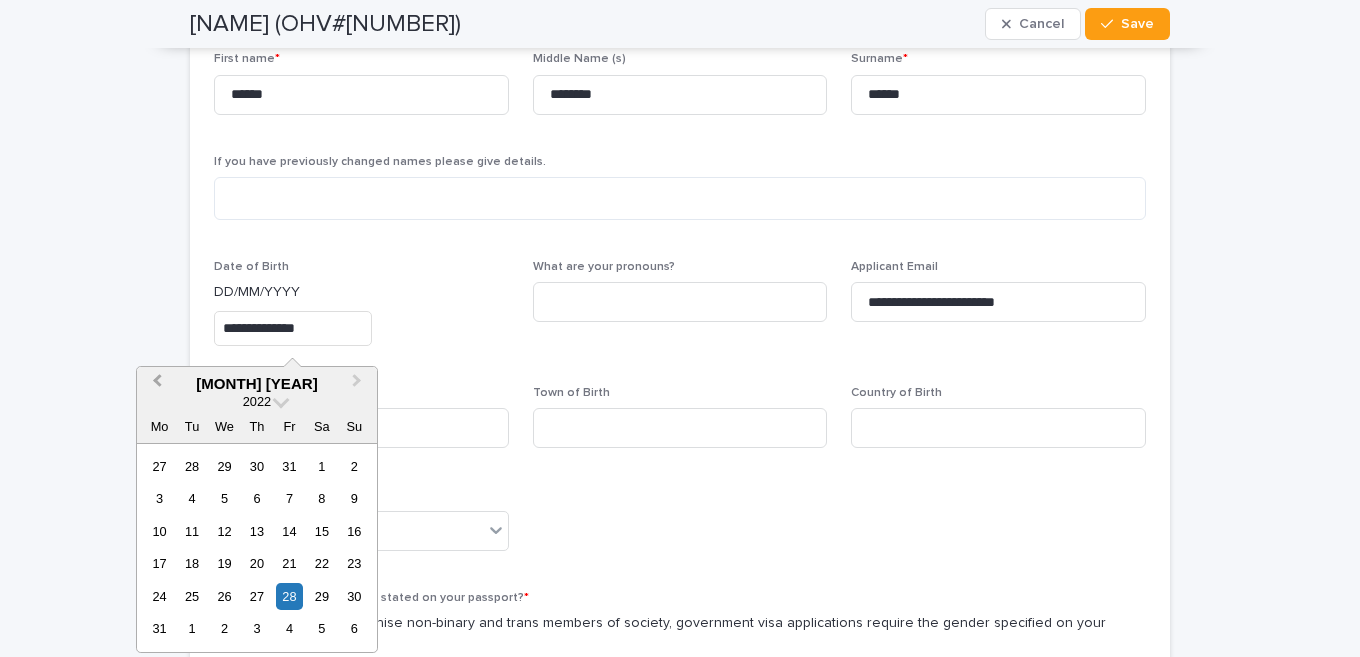 click on "Previous Month" at bounding box center (157, 383) 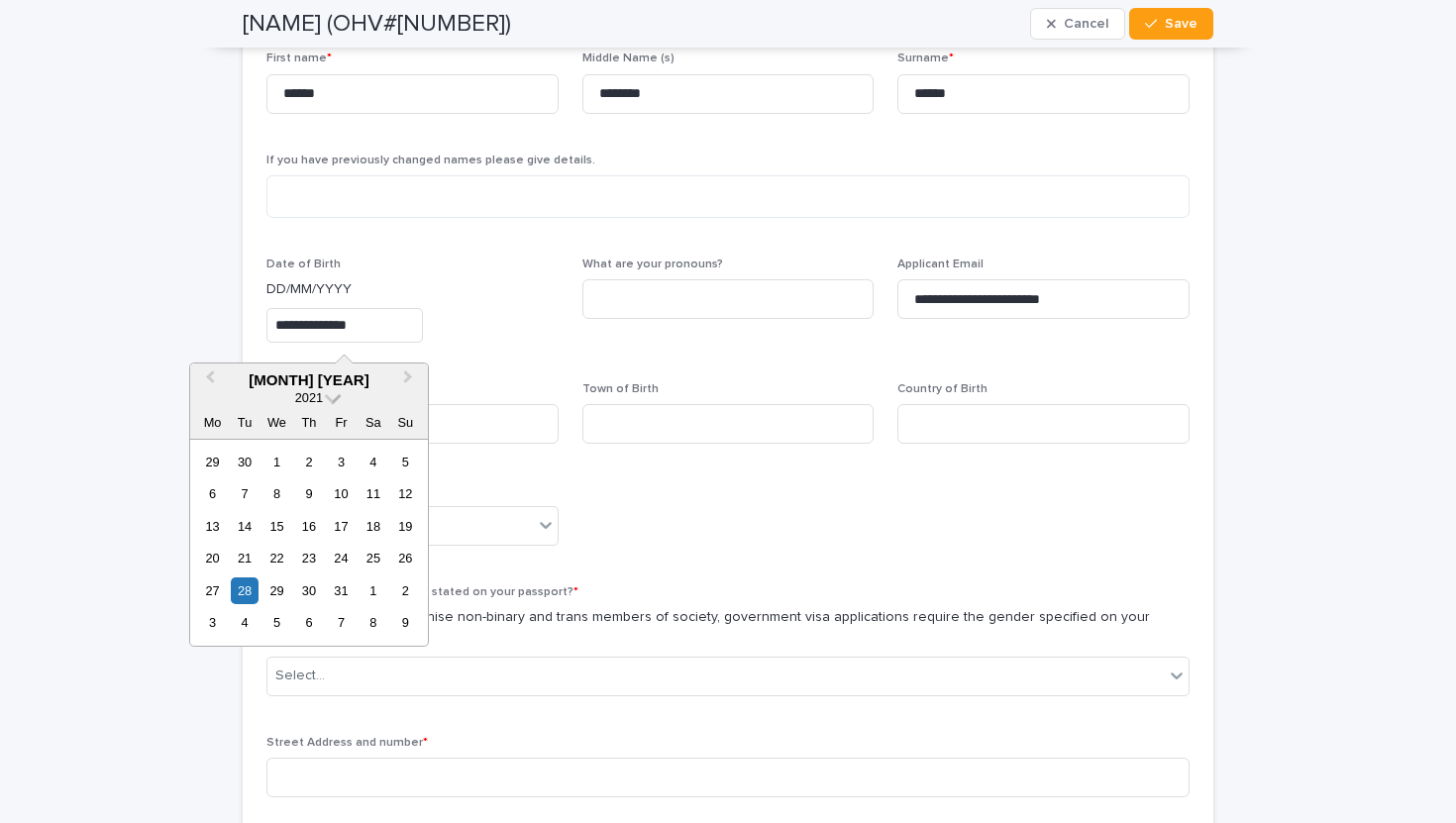 click at bounding box center [333, 396] 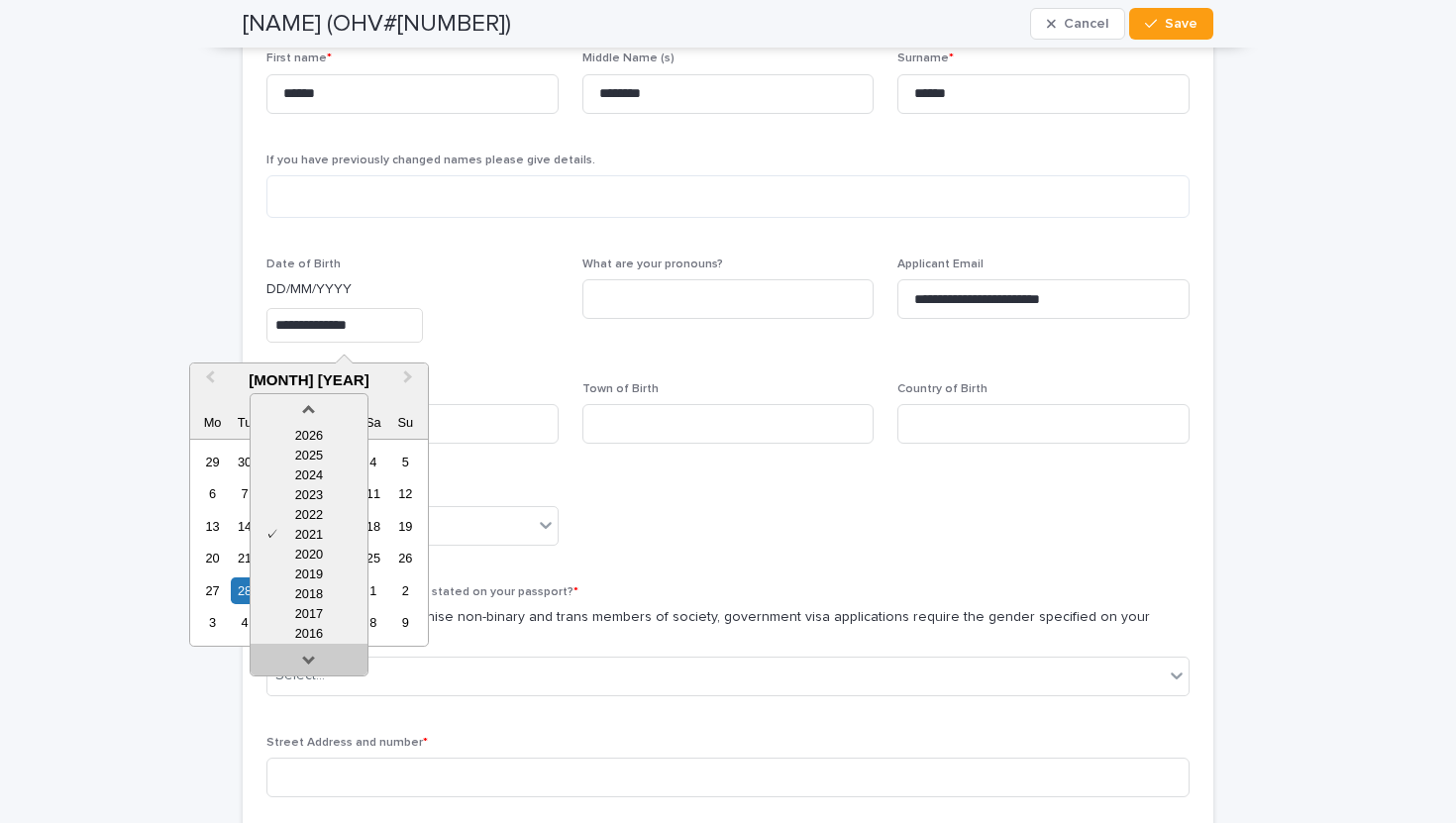 click at bounding box center [309, 664] 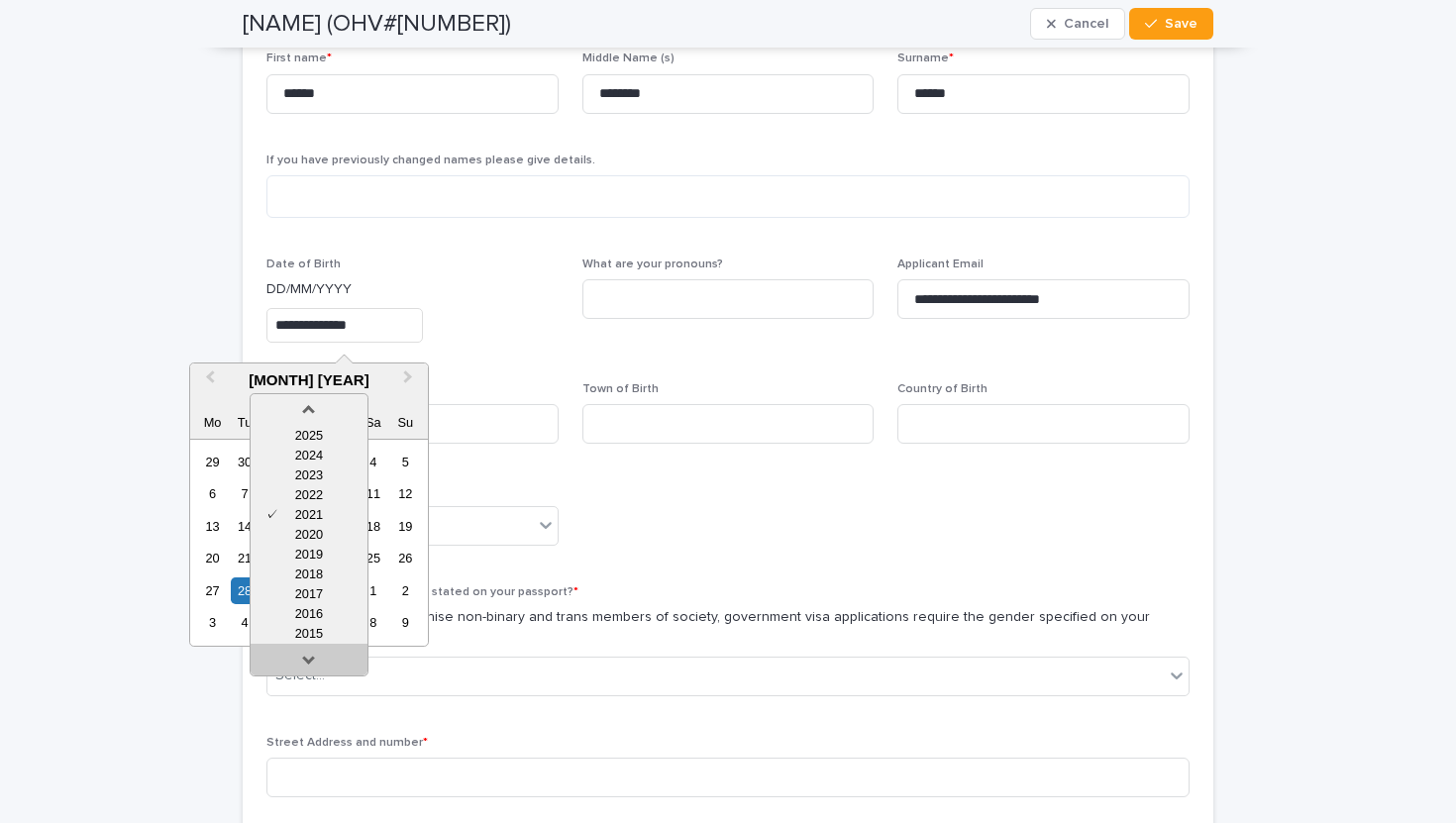 click at bounding box center [309, 664] 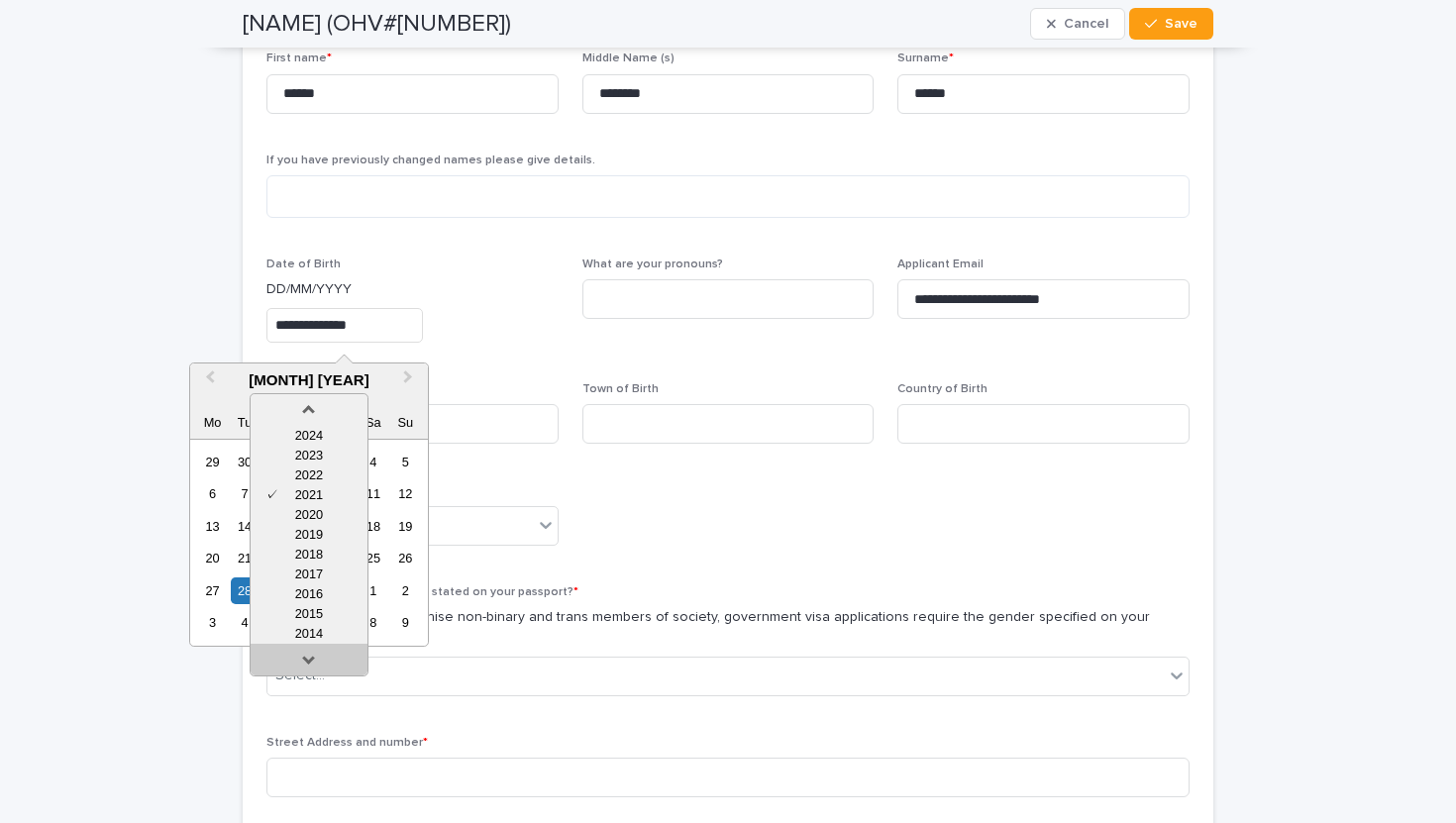 click at bounding box center (309, 664) 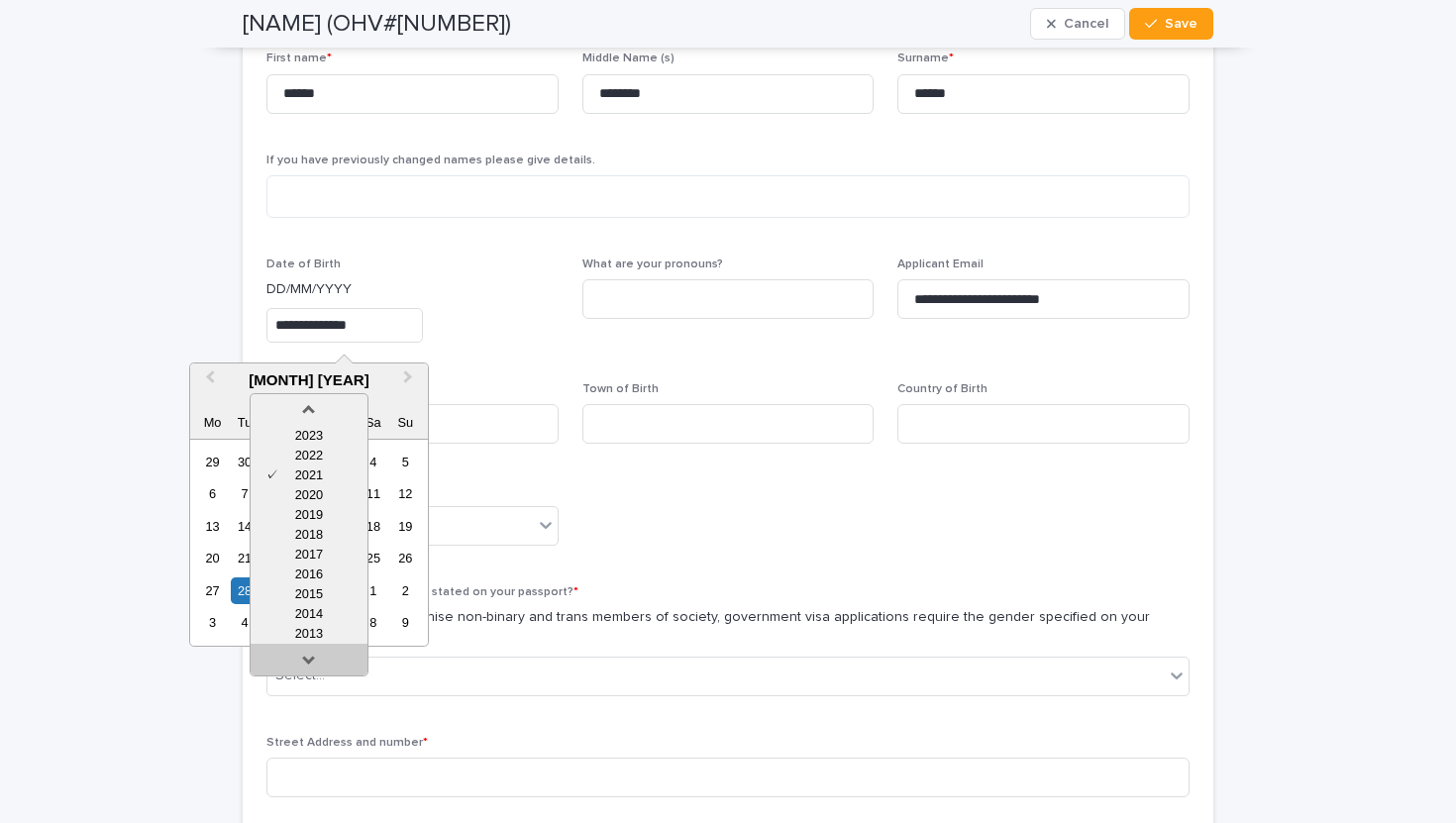 click at bounding box center (309, 664) 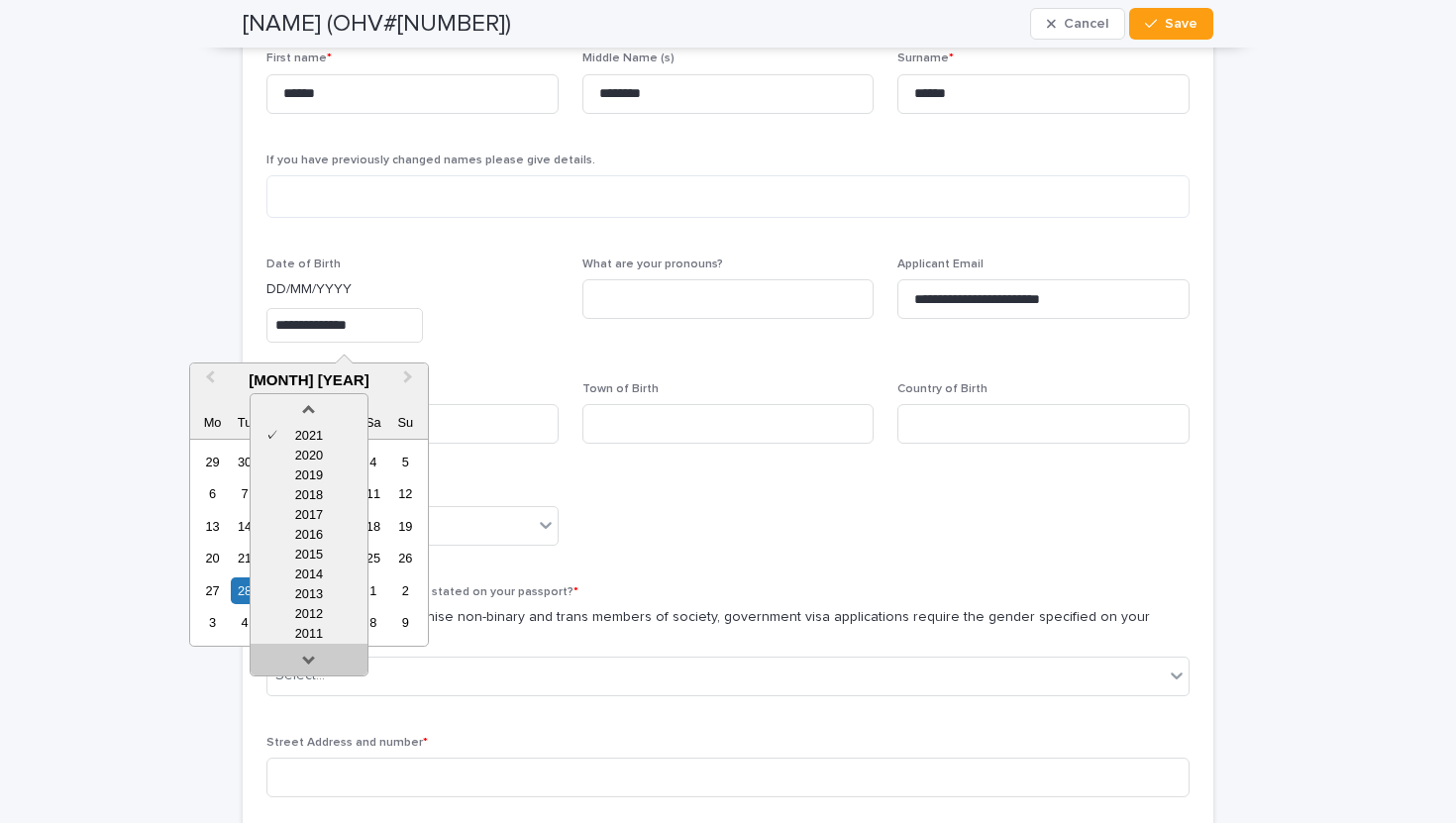 click at bounding box center [309, 664] 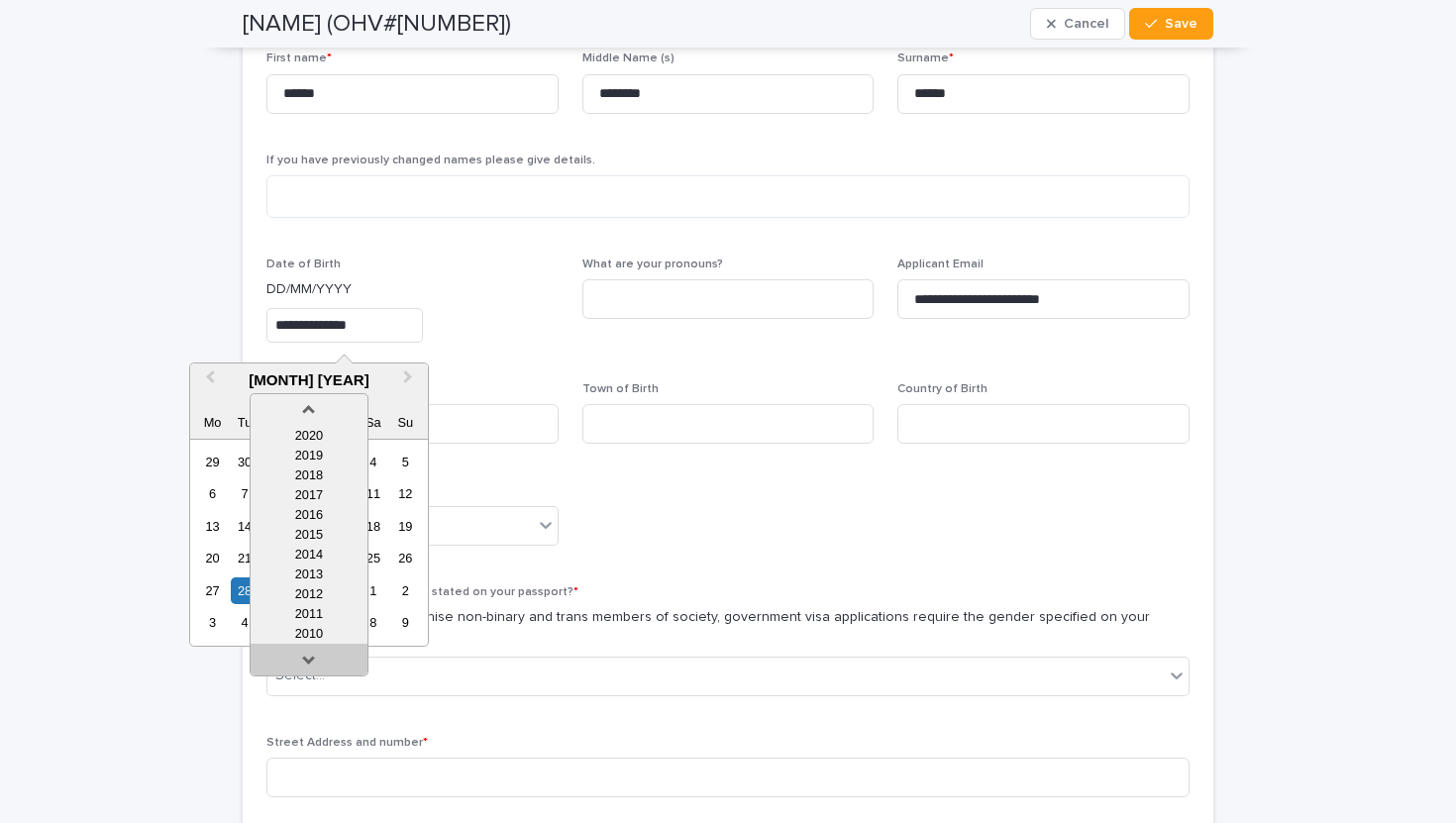 click at bounding box center [309, 664] 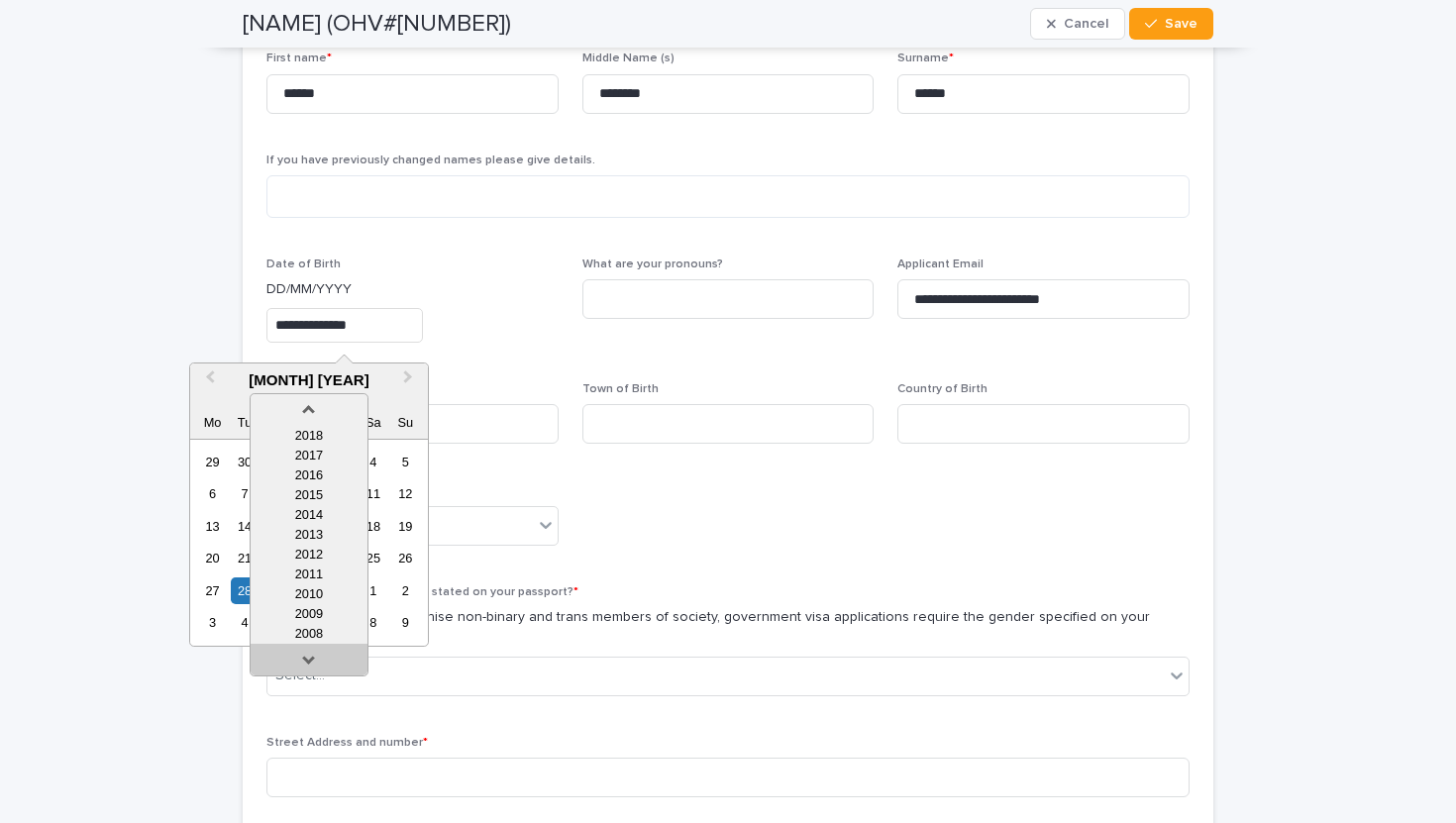 click at bounding box center (309, 664) 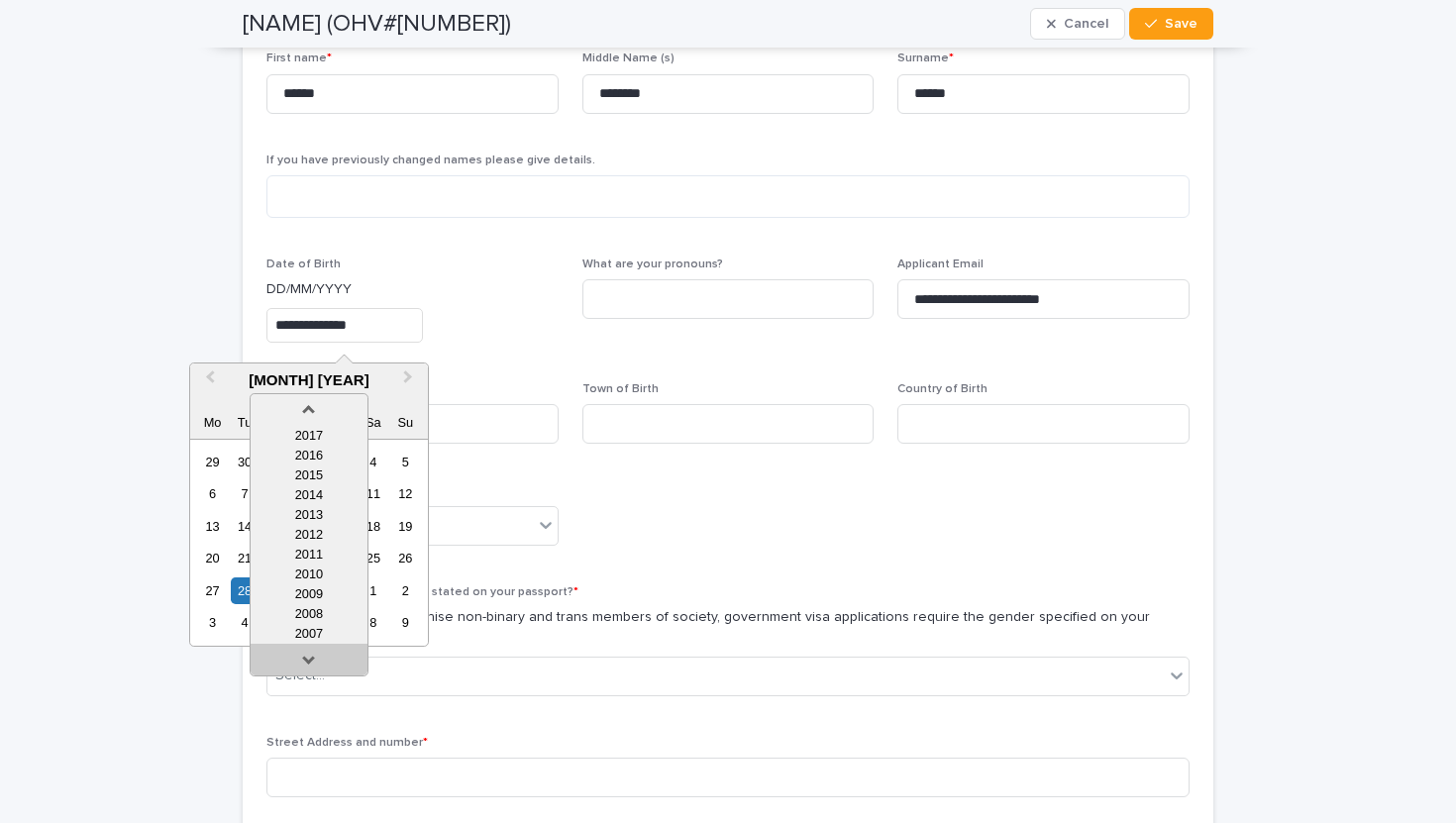 click at bounding box center (309, 664) 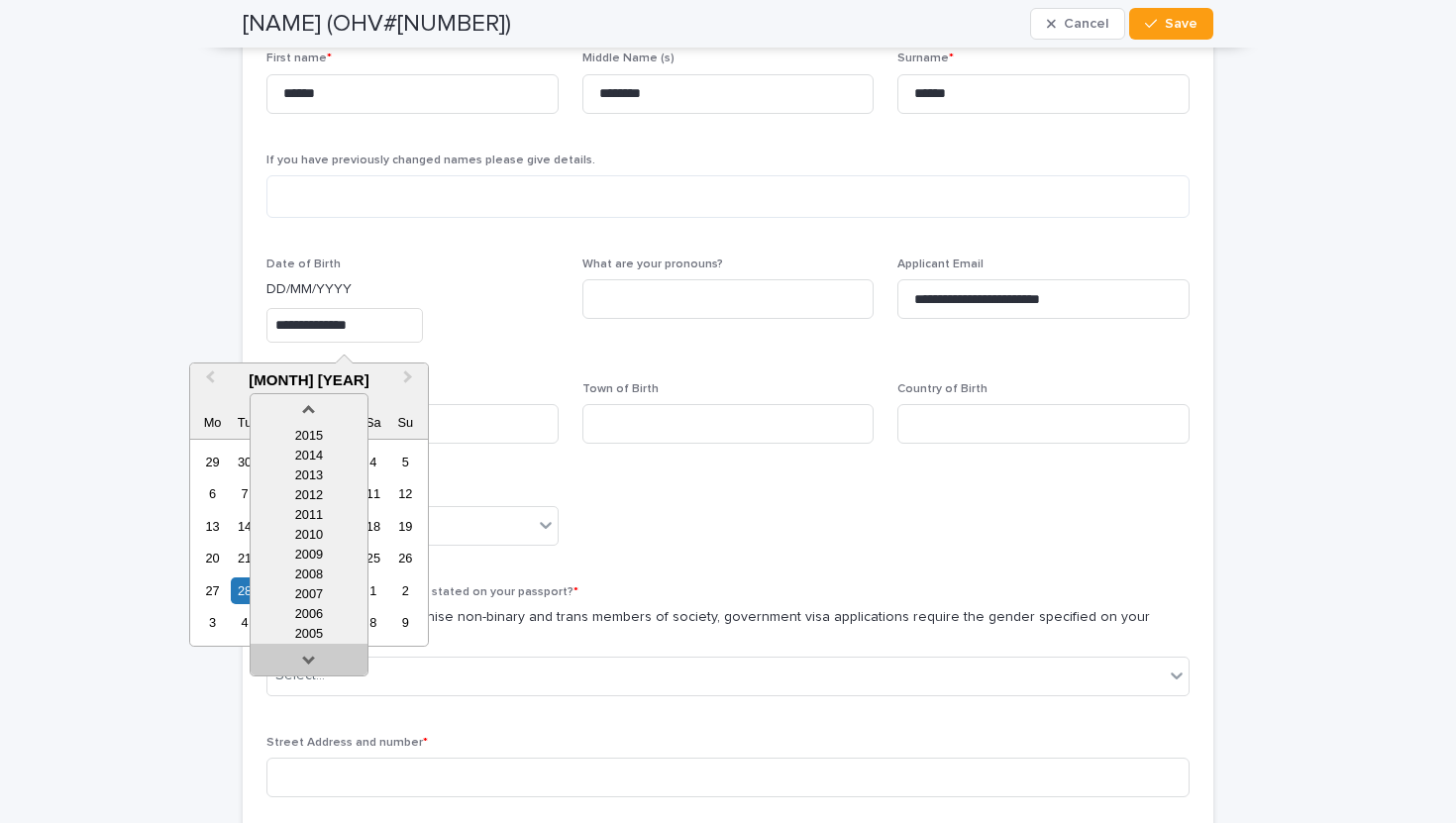 click at bounding box center (309, 664) 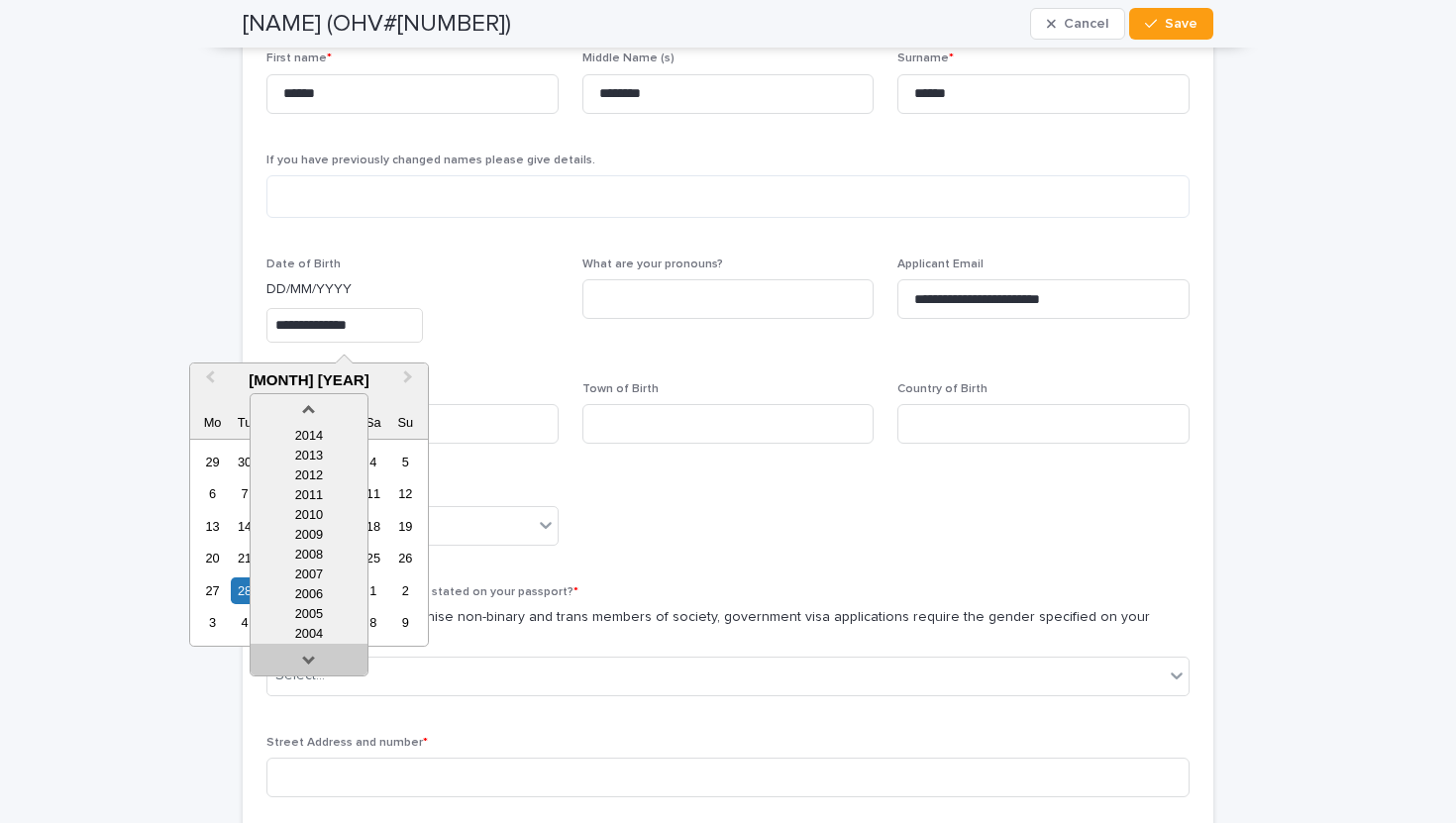 click at bounding box center (309, 664) 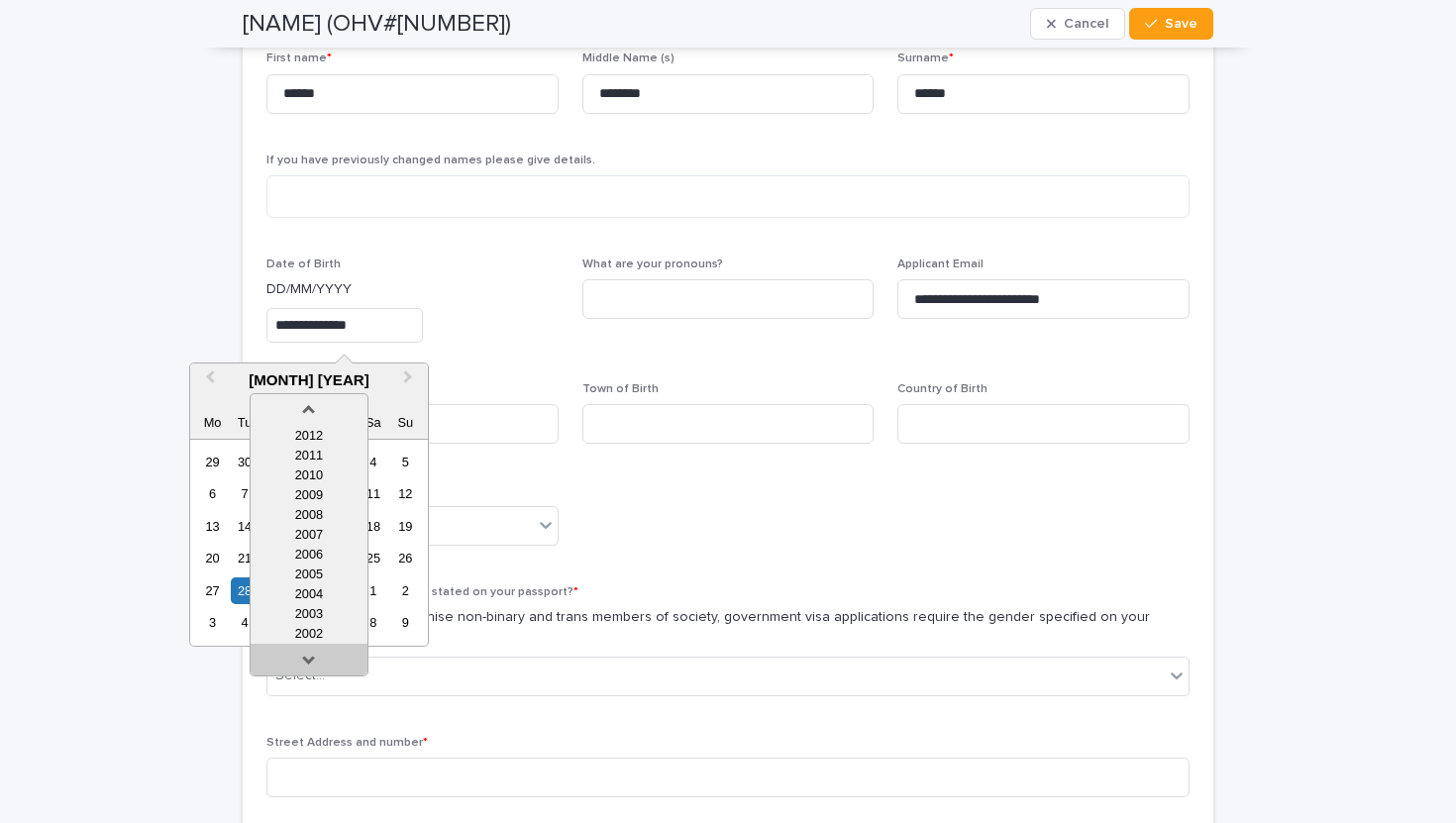 click at bounding box center (309, 664) 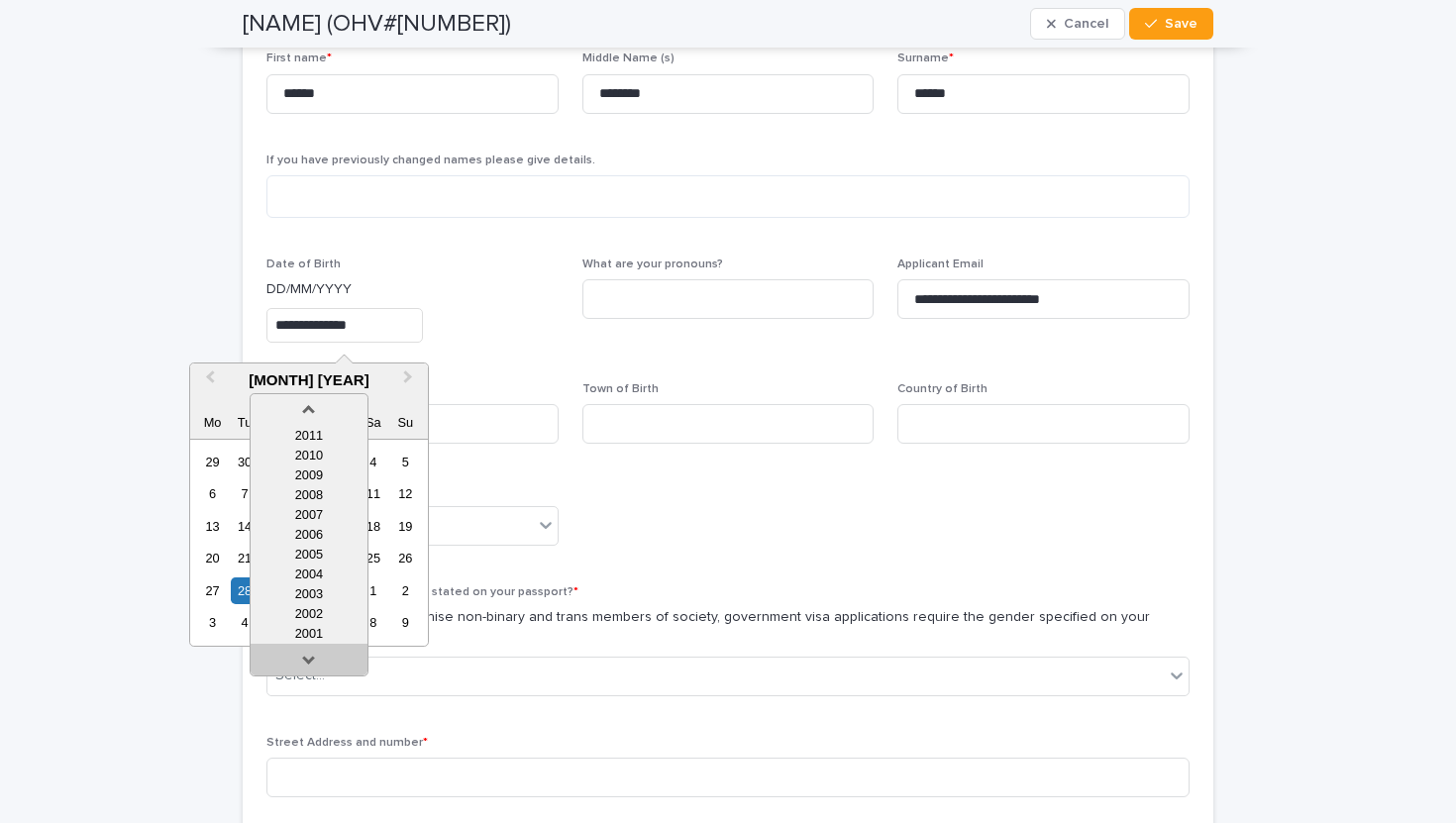click at bounding box center [309, 664] 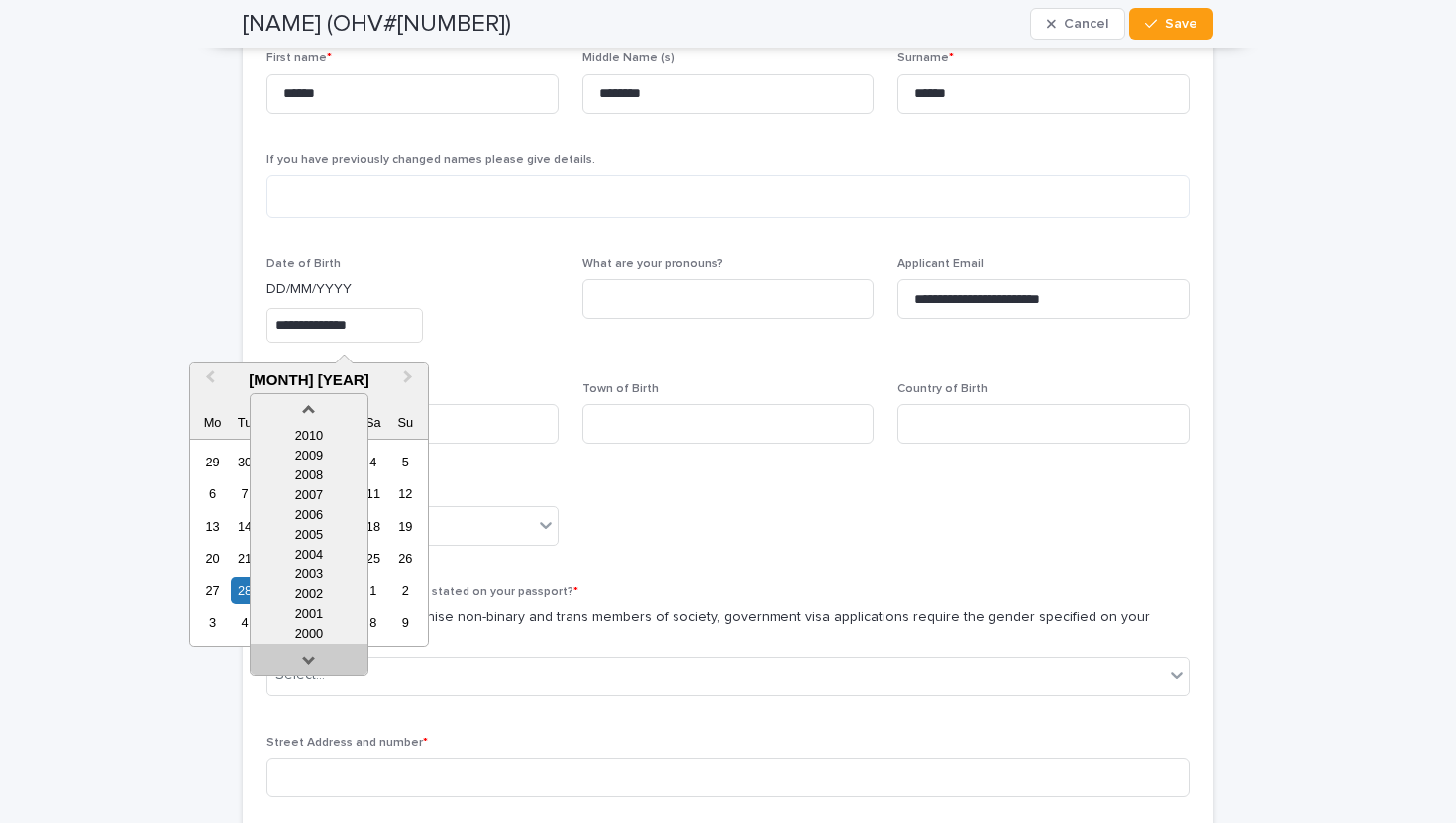click at bounding box center [309, 664] 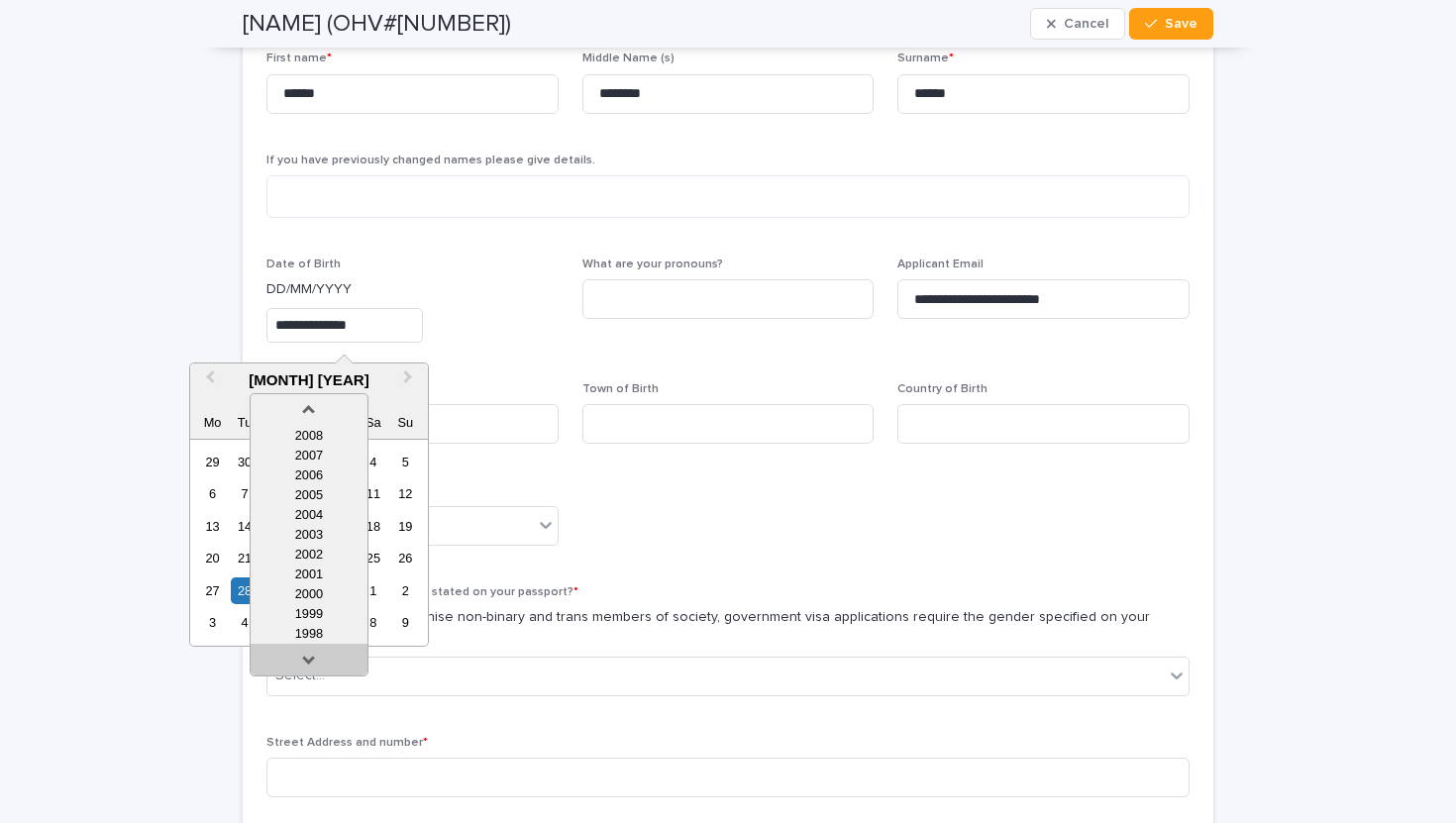 click at bounding box center [309, 664] 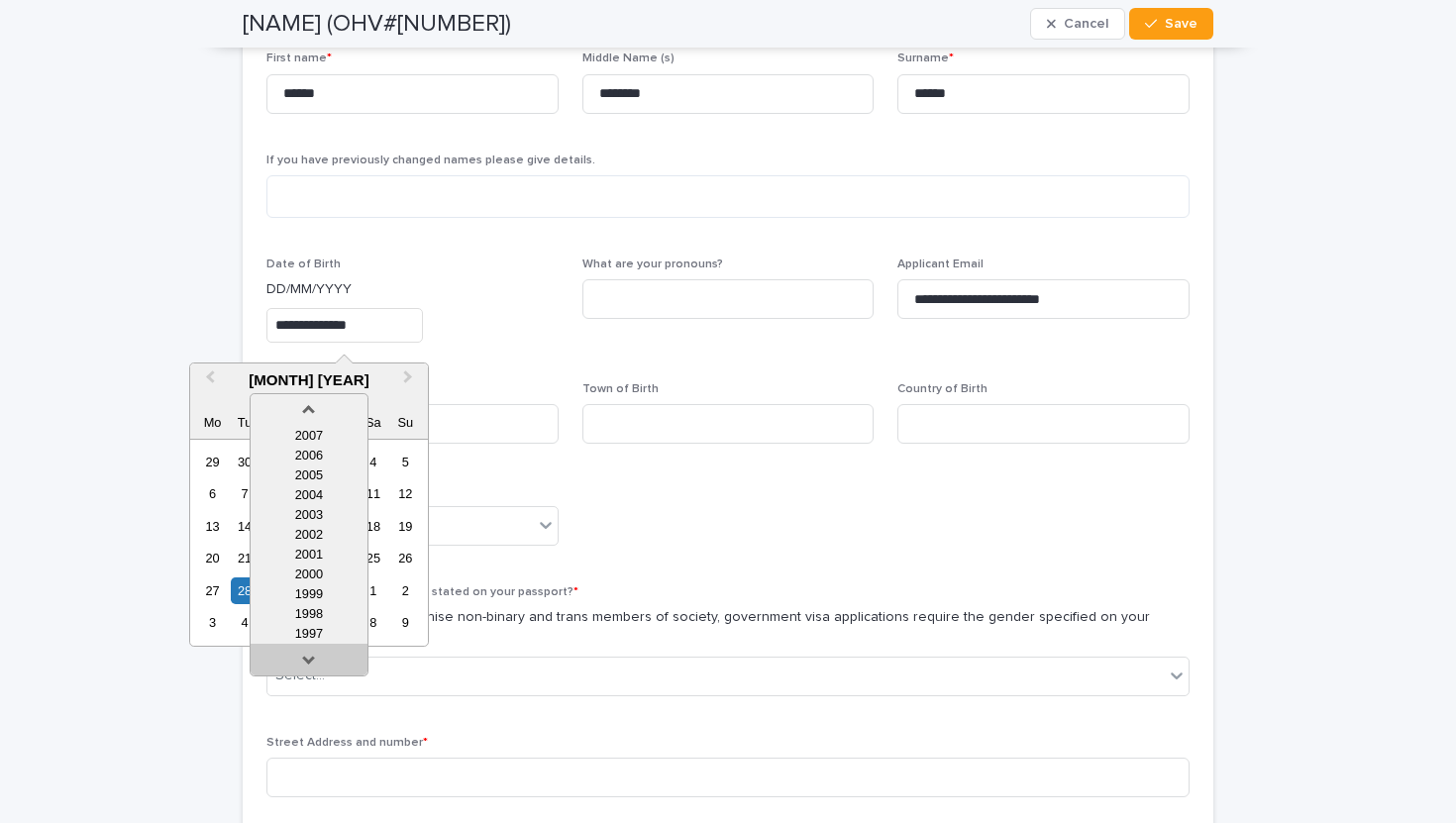 click at bounding box center (309, 664) 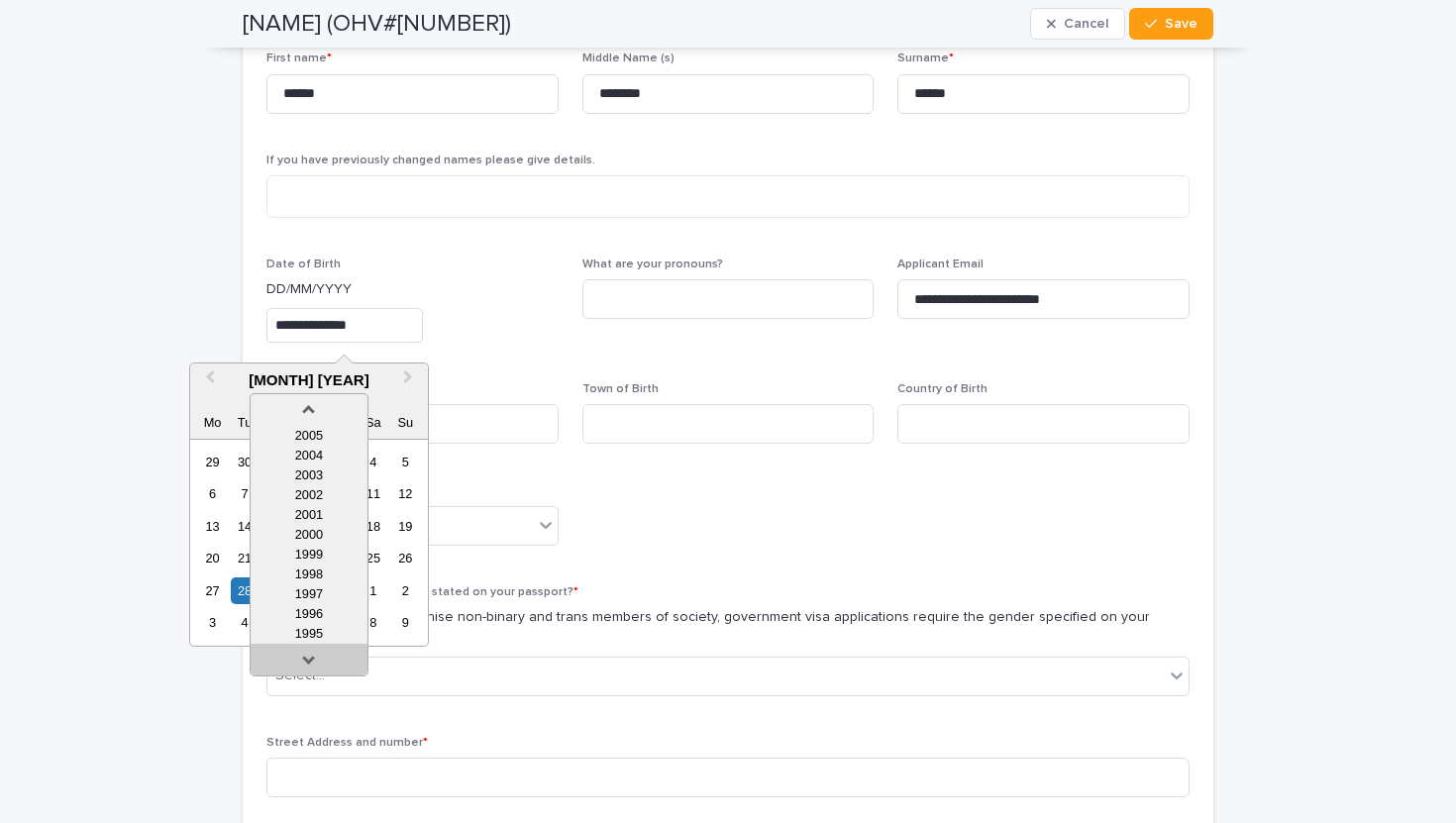 click at bounding box center (309, 664) 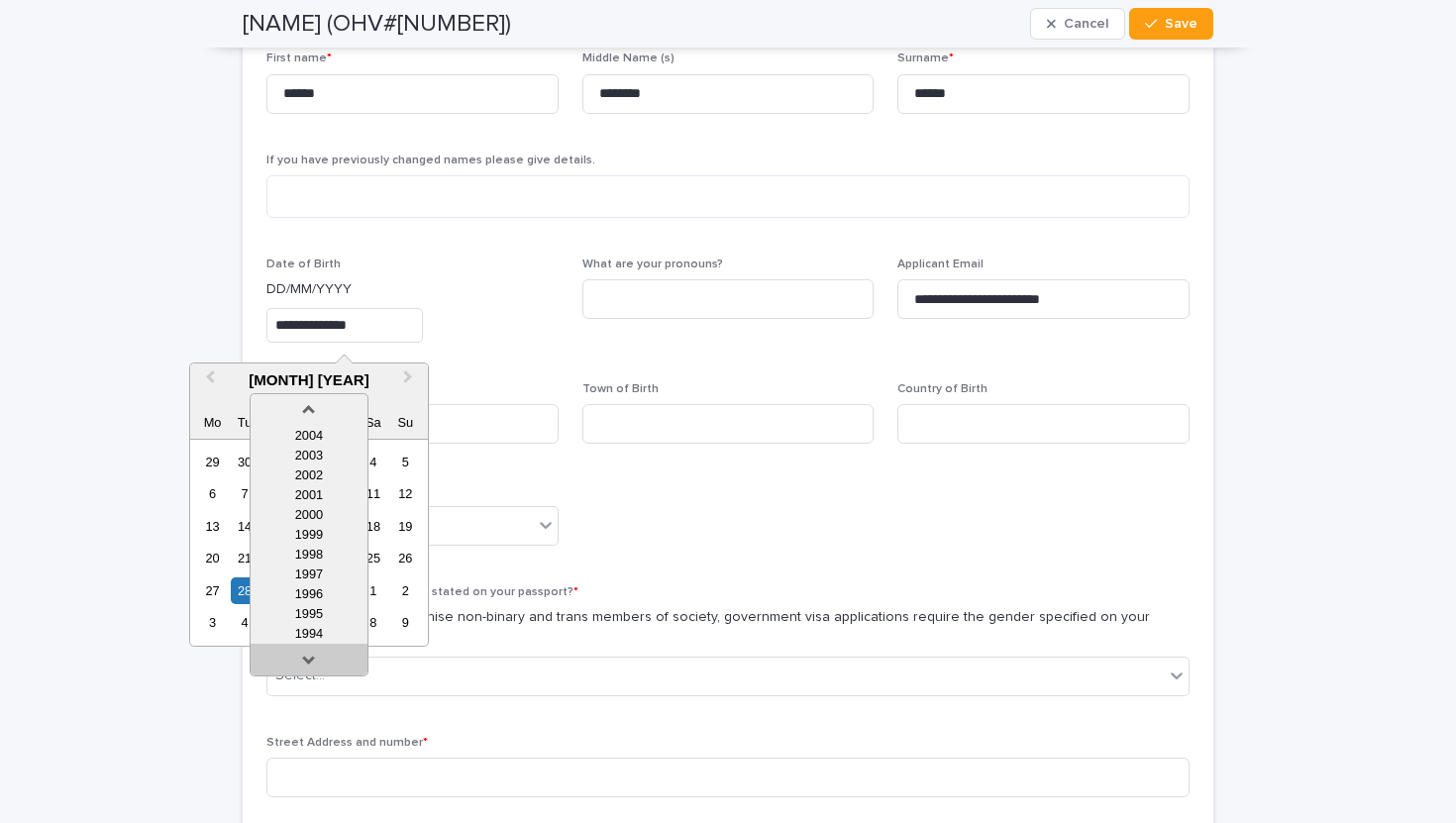 click at bounding box center [309, 664] 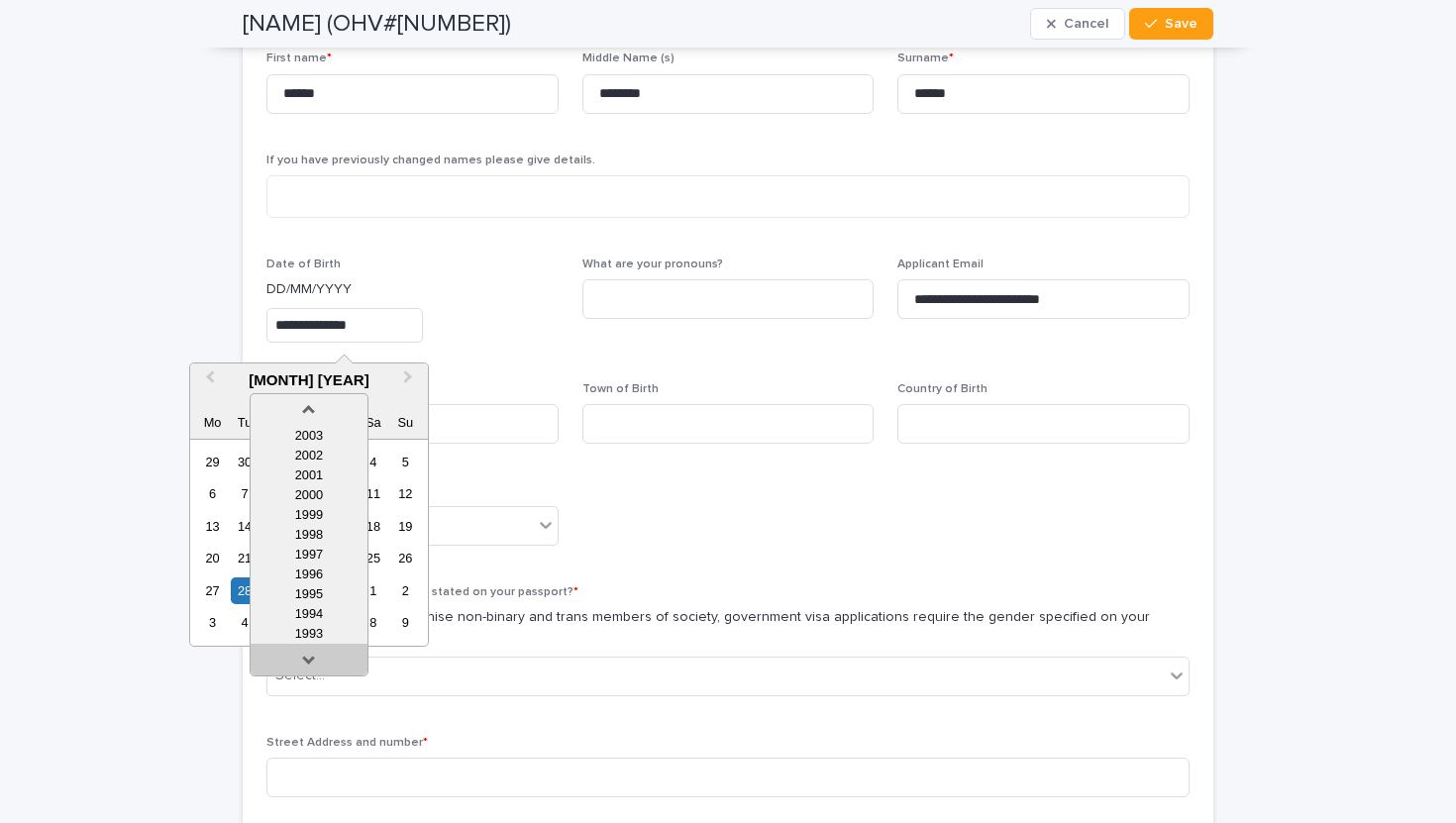 click at bounding box center (309, 664) 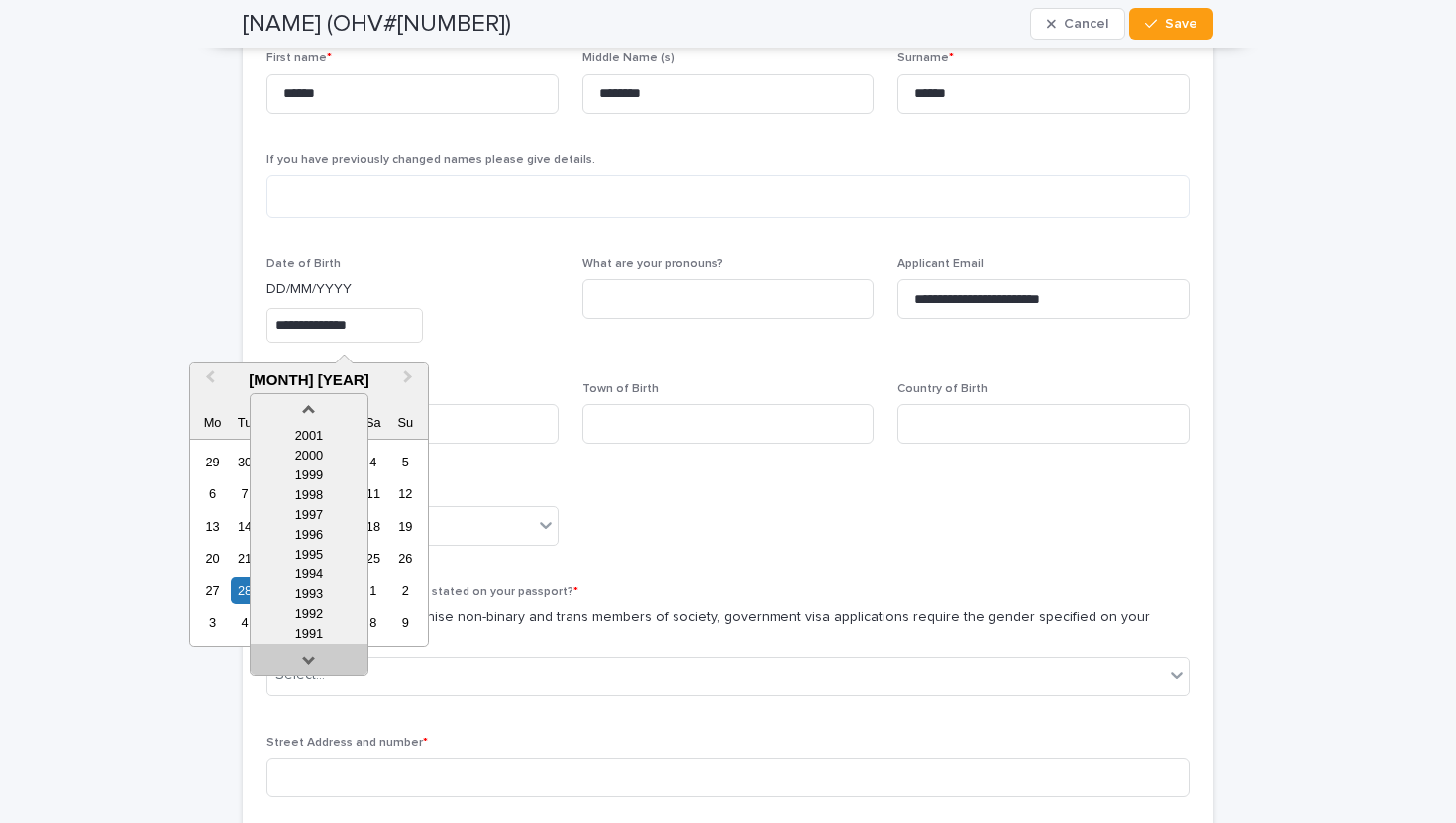 click at bounding box center (309, 664) 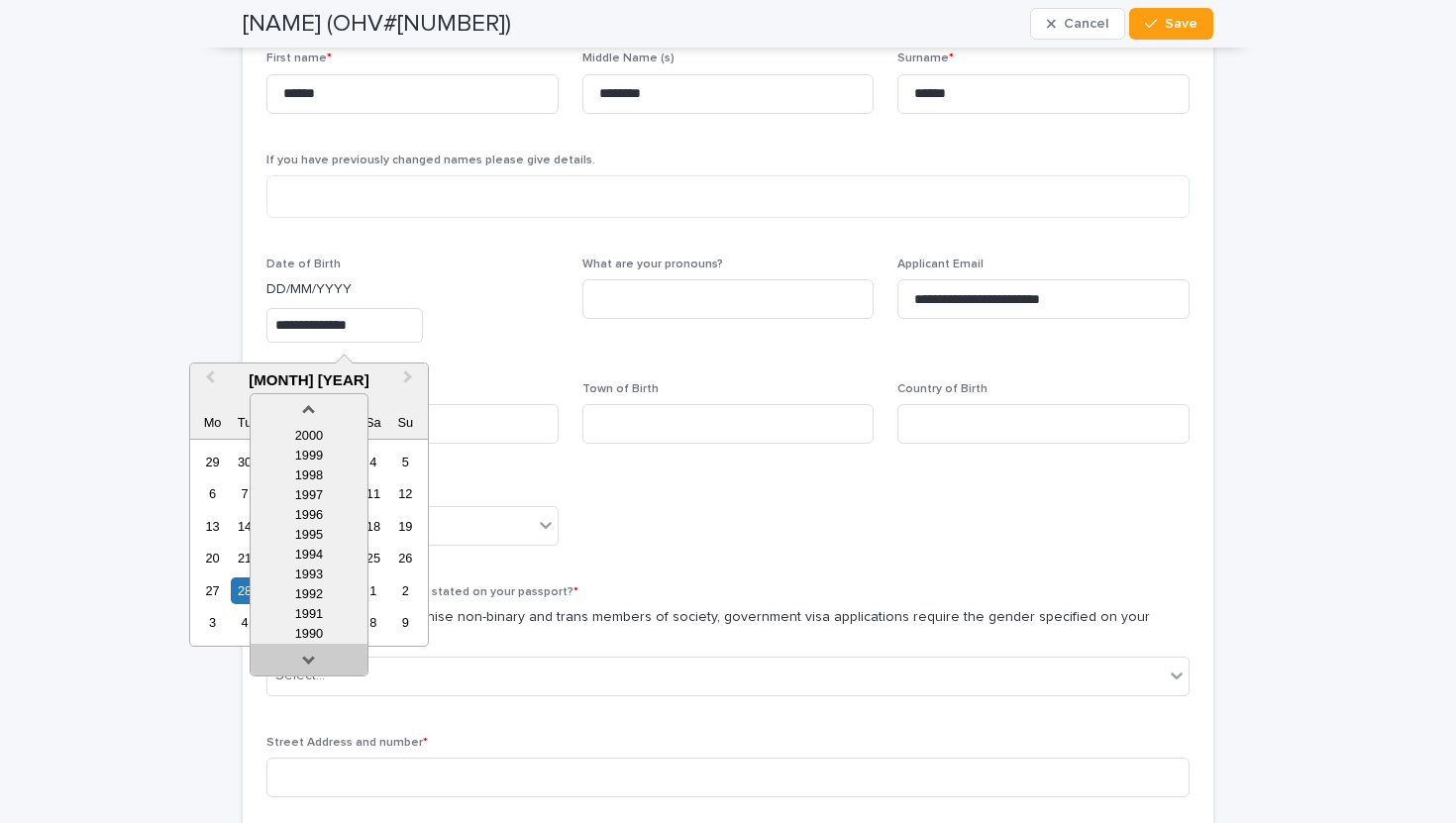 click at bounding box center (309, 664) 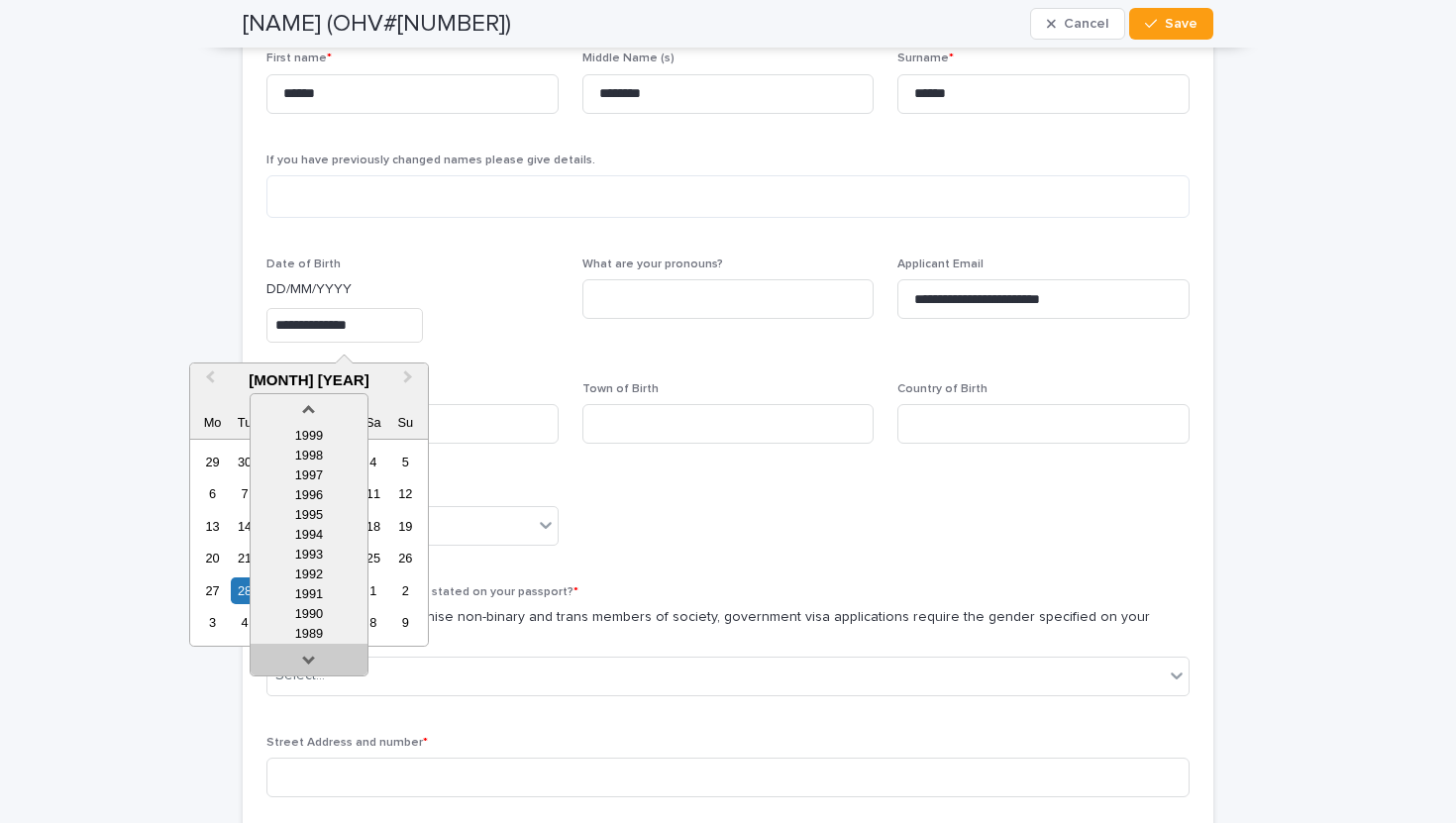 click at bounding box center (309, 664) 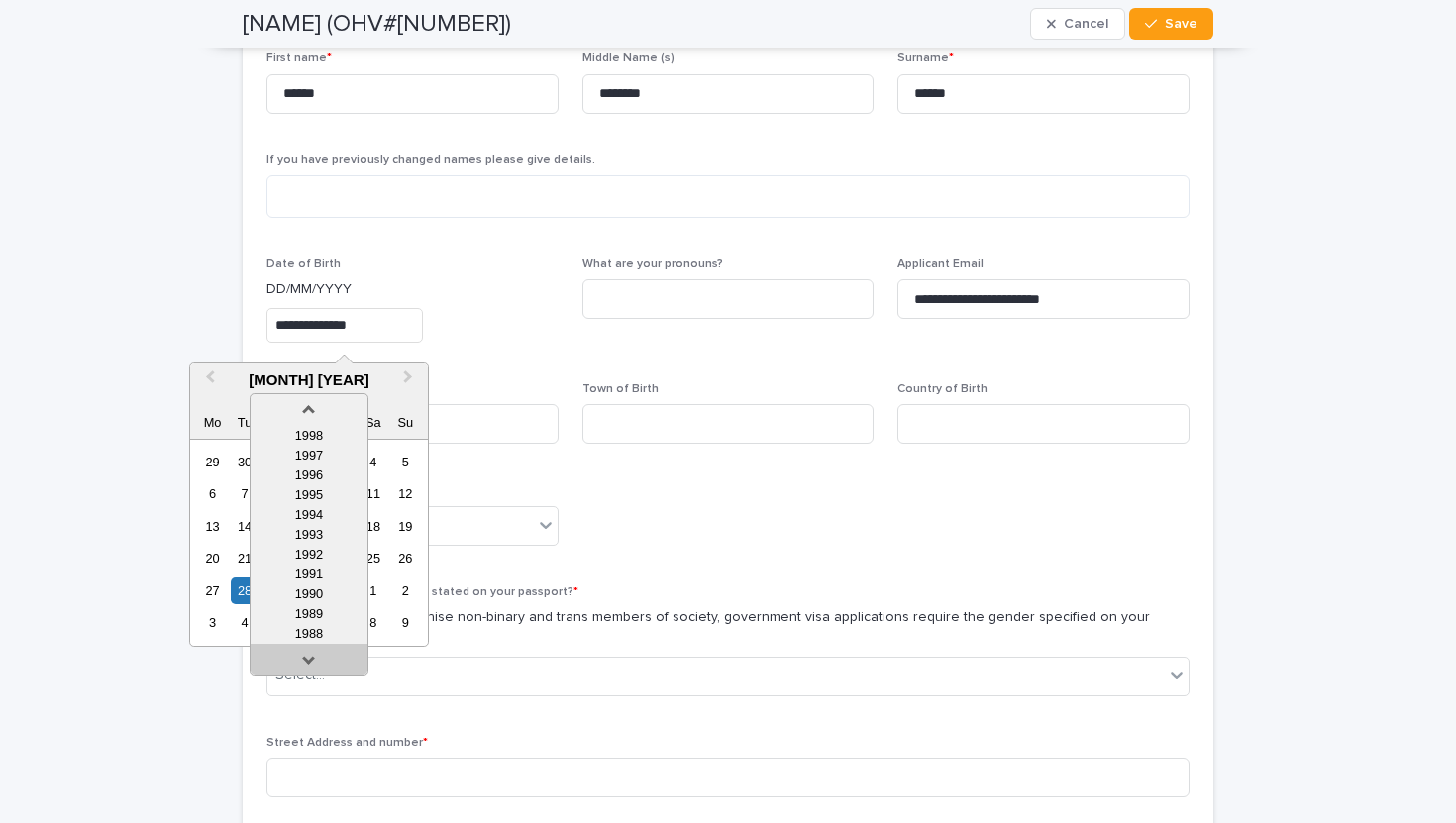 click at bounding box center [309, 664] 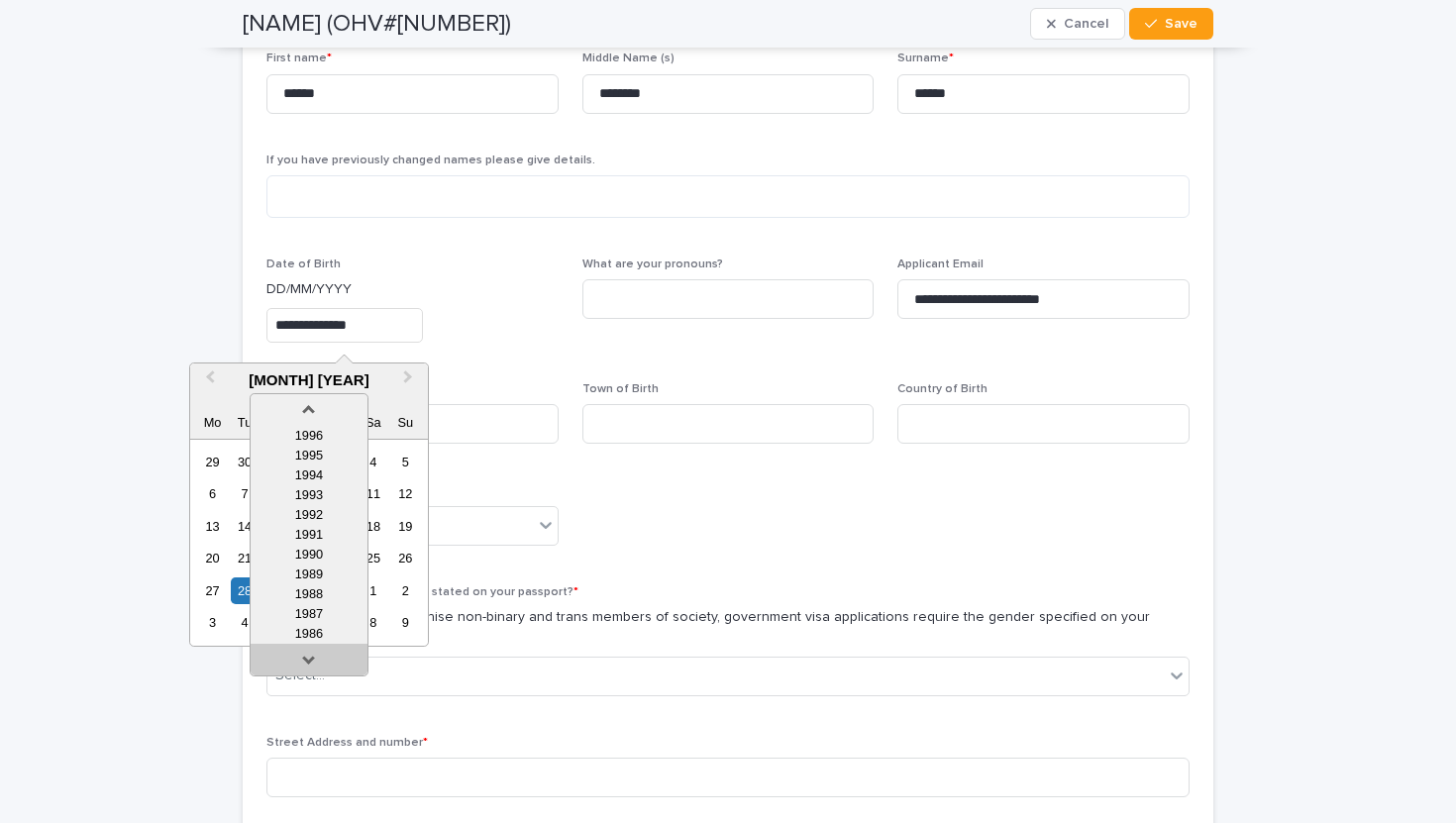 click at bounding box center (309, 664) 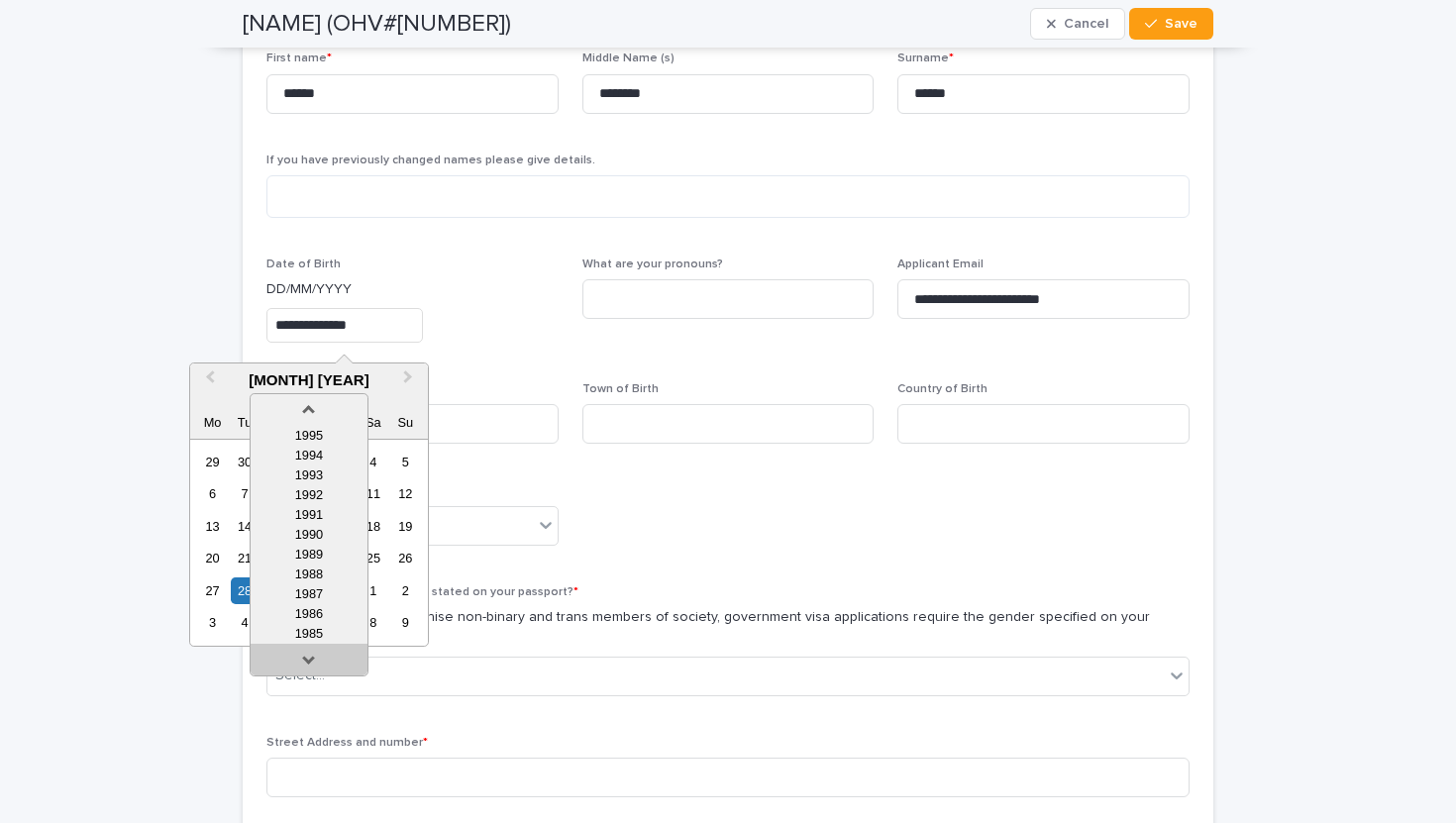click at bounding box center [309, 664] 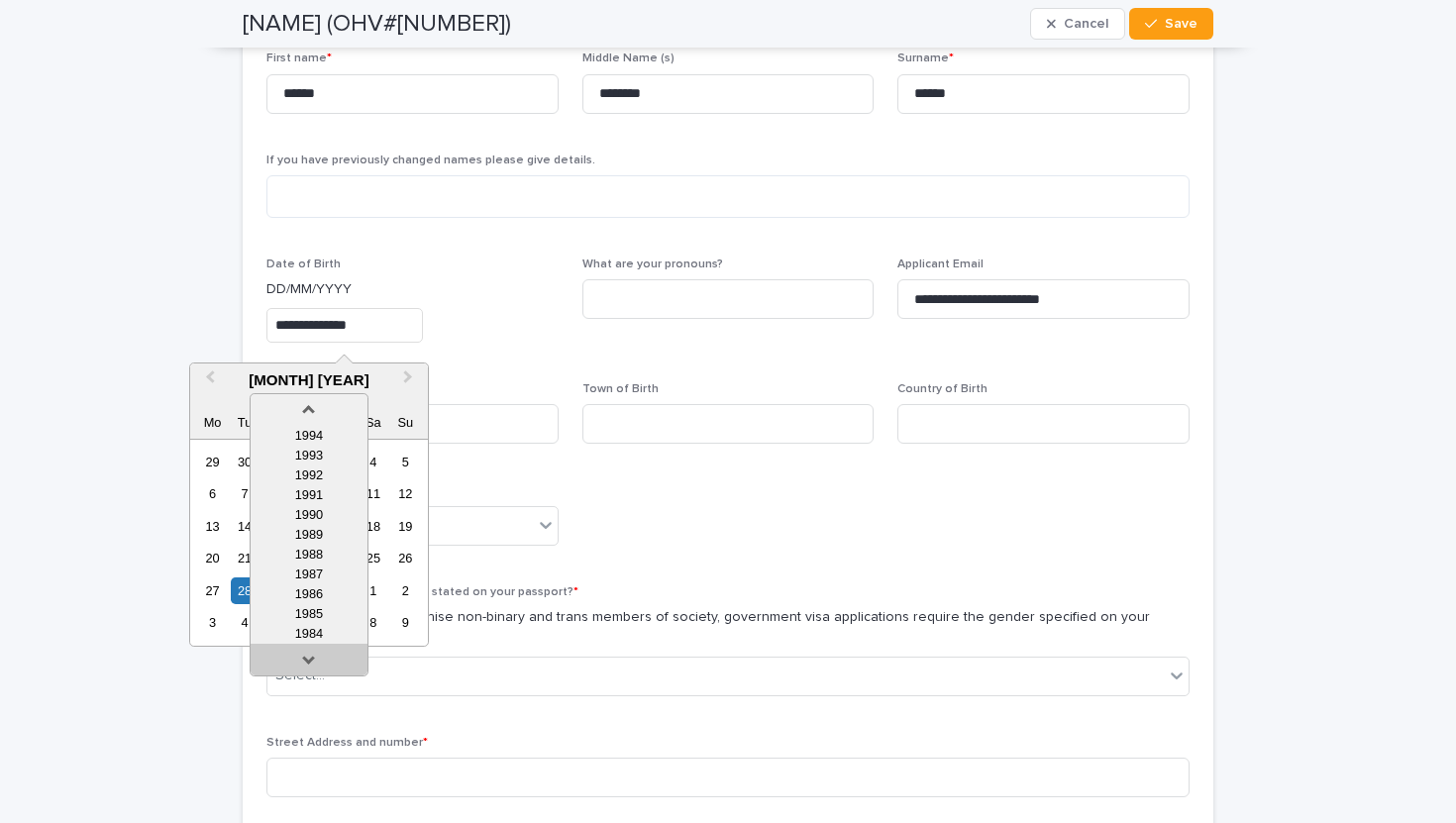 click at bounding box center (309, 664) 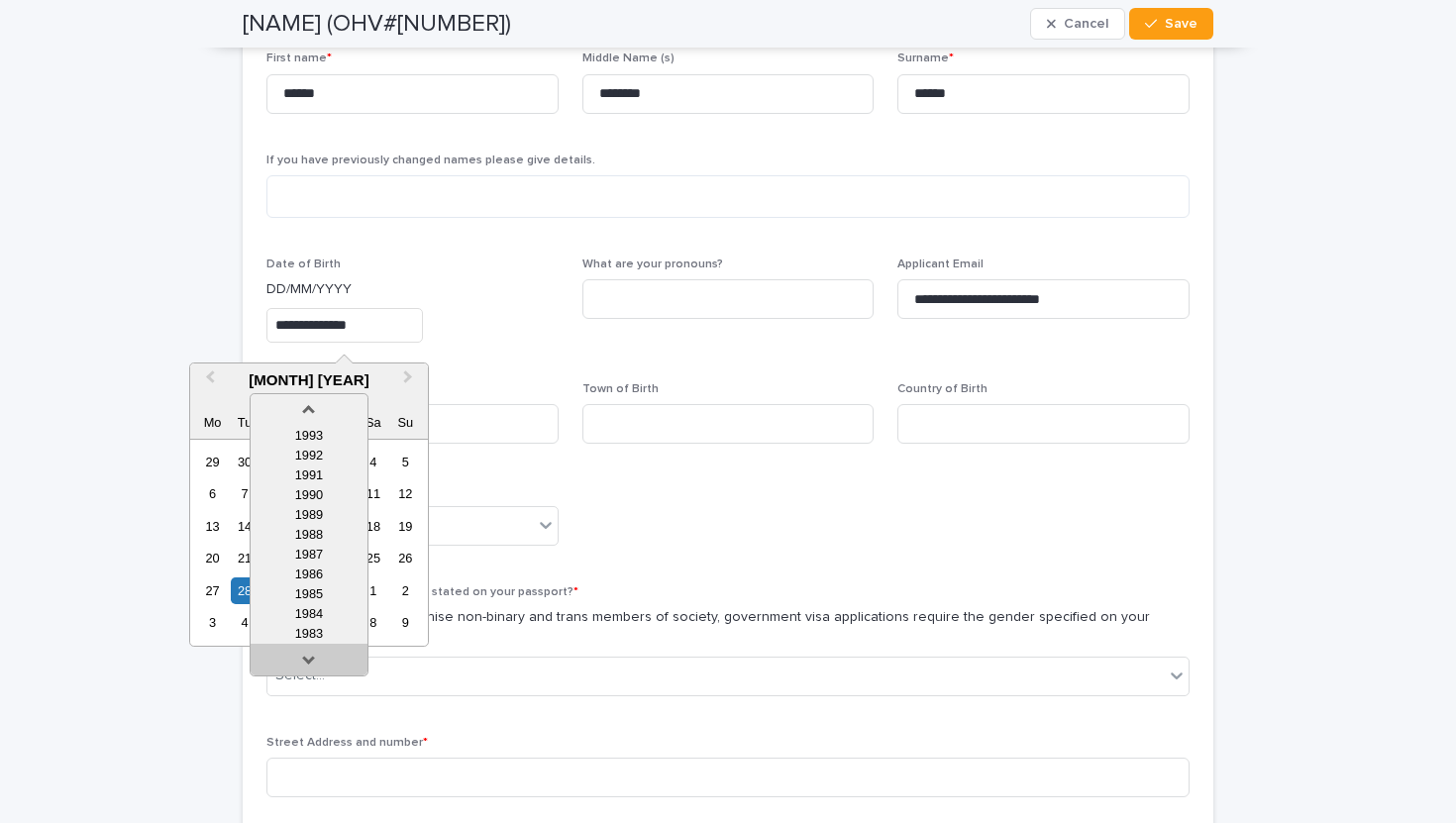 click at bounding box center [309, 664] 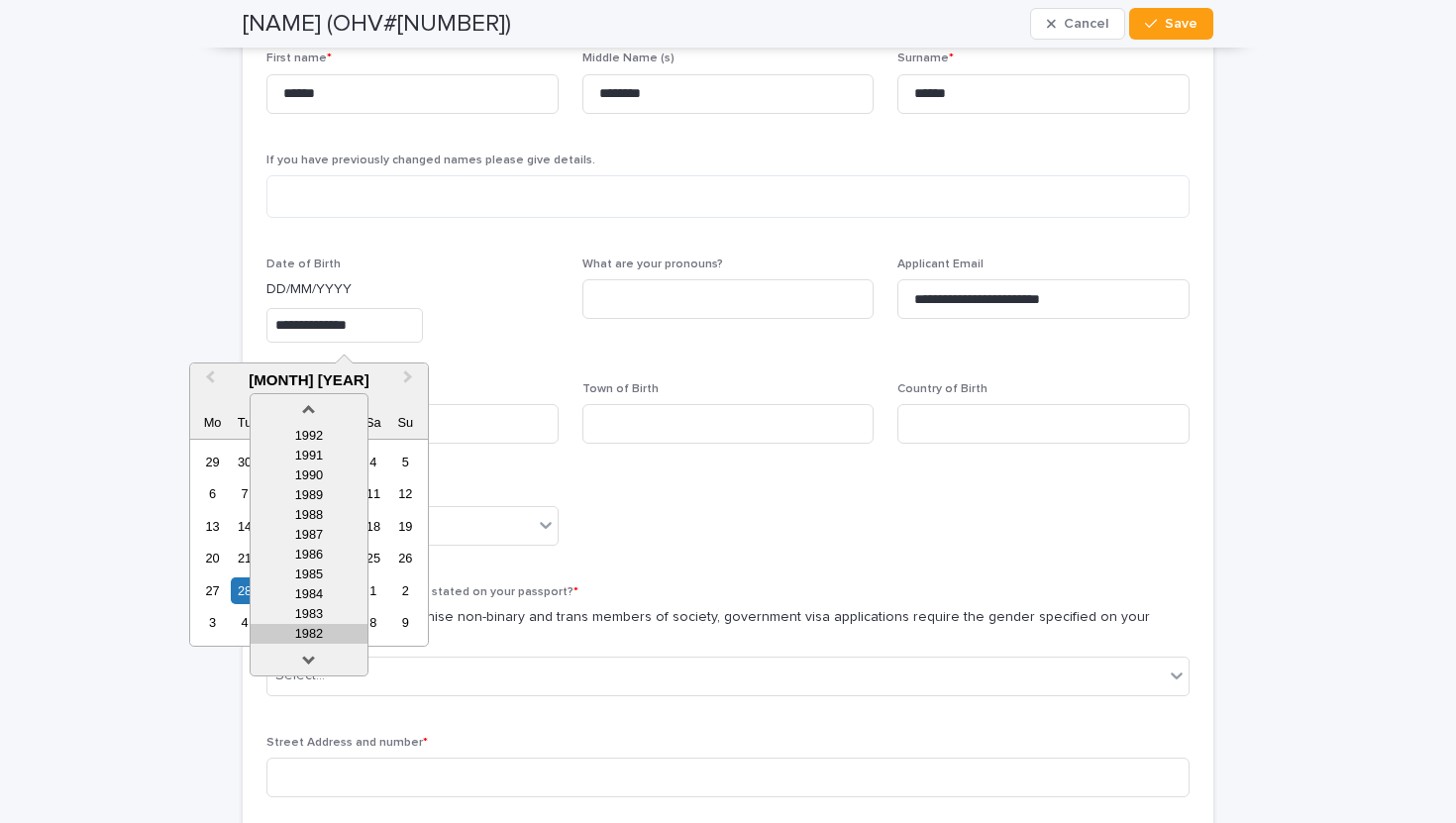 click on "1982" at bounding box center (309, 634) 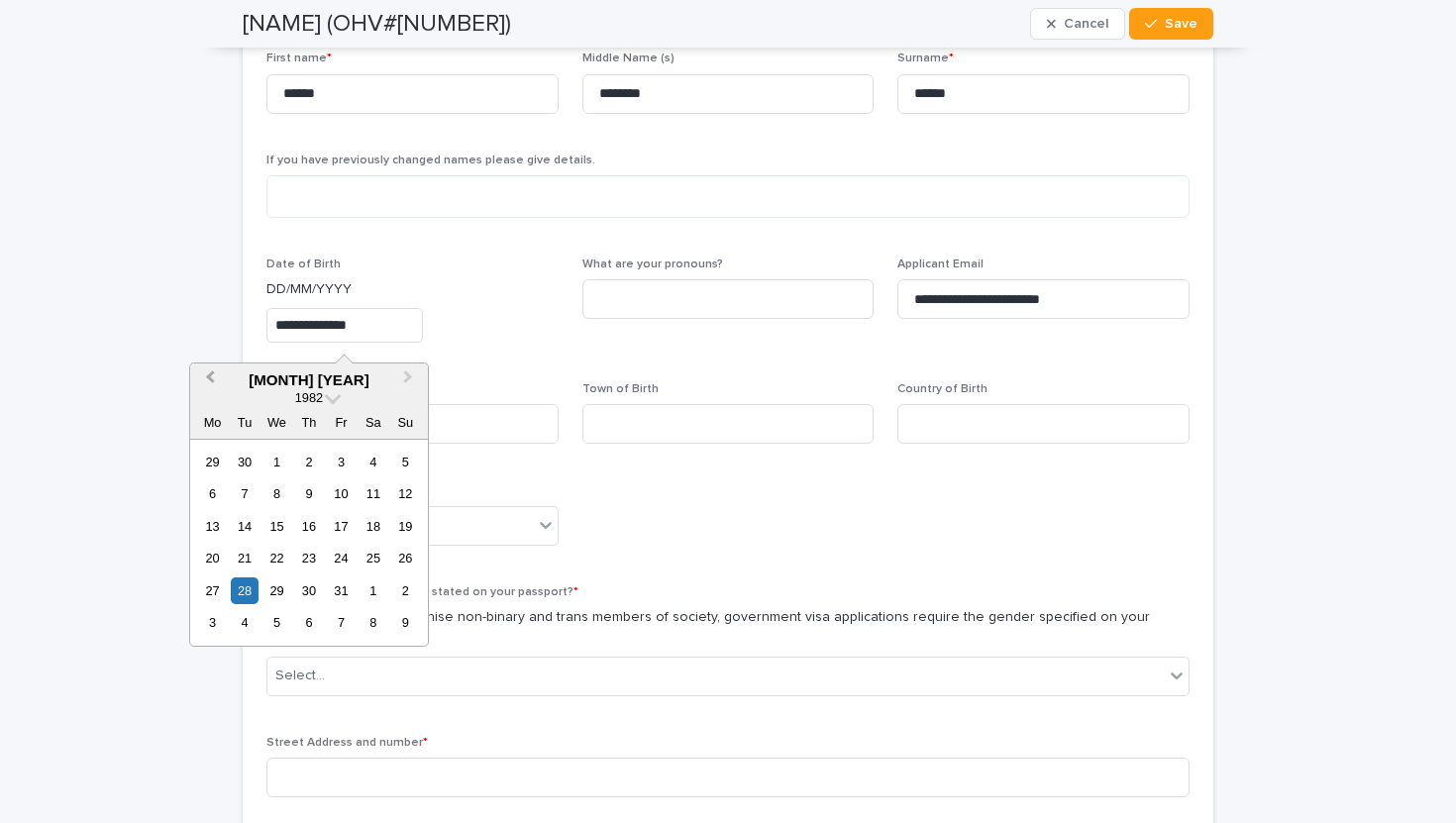 click on "Previous Month" at bounding box center (210, 379) 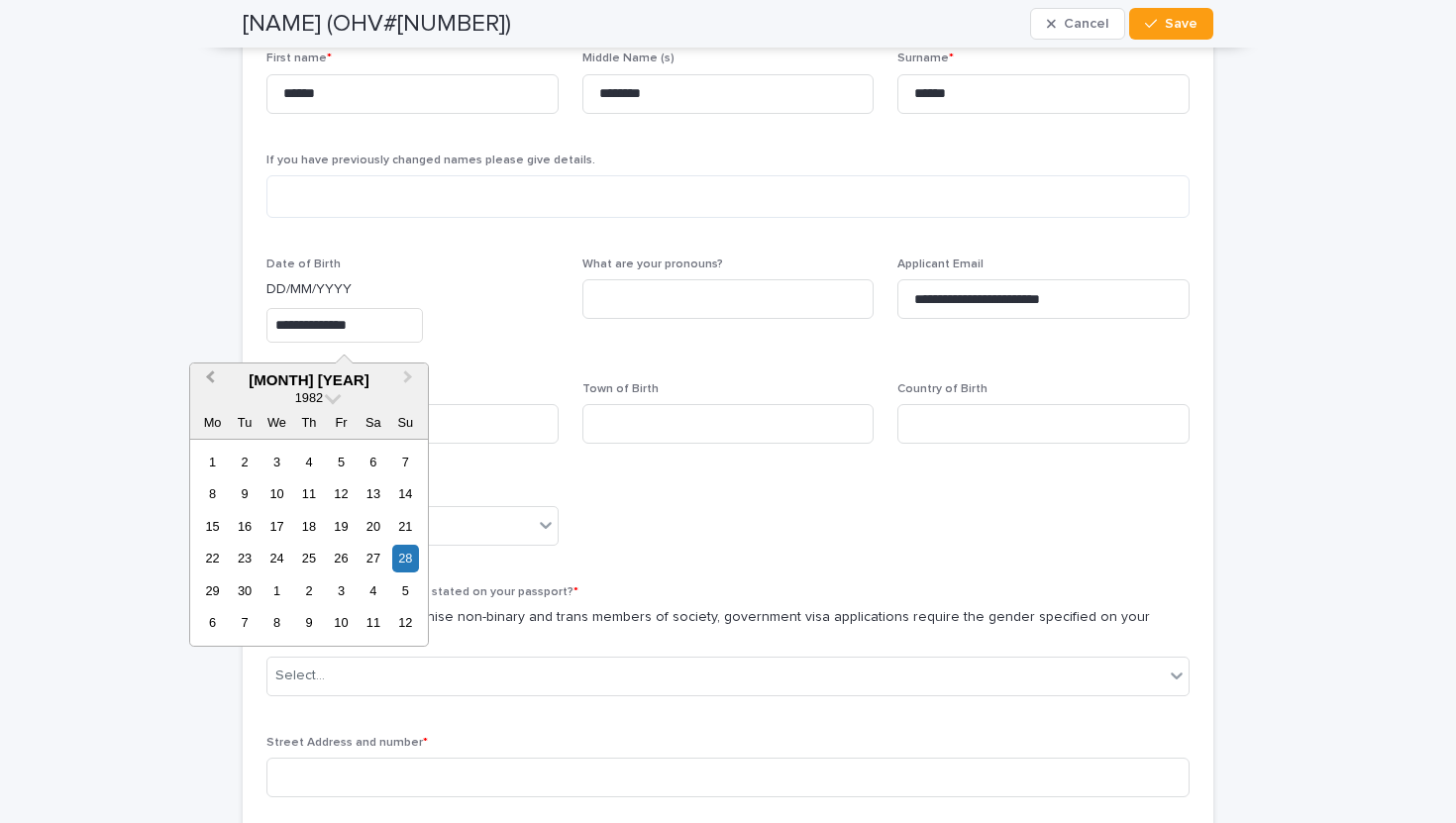 click on "Previous Month" at bounding box center [210, 379] 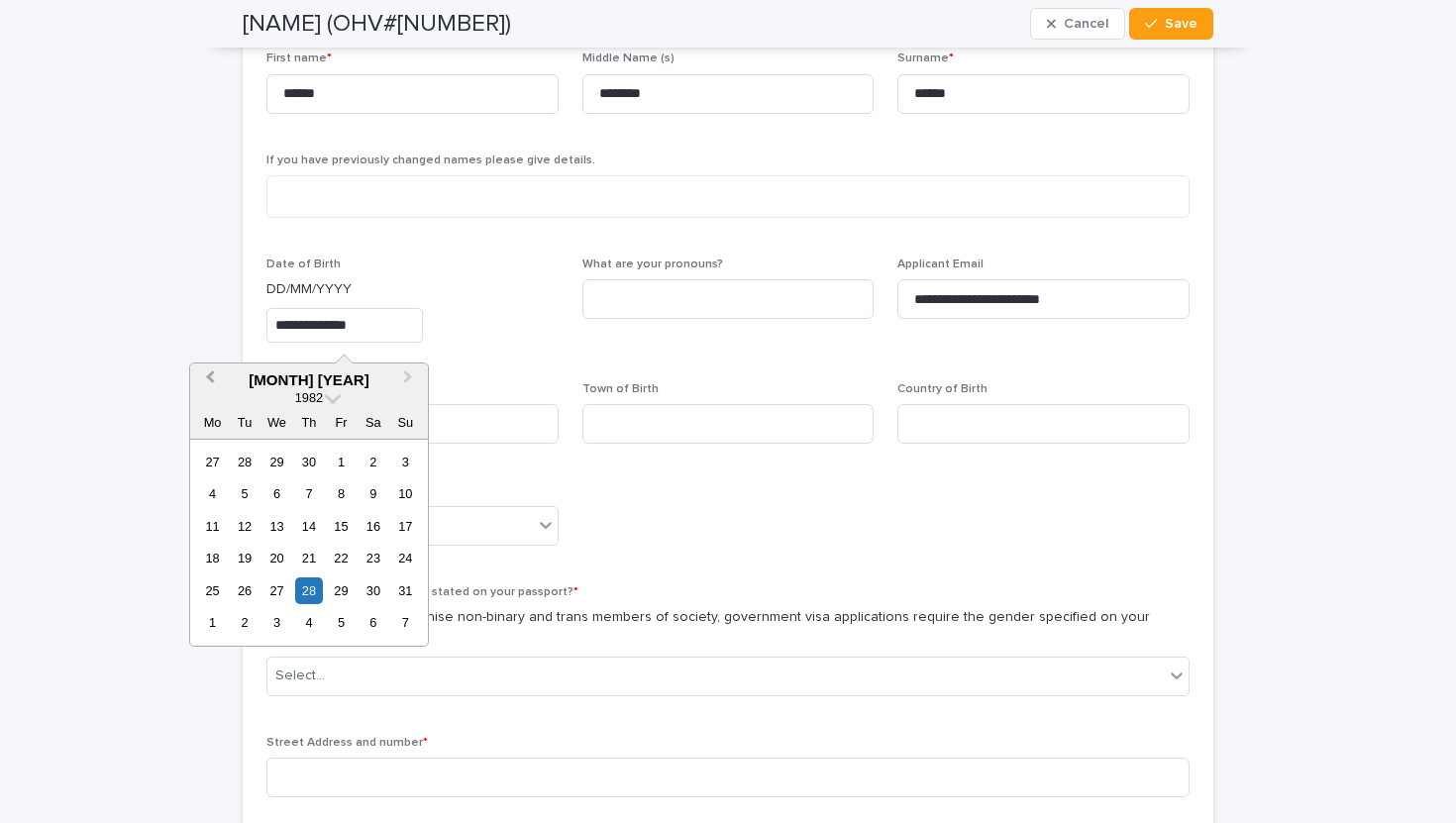 click on "Previous Month" at bounding box center [210, 379] 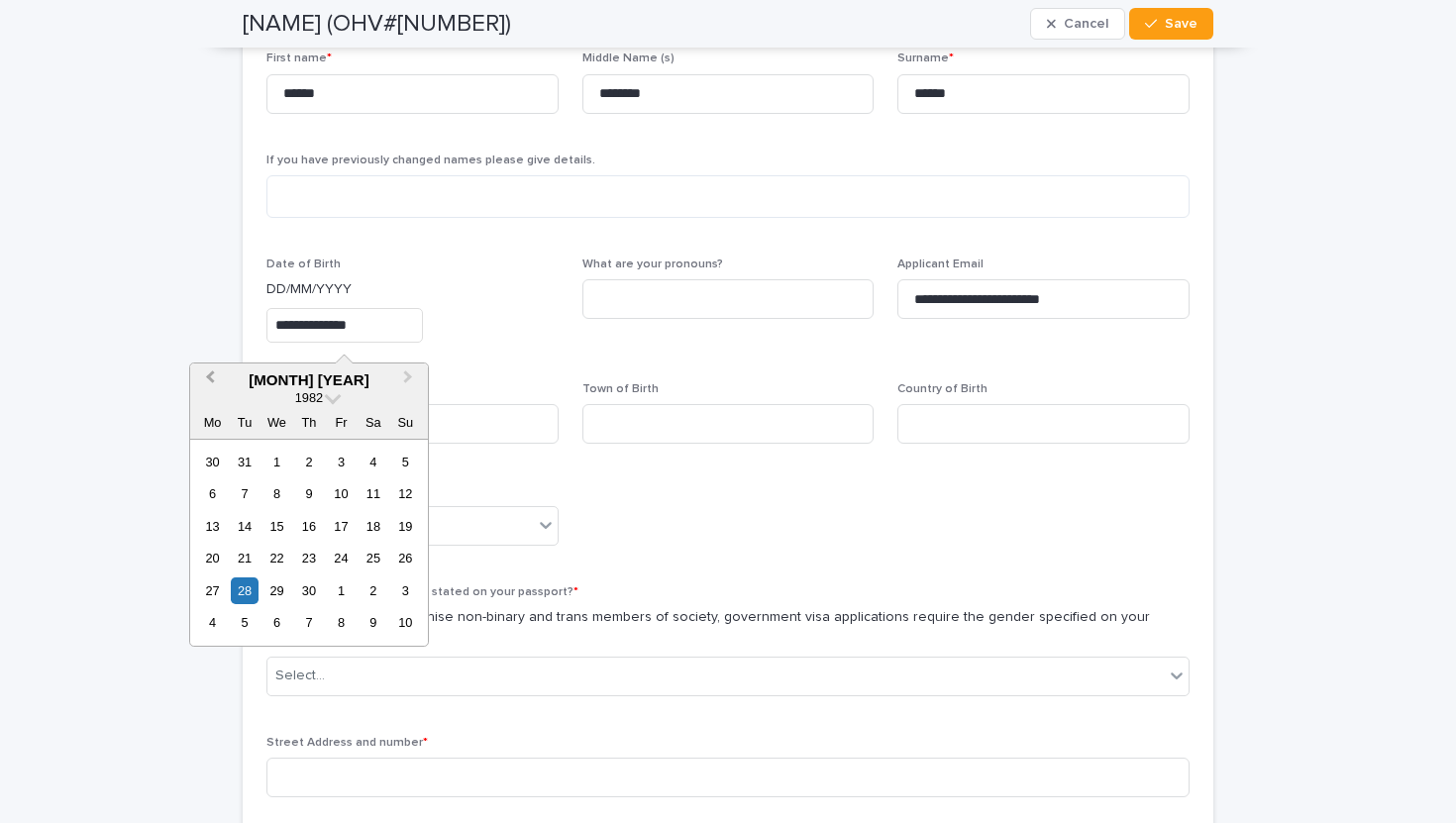 click on "Previous Month" at bounding box center (210, 379) 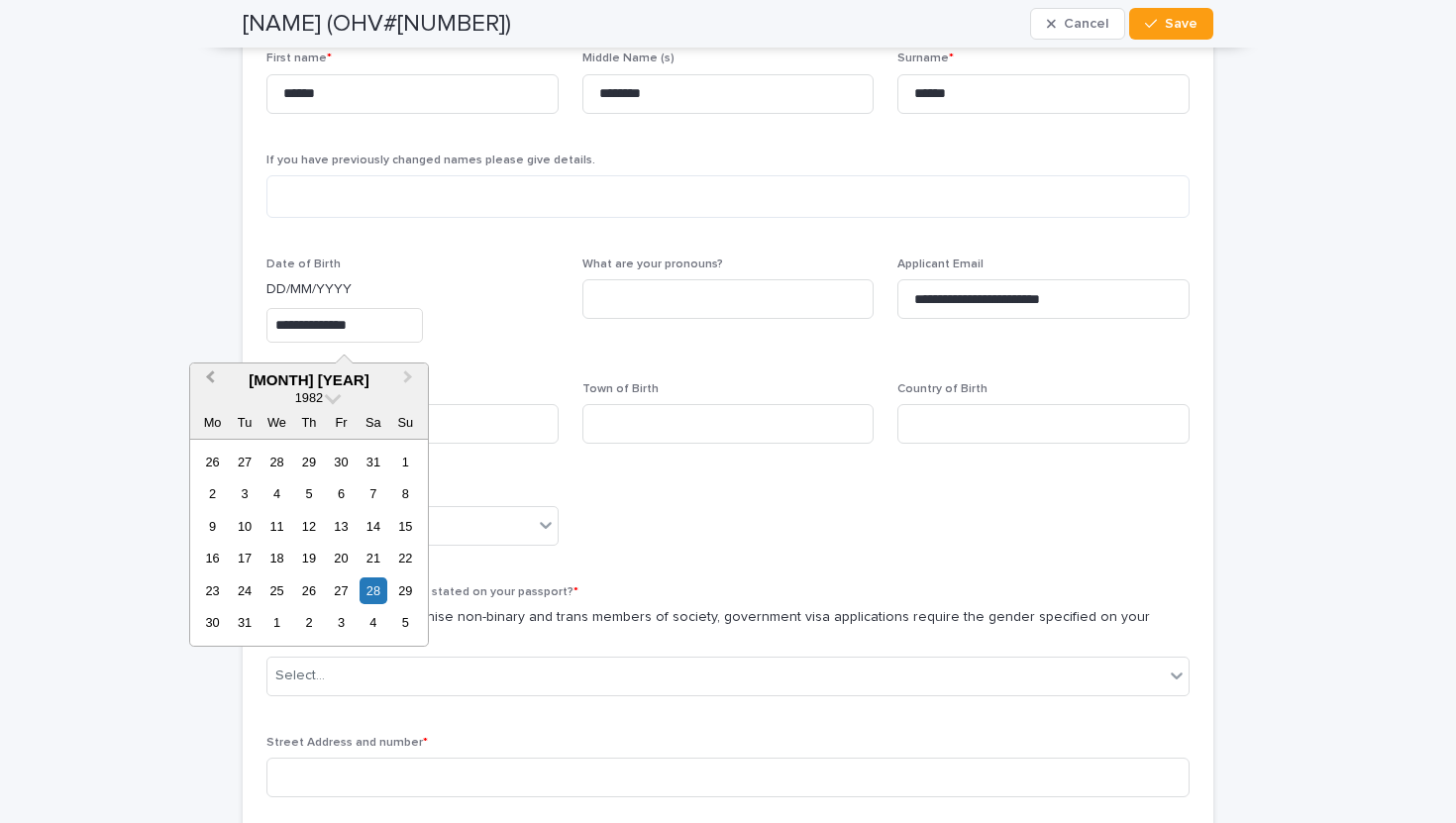 click on "Previous Month" at bounding box center (210, 379) 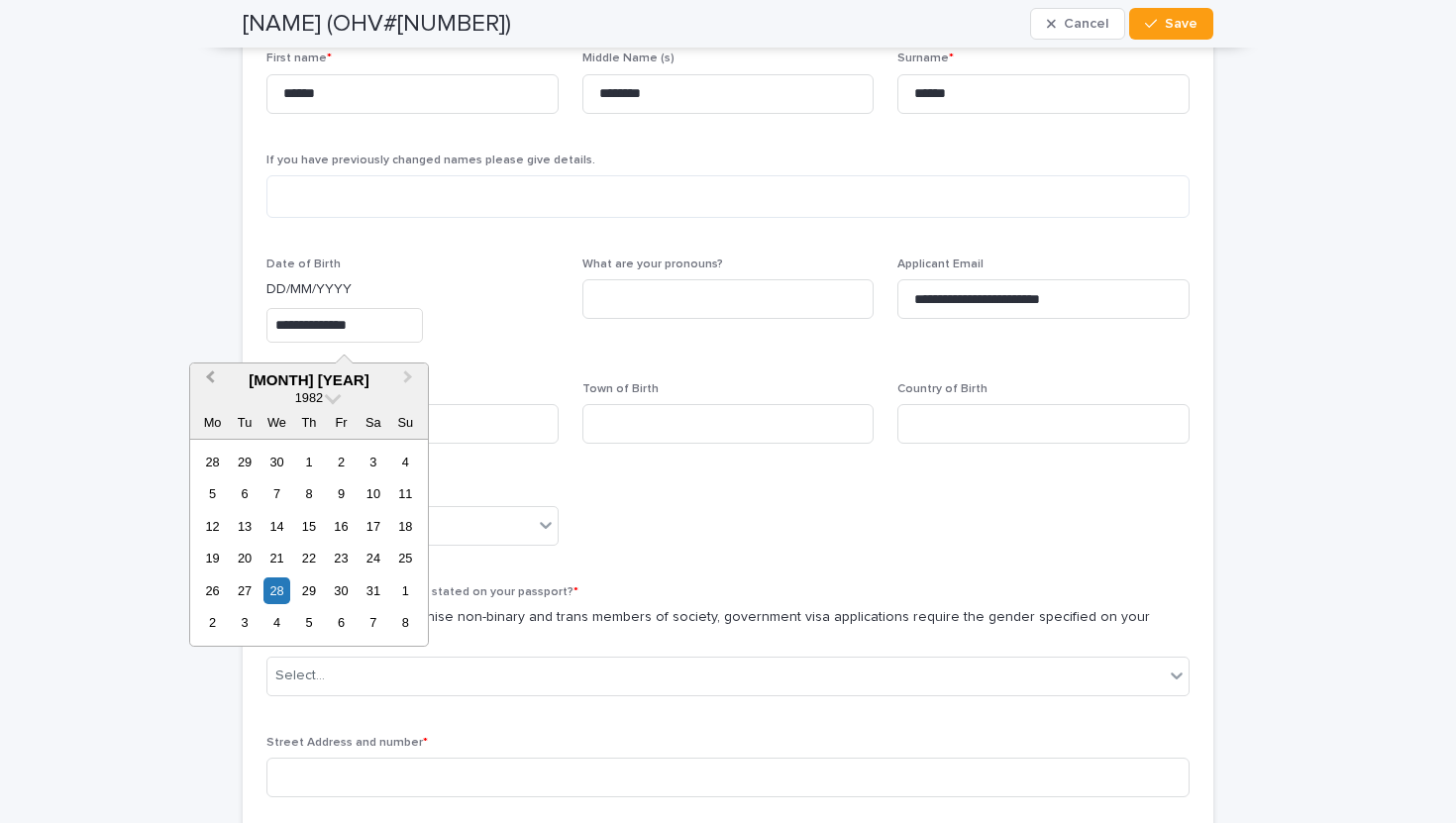 click on "Previous Month" at bounding box center (210, 379) 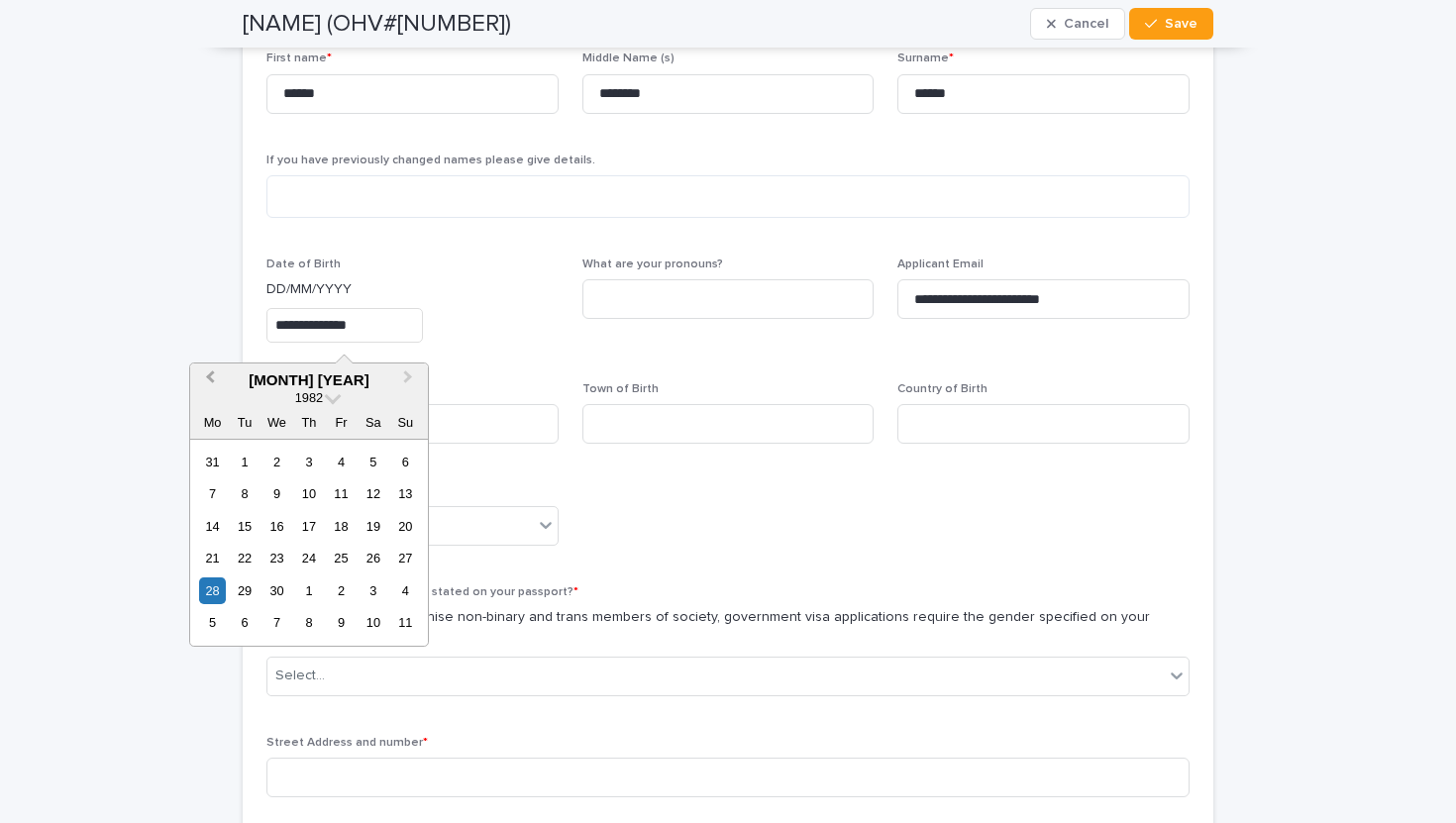 click on "Previous Month" at bounding box center (210, 379) 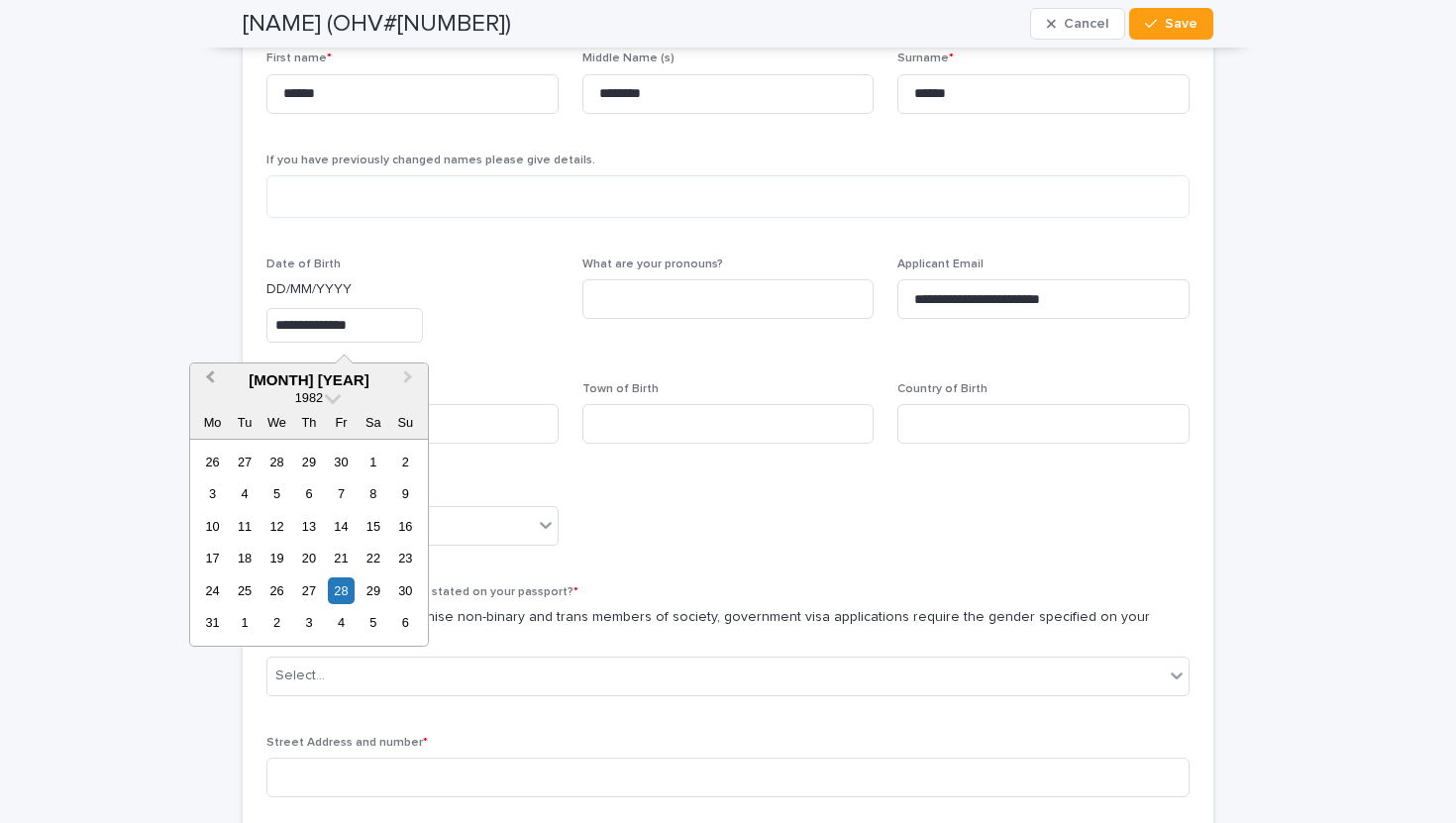 click on "Previous Month" at bounding box center (210, 379) 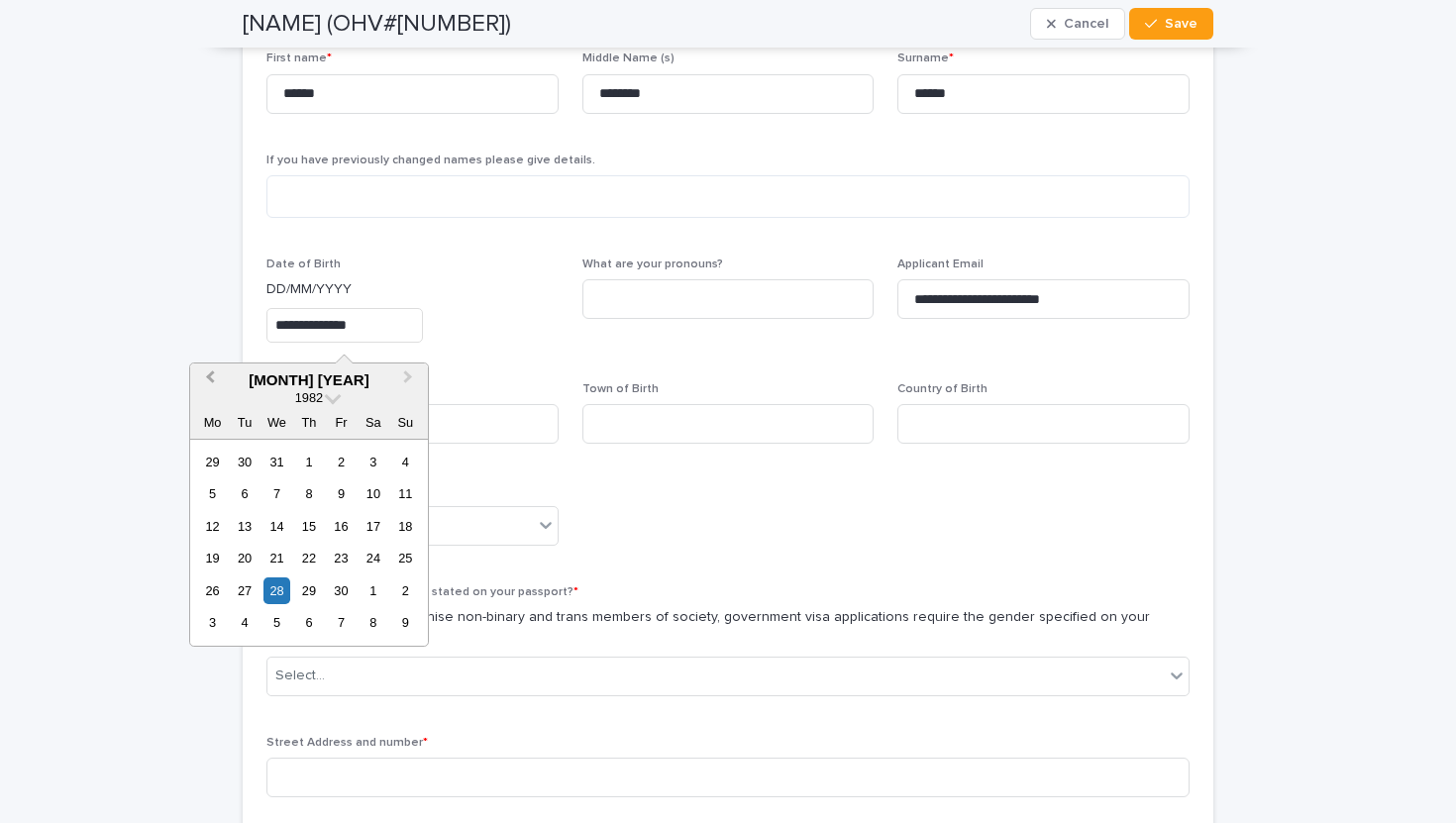 click on "Previous Month" at bounding box center (210, 379) 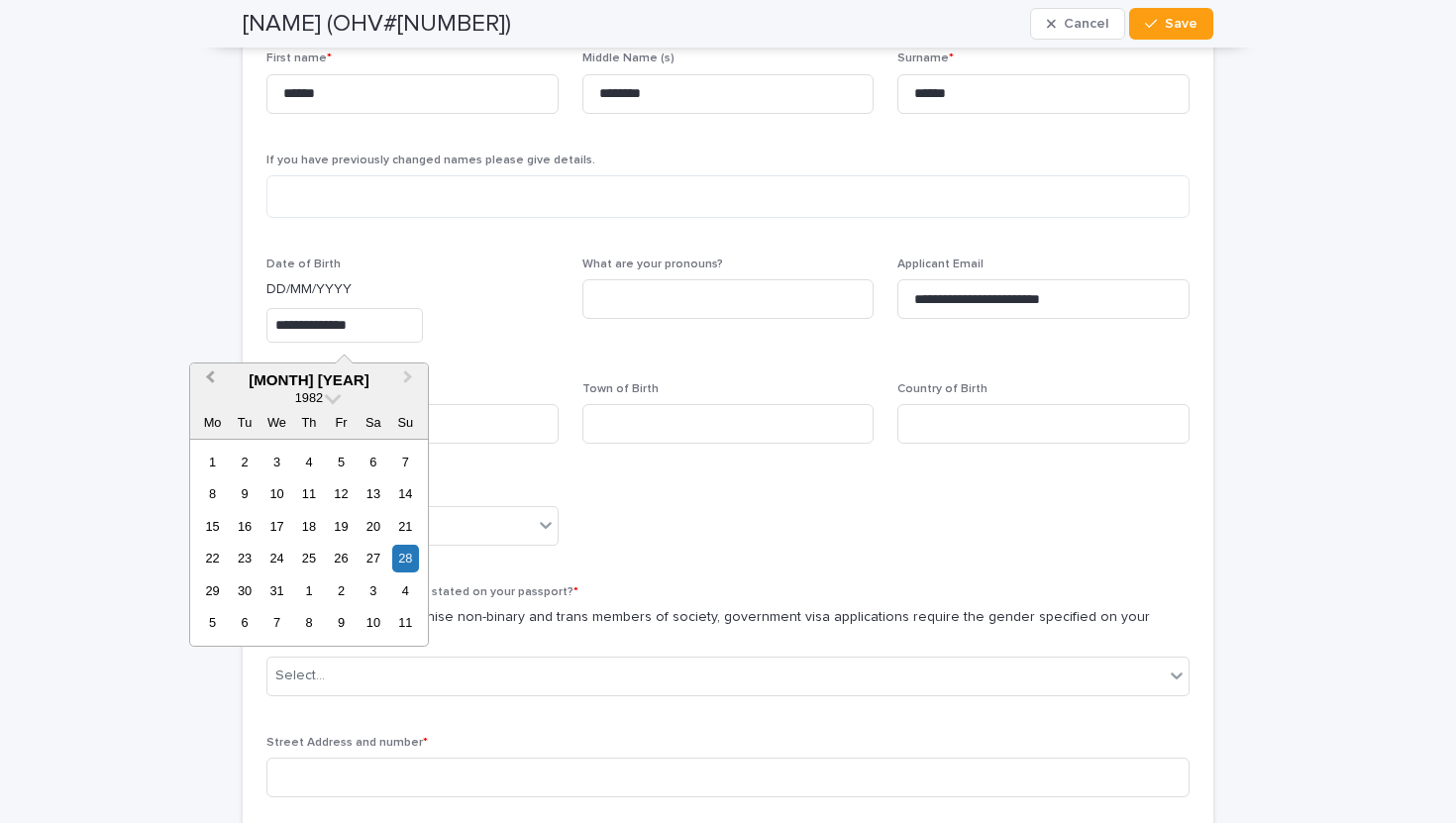 click on "Previous Month" at bounding box center (210, 379) 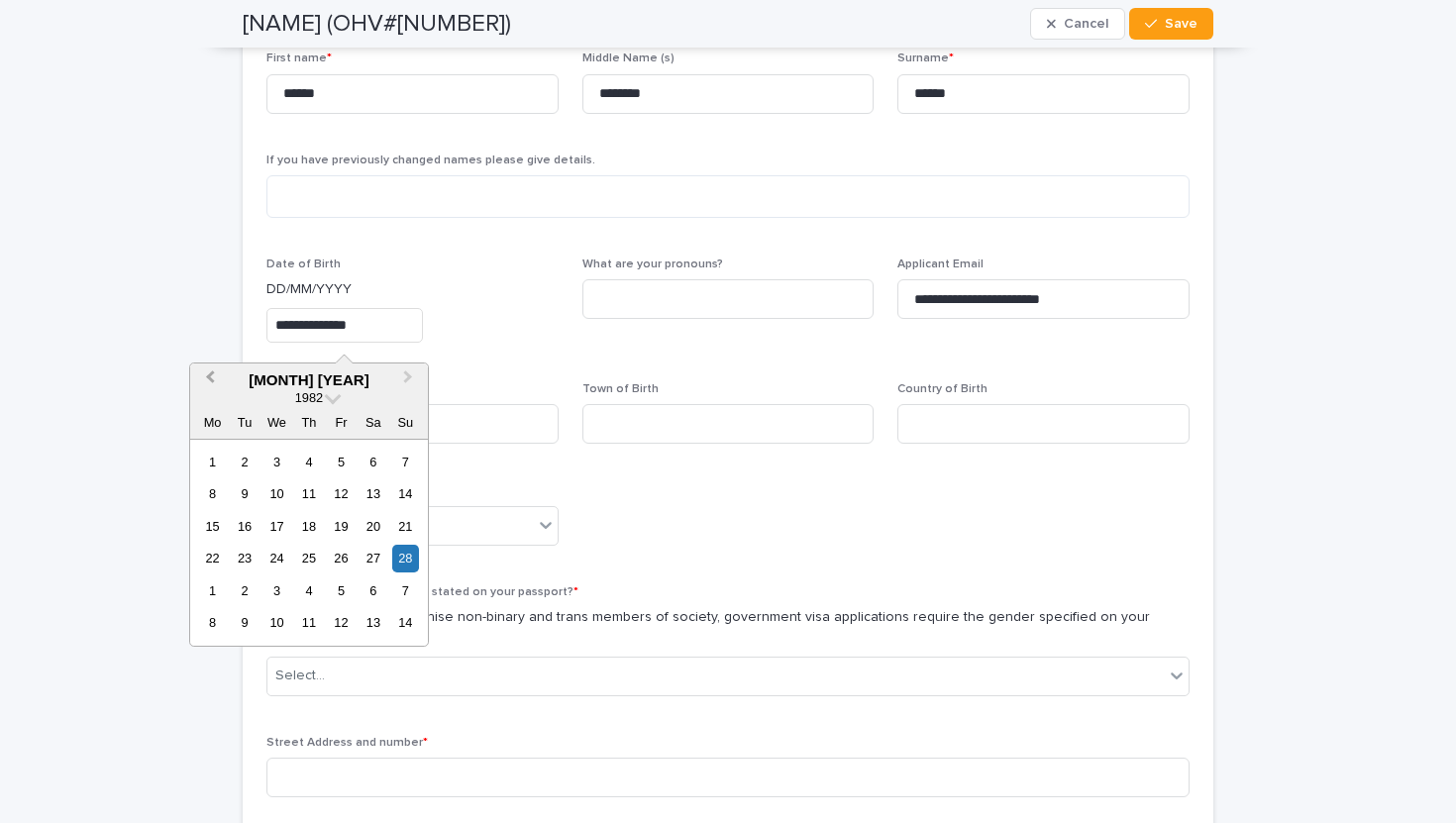 click on "Previous Month" at bounding box center (210, 379) 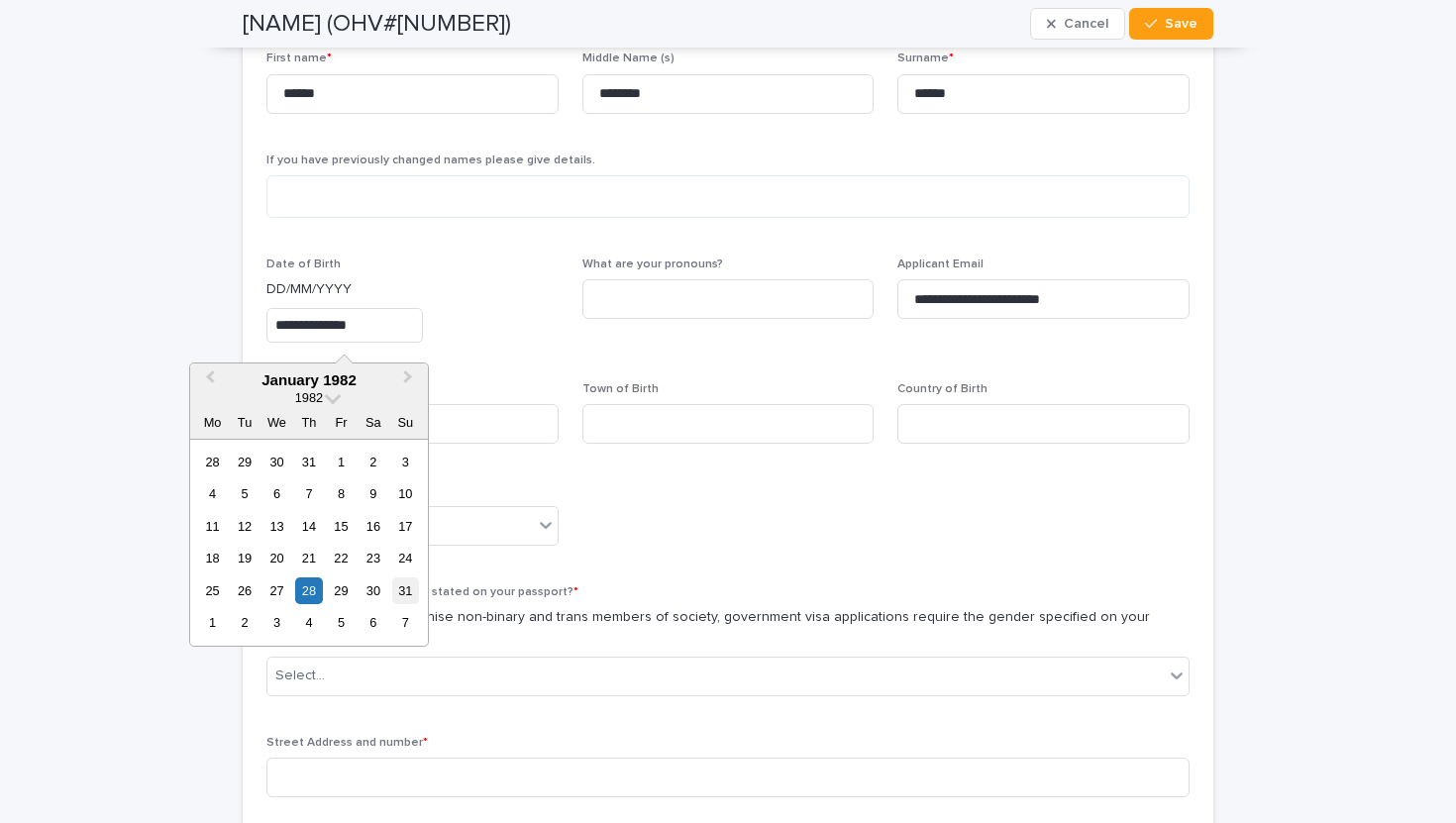 click on "31" at bounding box center [405, 590] 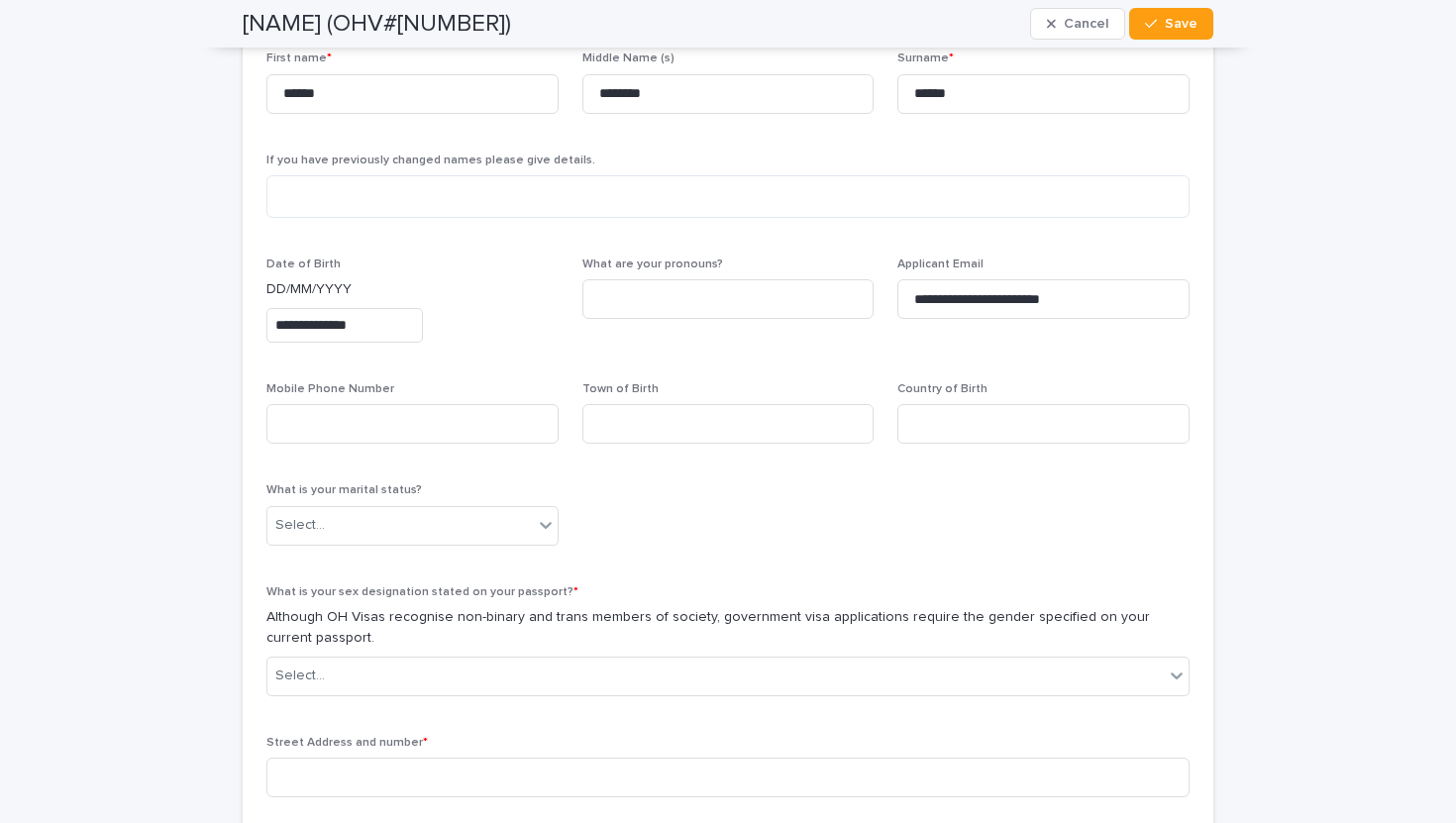 type on "**********" 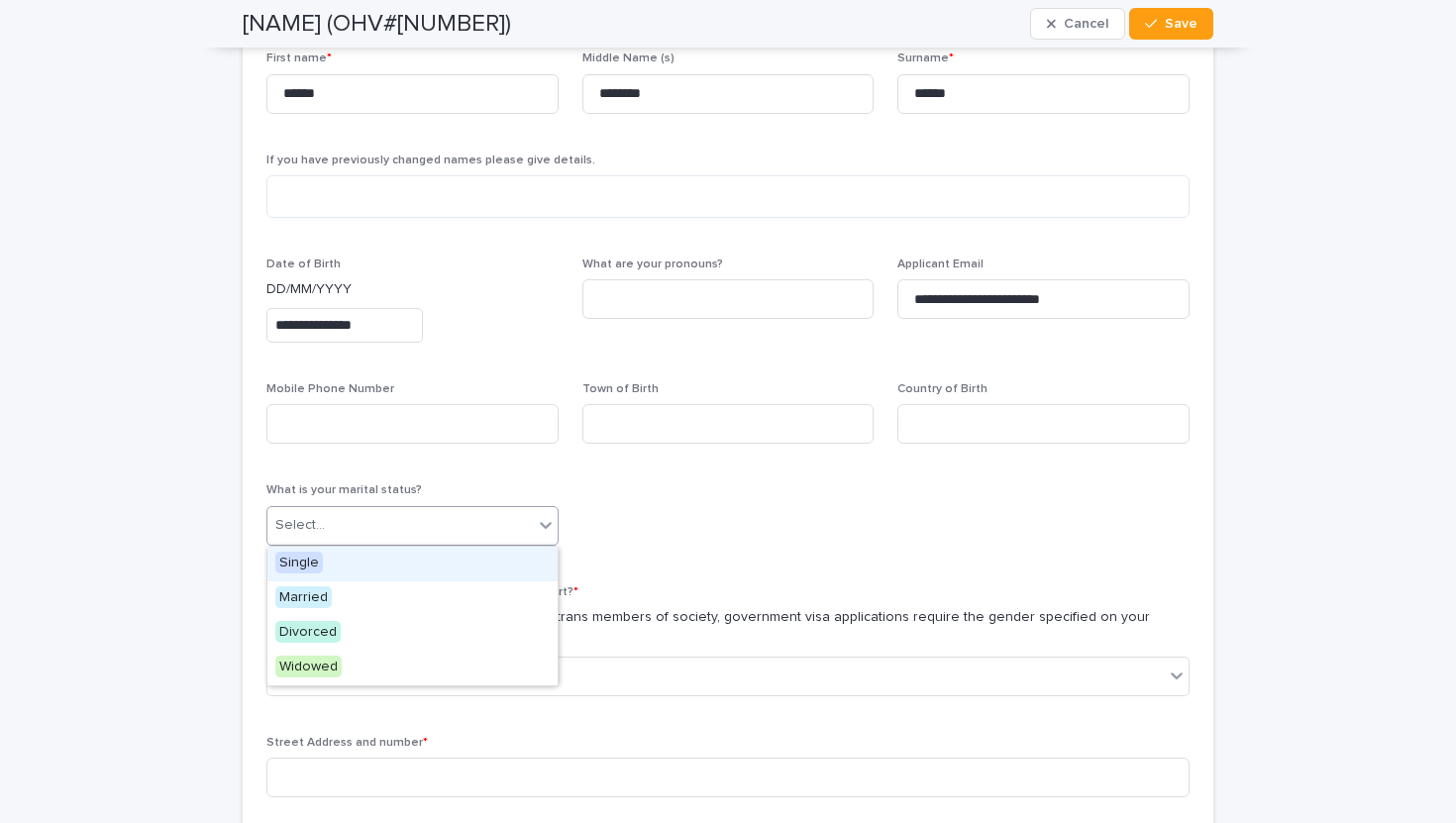 click 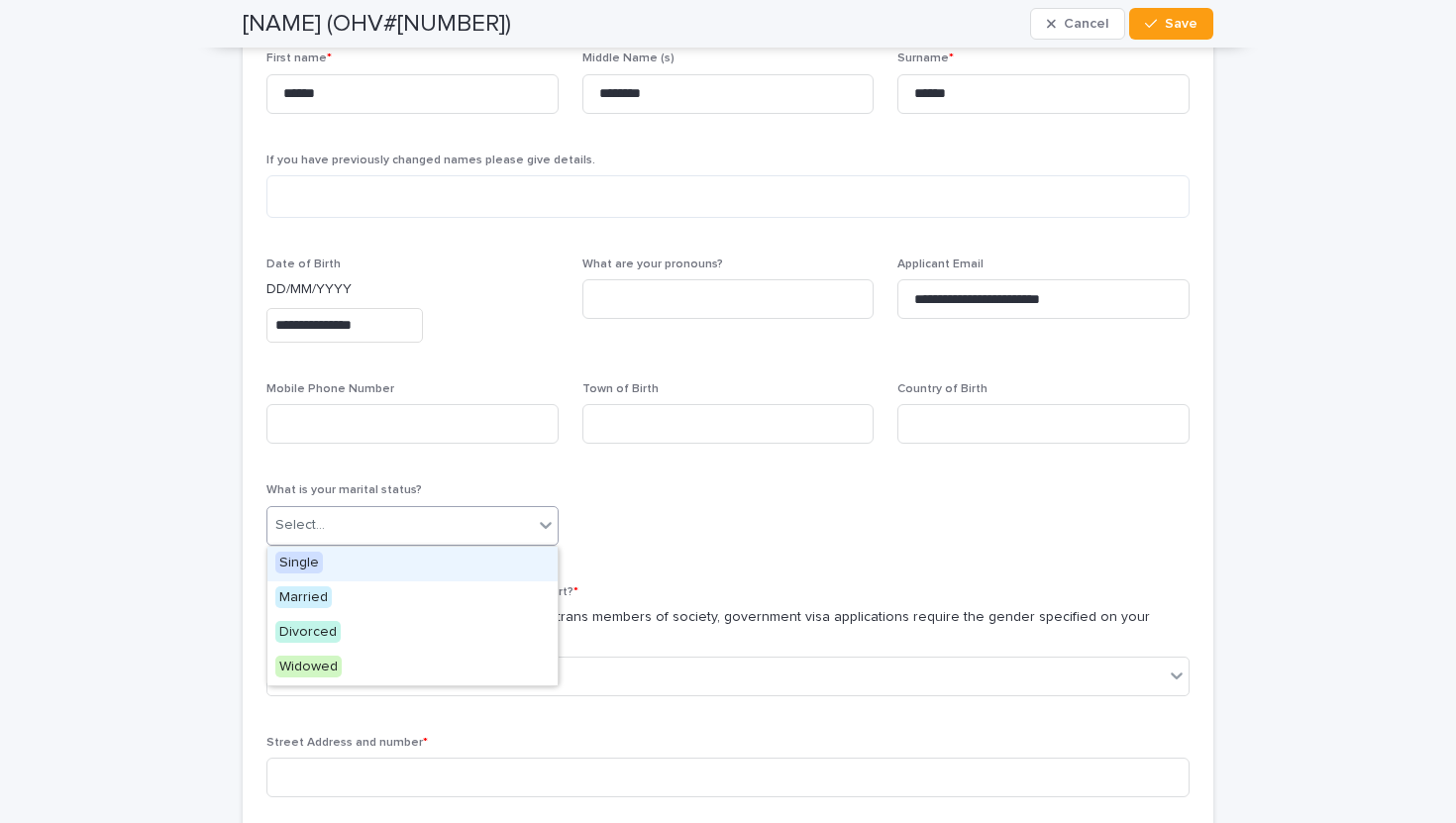 click on "Single" at bounding box center (412, 564) 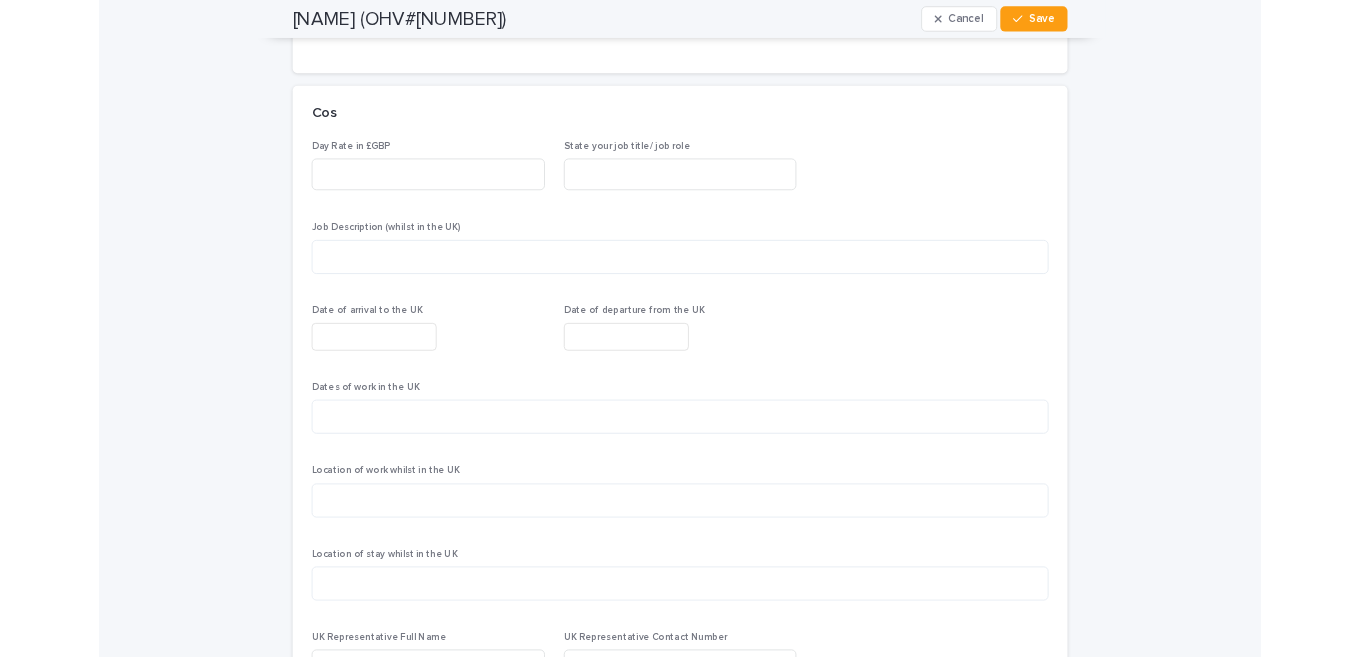 scroll, scrollTop: 3173, scrollLeft: 0, axis: vertical 